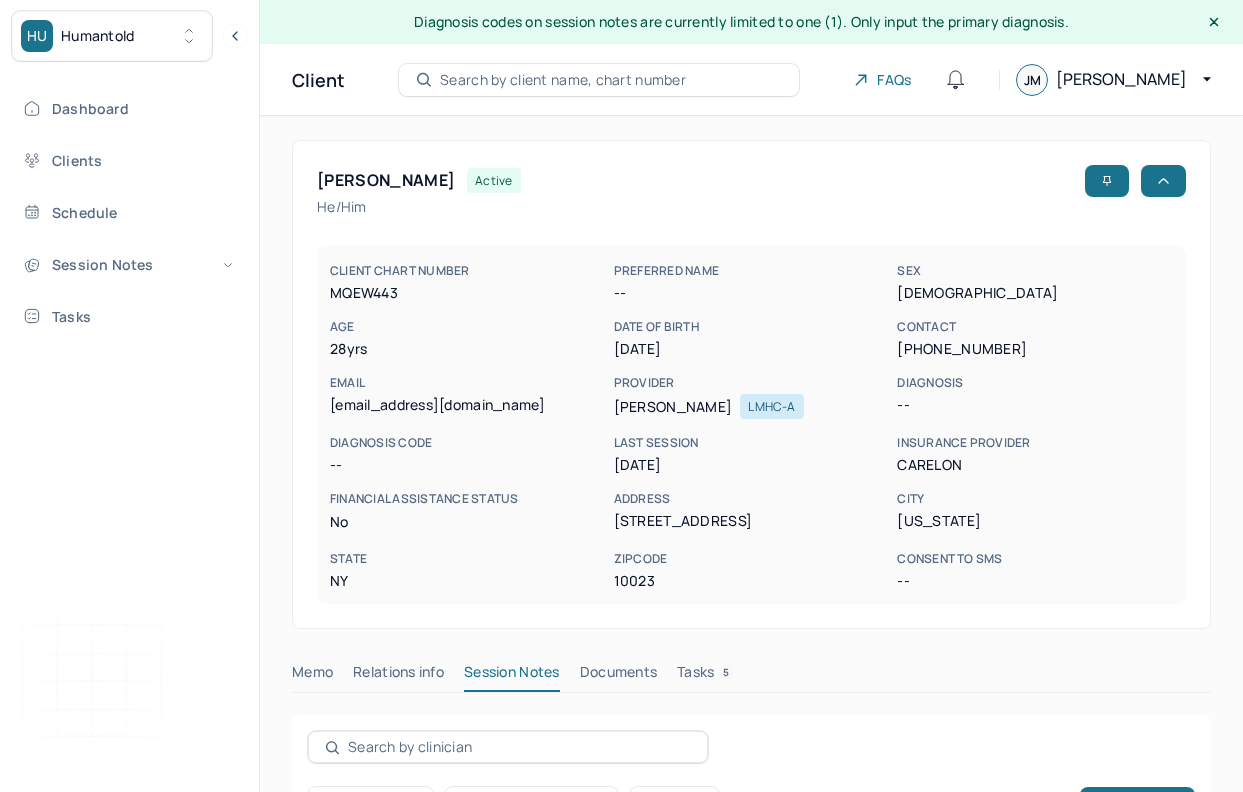 scroll, scrollTop: 0, scrollLeft: 0, axis: both 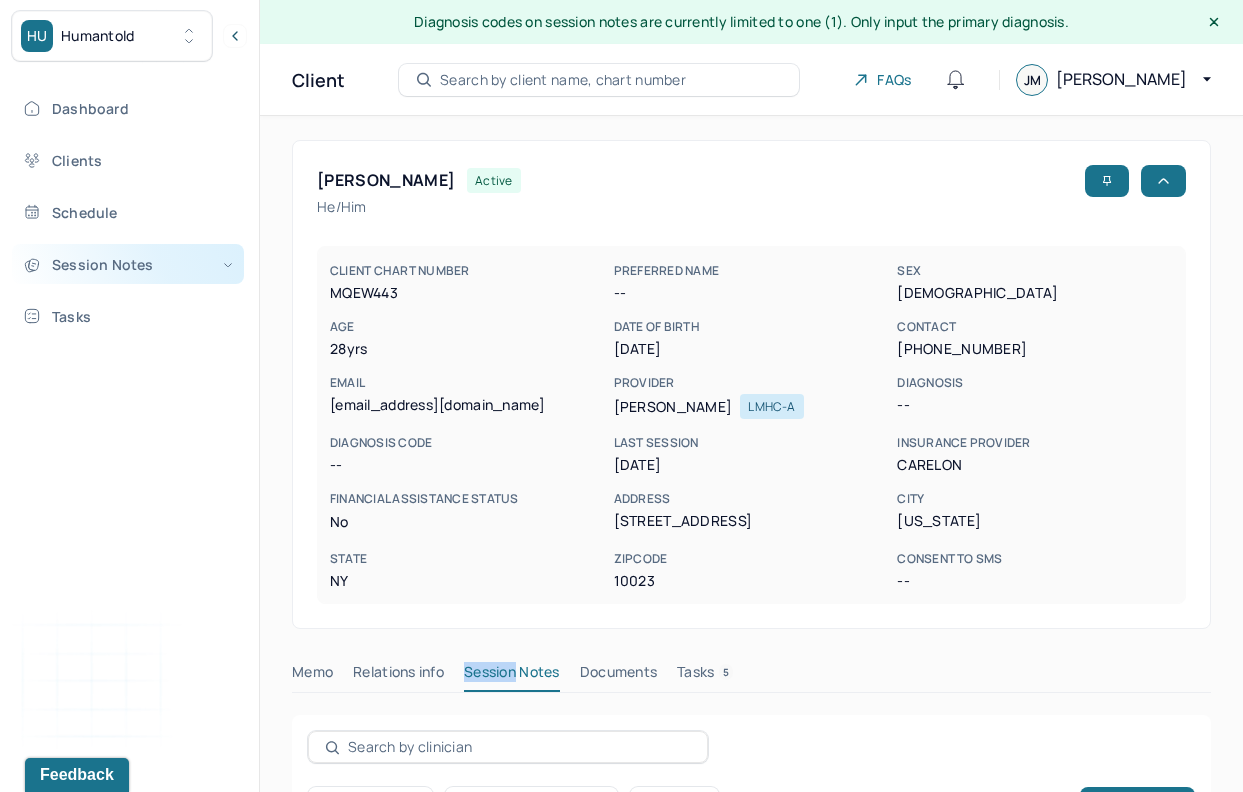 click on "Session Notes" at bounding box center [128, 264] 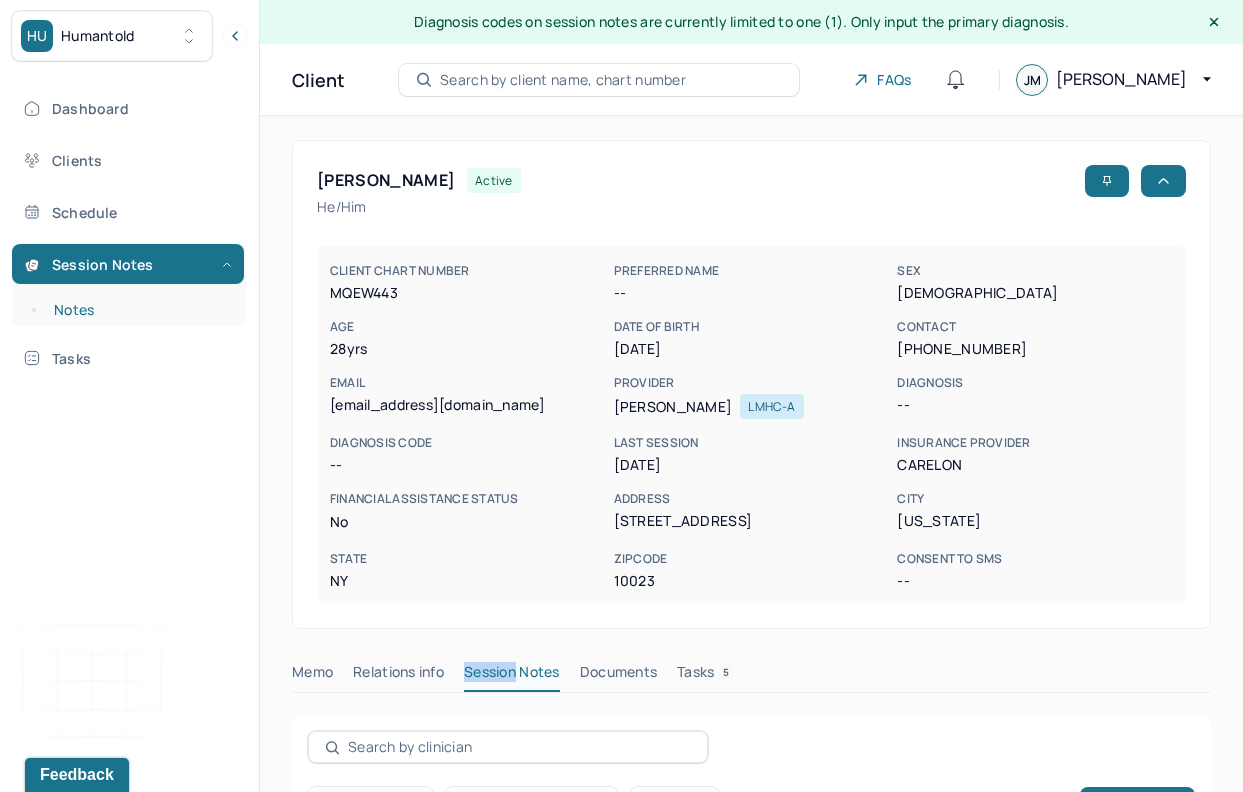 click on "Notes" at bounding box center (139, 310) 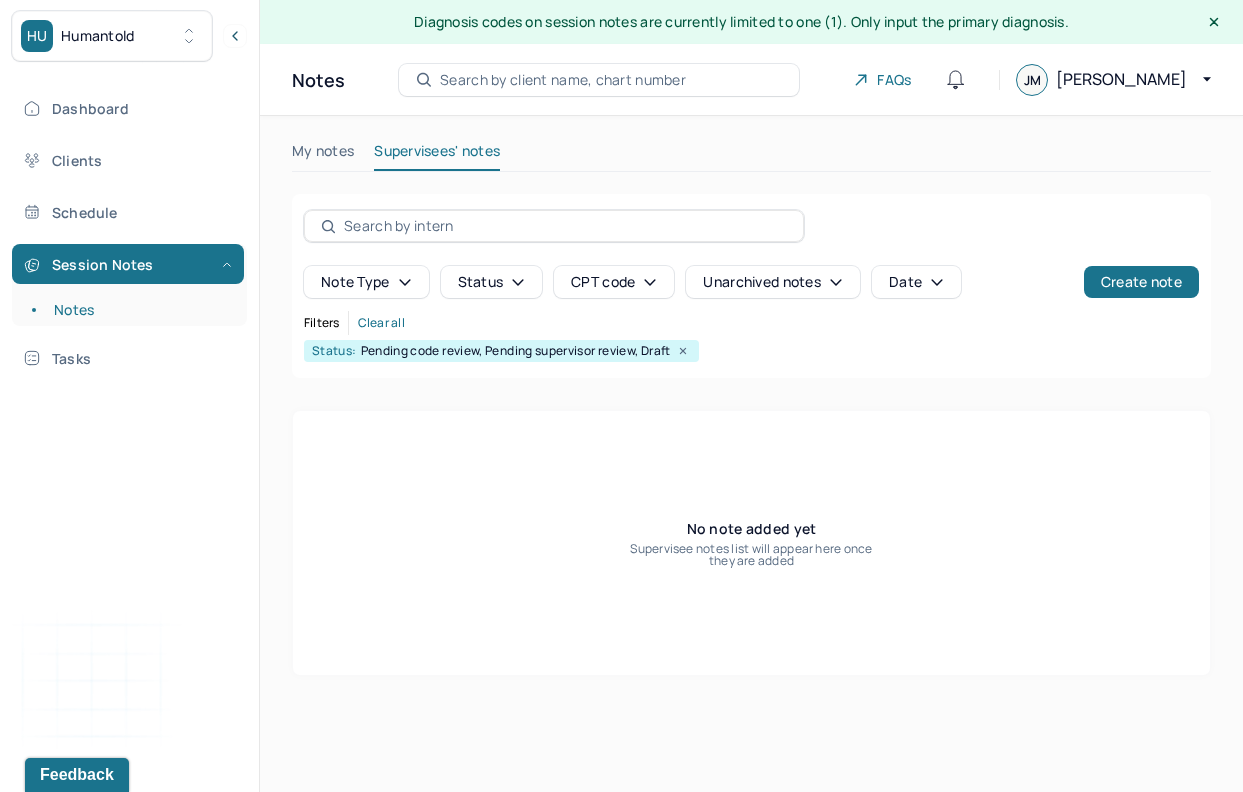 click on "My notes" at bounding box center (323, 155) 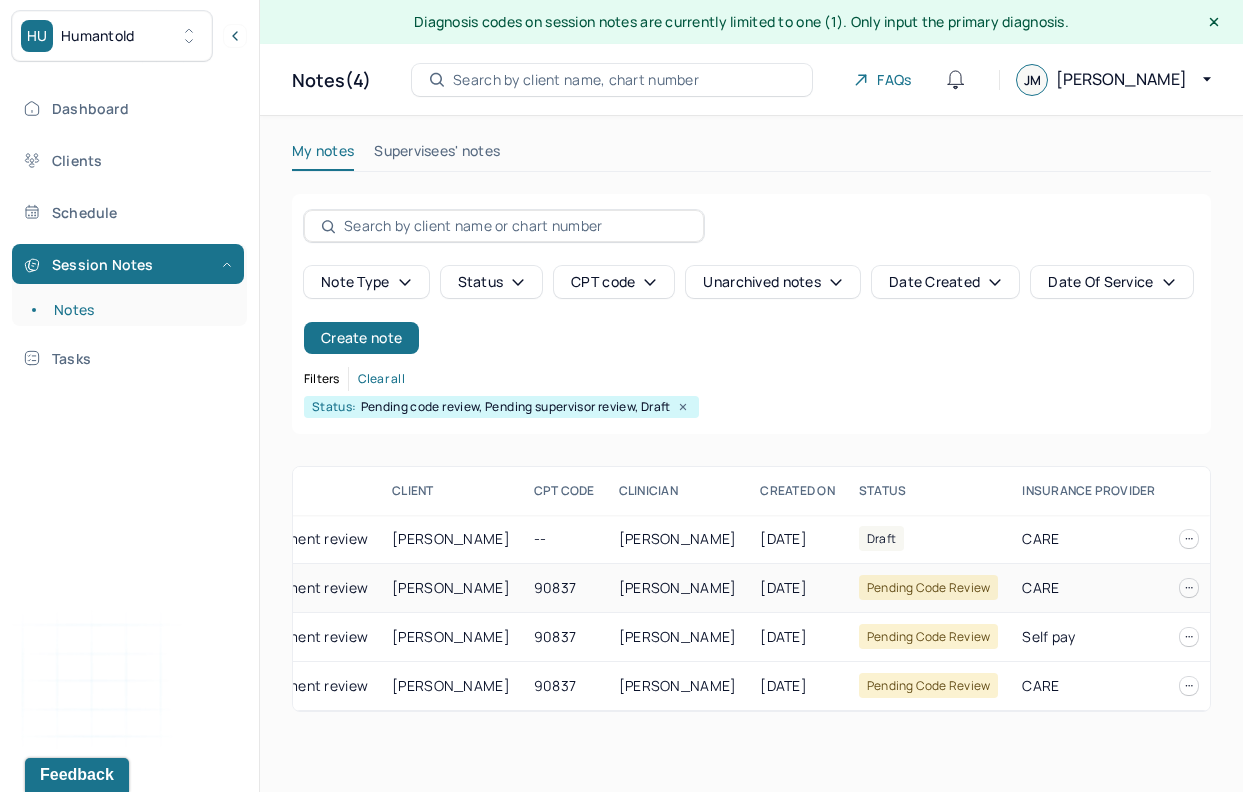 scroll, scrollTop: 0, scrollLeft: 0, axis: both 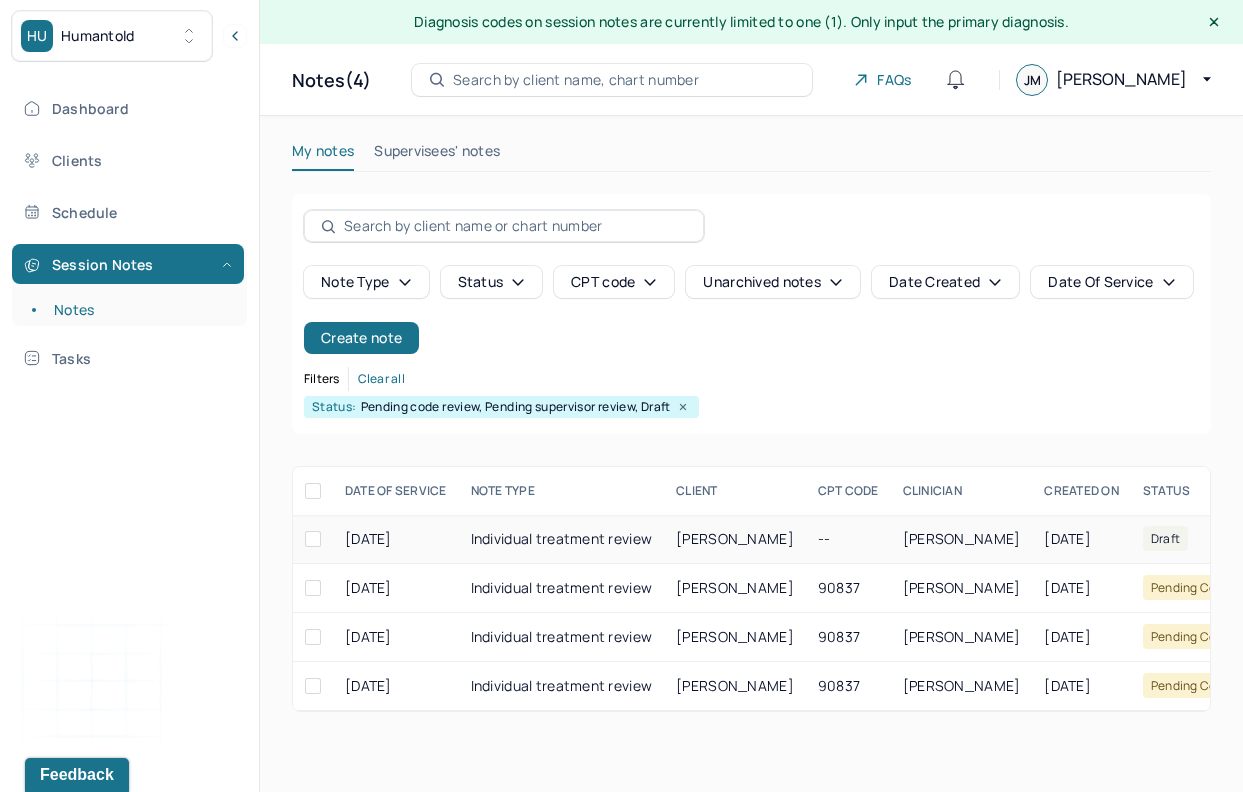 click on "[PERSON_NAME]" at bounding box center [735, 538] 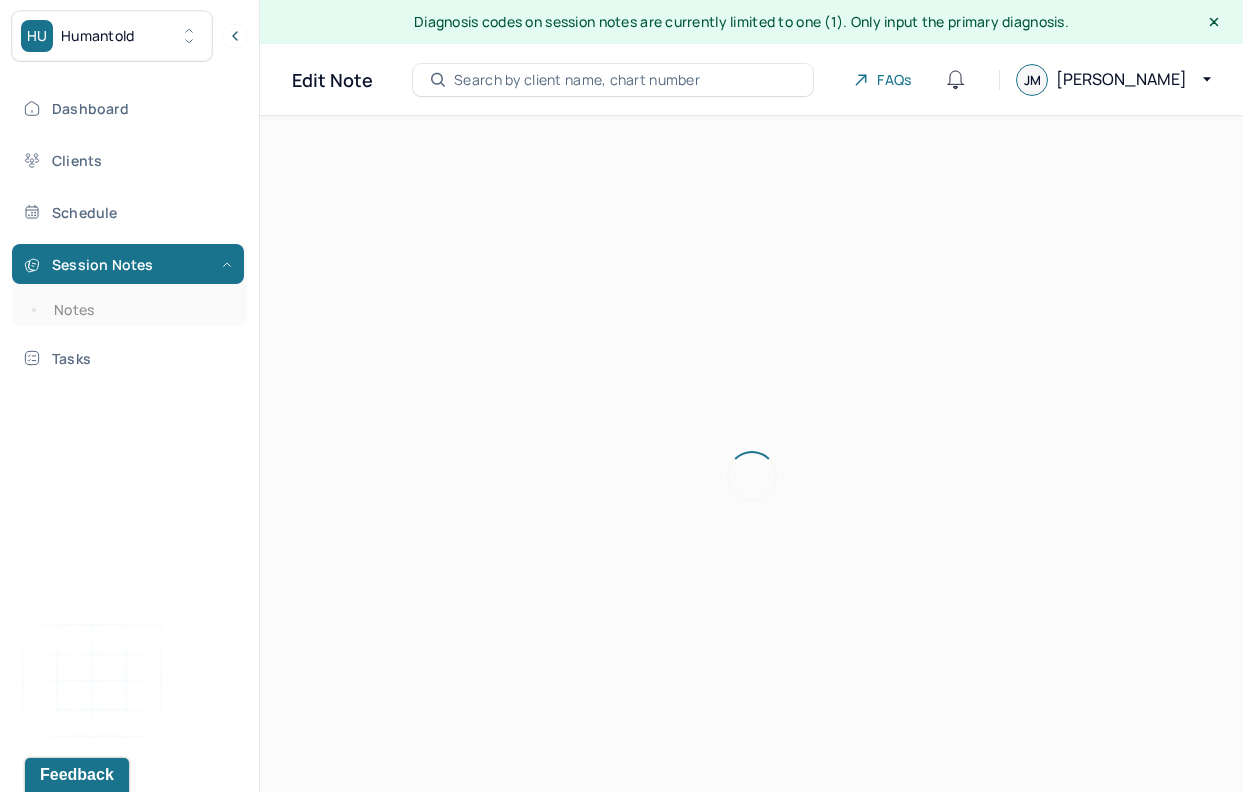 click at bounding box center [751, 476] 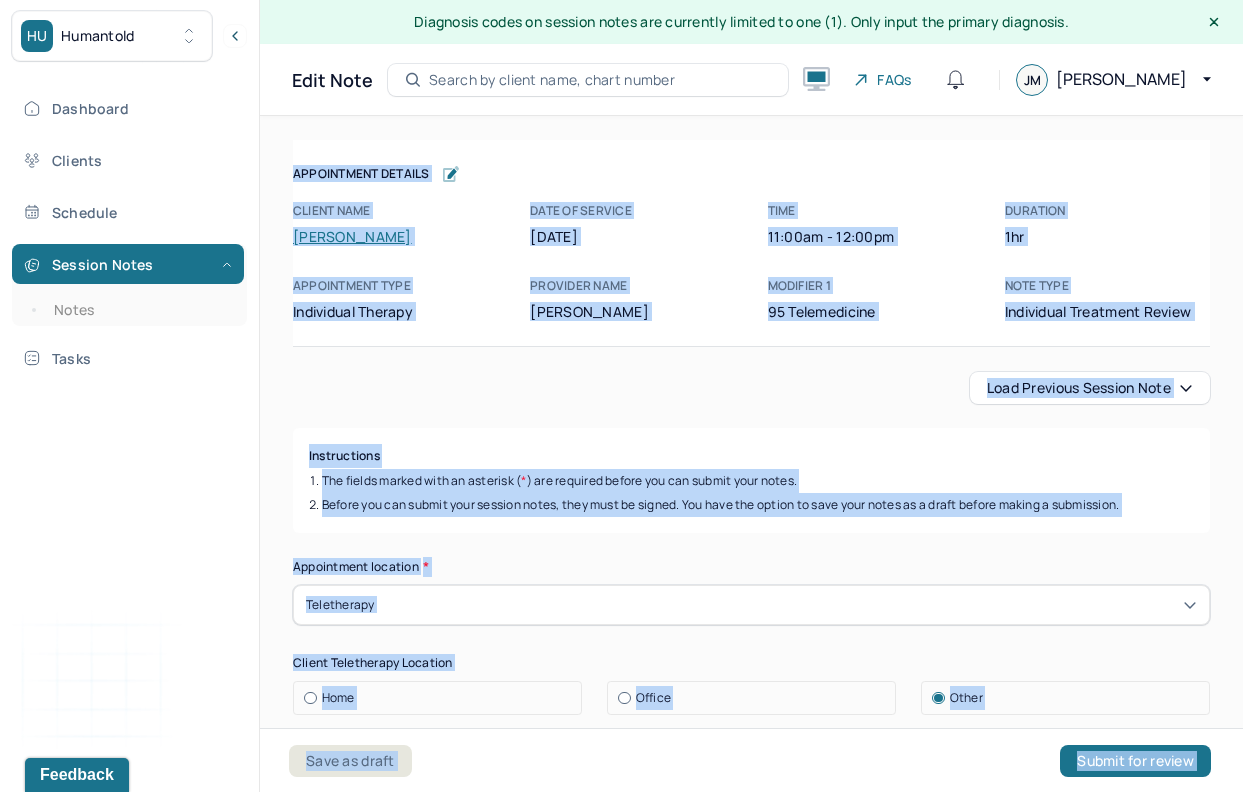 click on "Instructions" at bounding box center [751, 456] 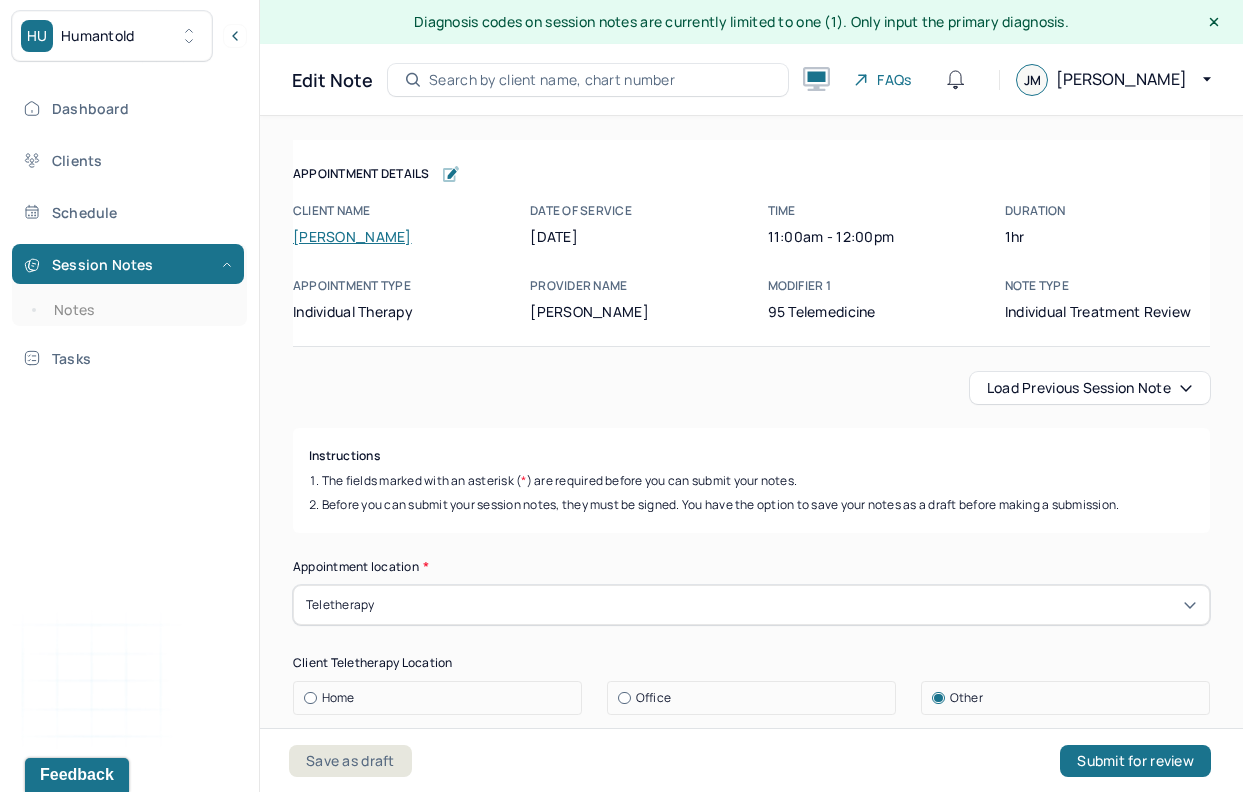 click 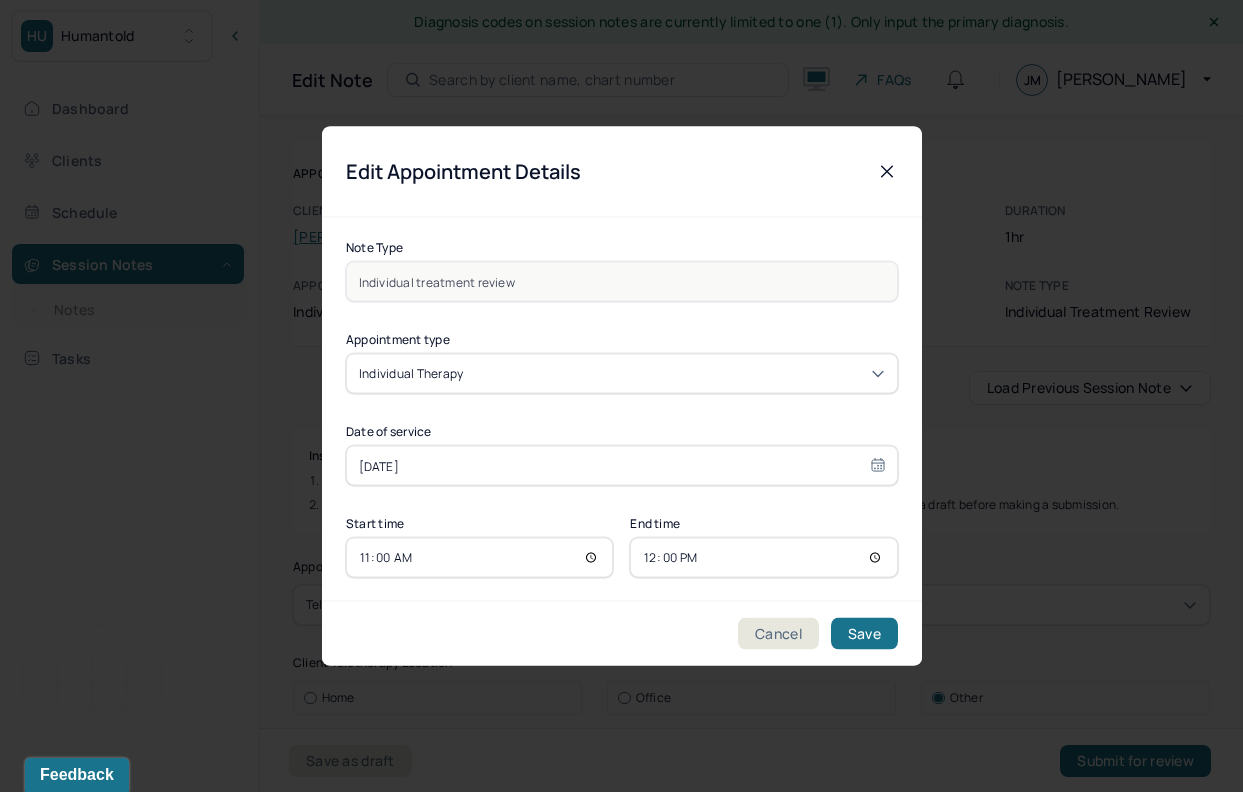click on "12:00" at bounding box center (764, 558) 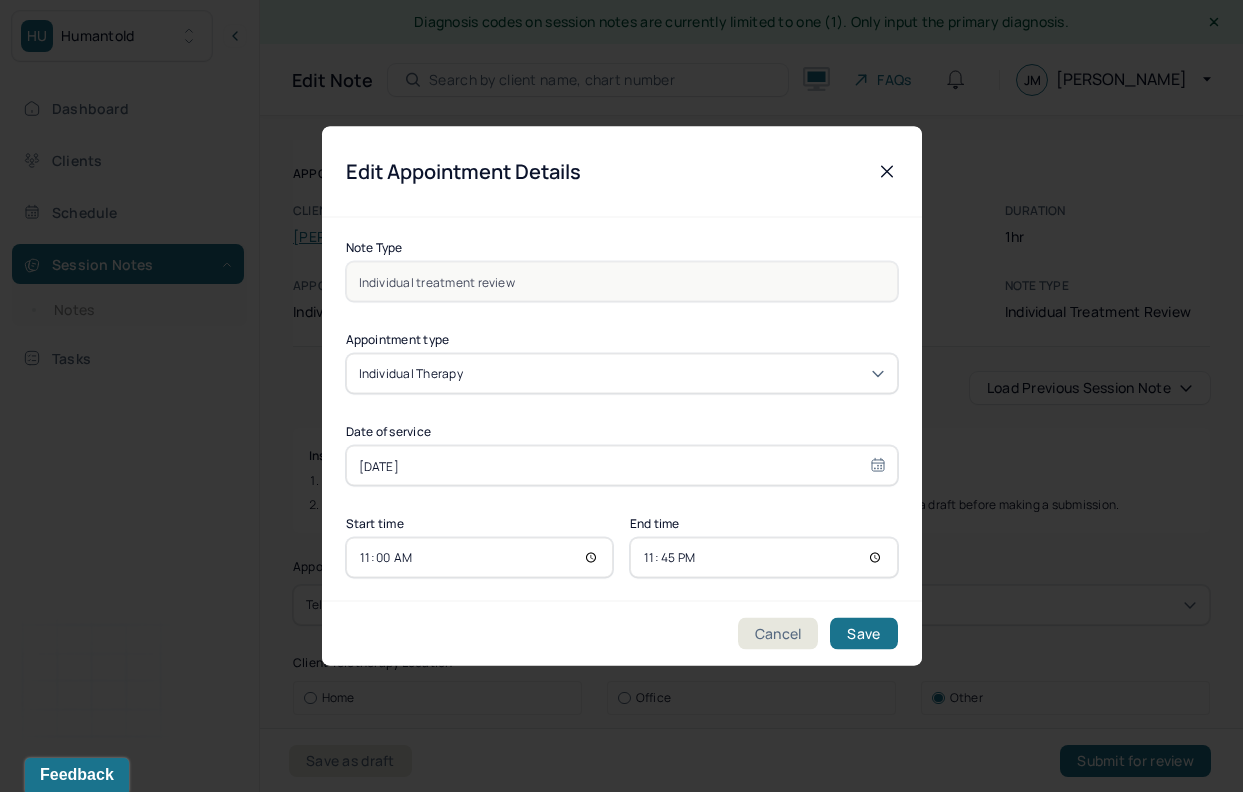 type on "11:45" 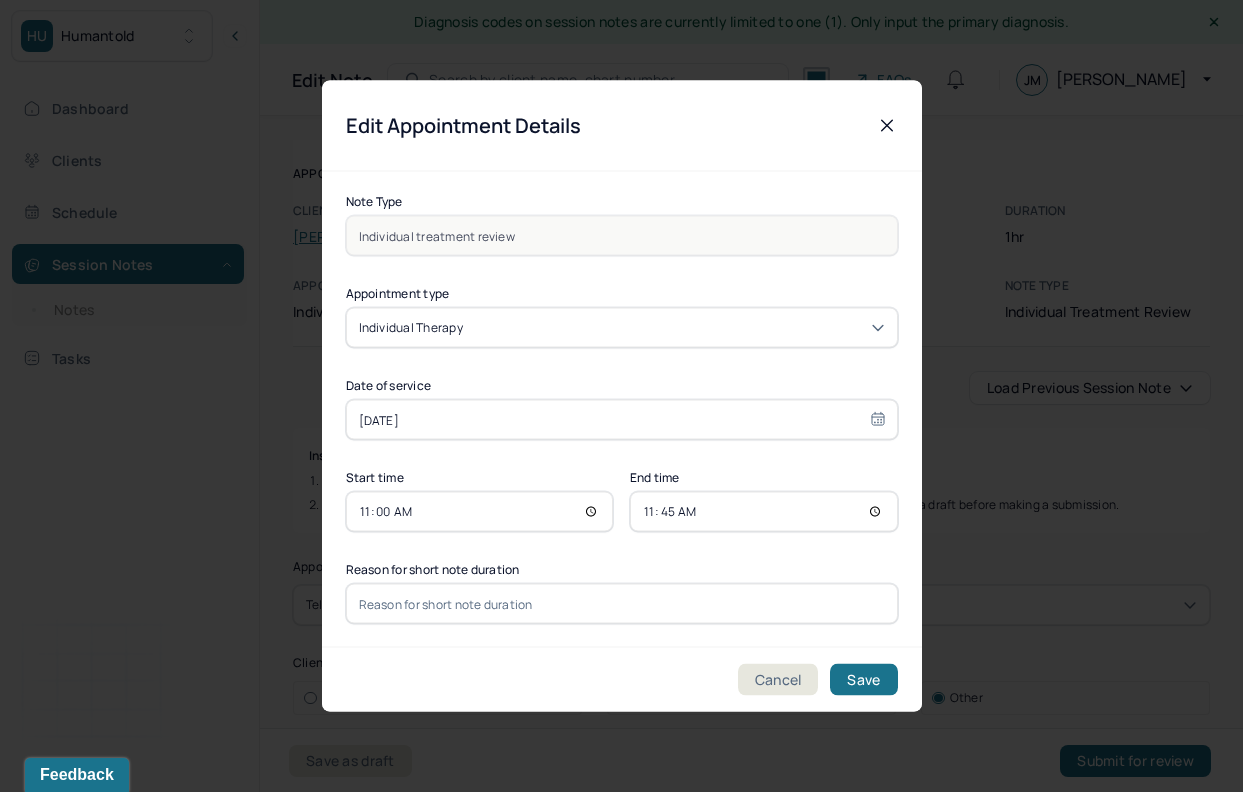 click at bounding box center (622, 604) 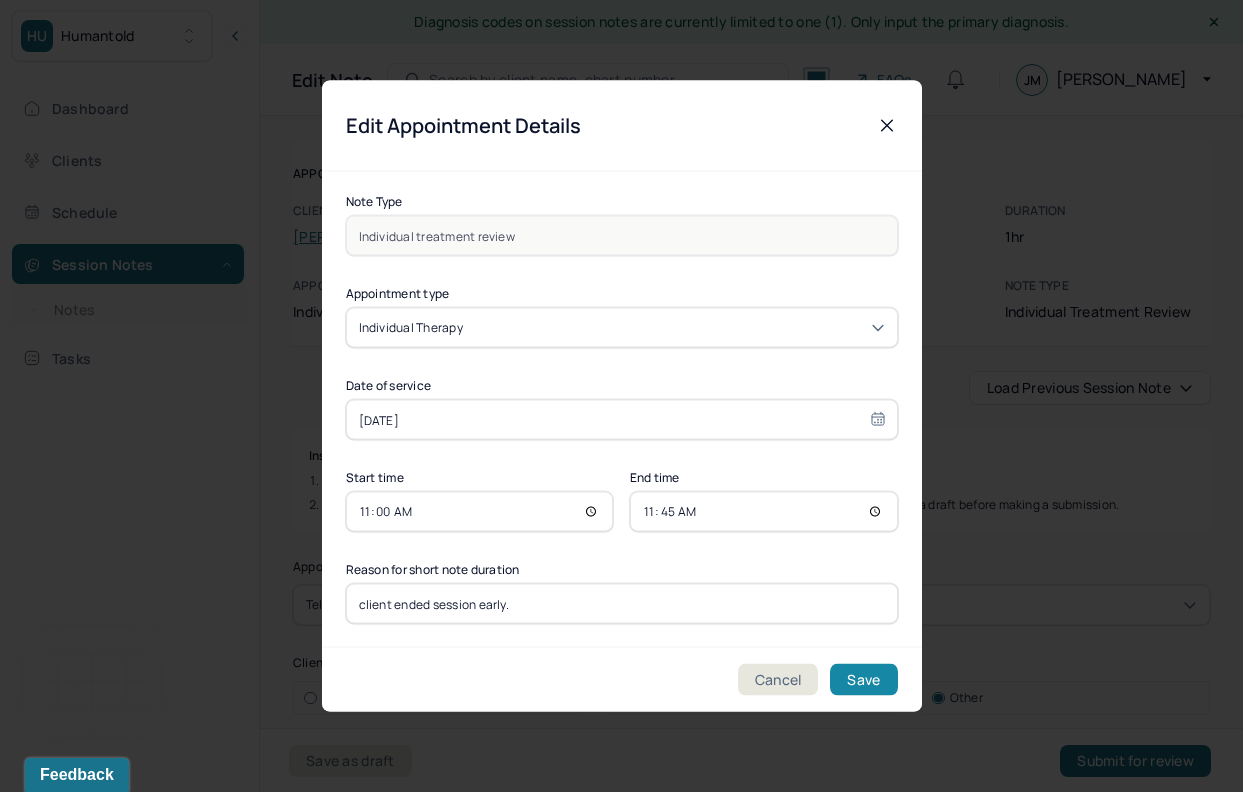 type on "client ended session early." 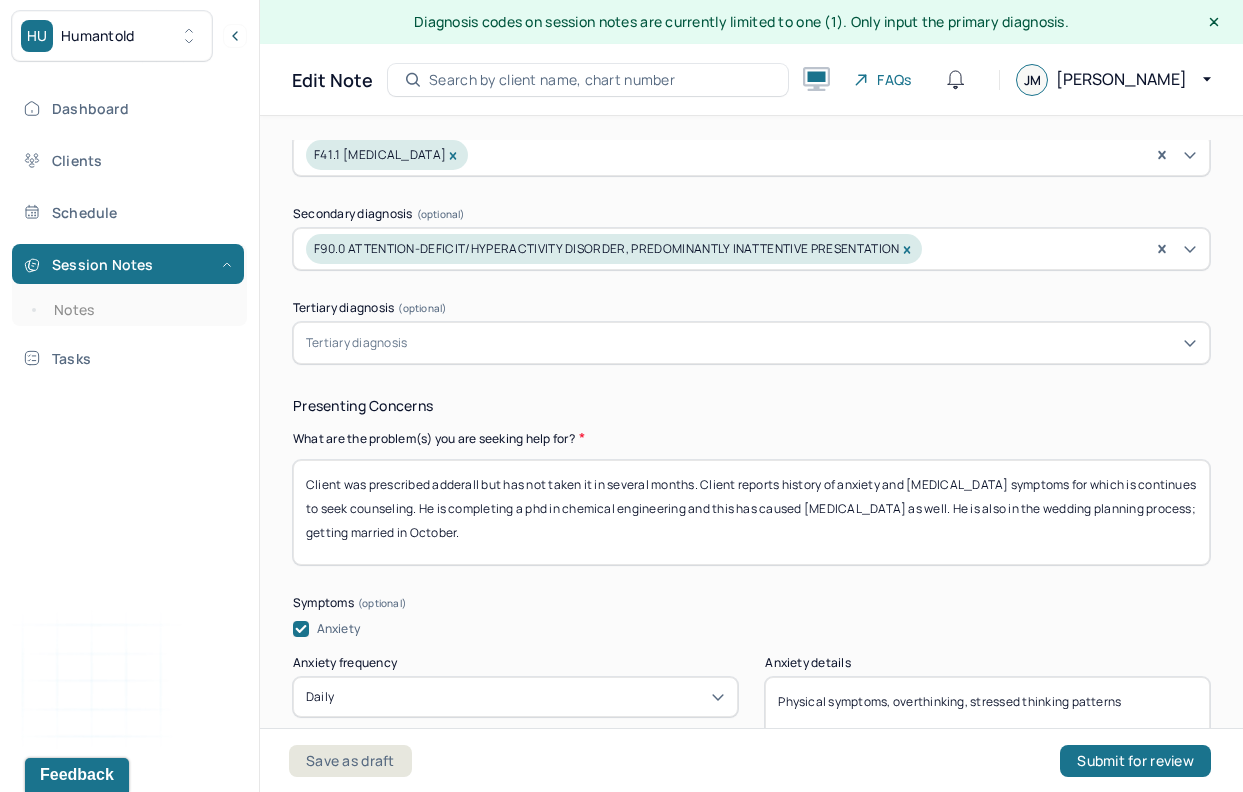 scroll, scrollTop: 914, scrollLeft: 0, axis: vertical 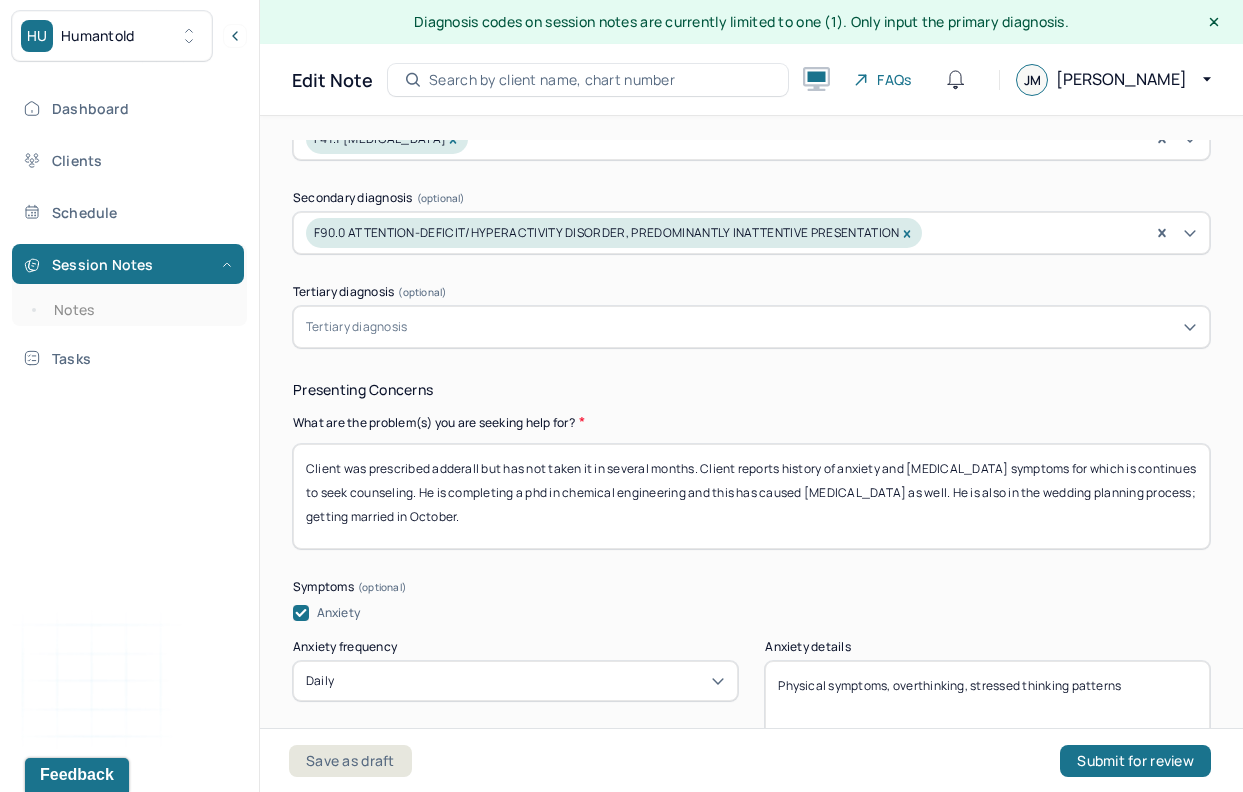 click on "Client was prescribed adderall but has not taken it in several months. Client reports history of anxiety and [MEDICAL_DATA] symptoms for which is continues to seek counseling. He is completing a phd in chemical engineering and this has caused [MEDICAL_DATA] as well. He is also in the wedding planning process; getting married in October." at bounding box center [751, 496] 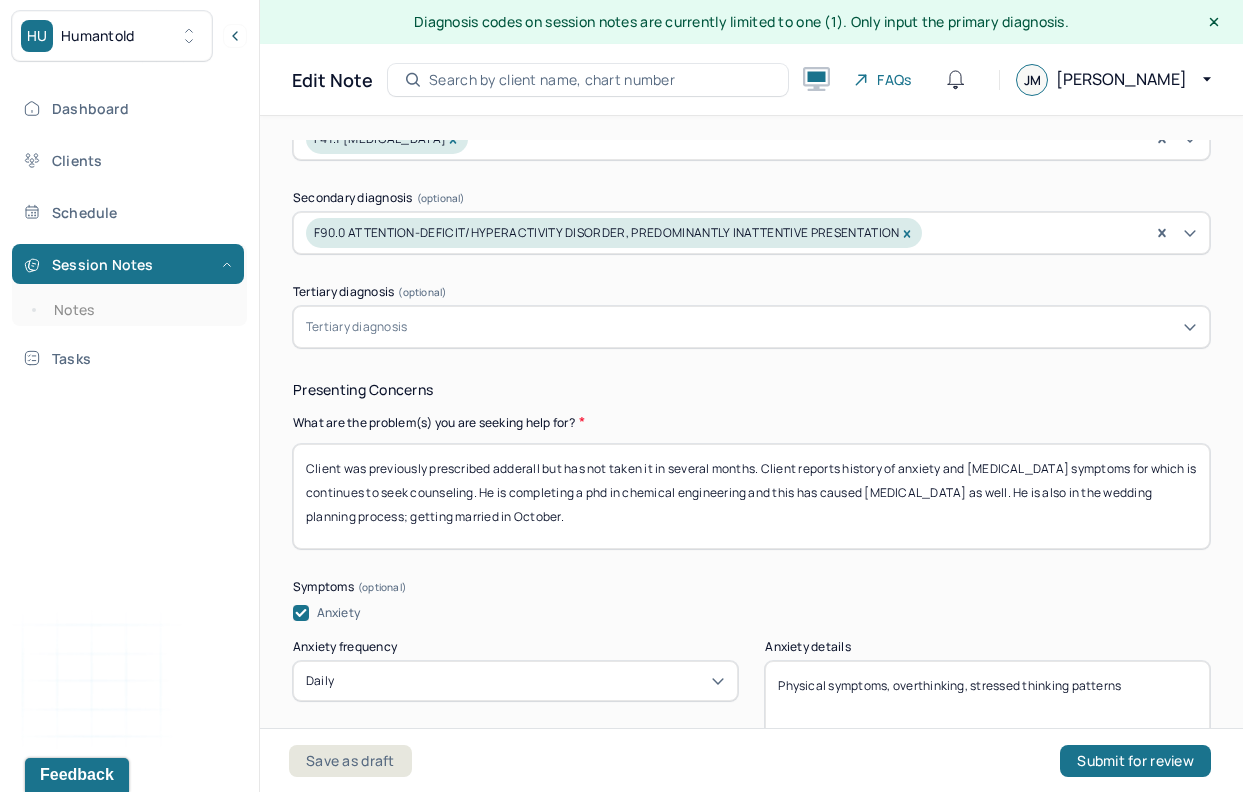 click on "Client was prescribed adderall but has not taken it in several months. Client reports history of anxiety and [MEDICAL_DATA] symptoms for which is continues to seek counseling. He is completing a phd in chemical engineering and this has caused [MEDICAL_DATA] as well. He is also in the wedding planning process; getting married in October." at bounding box center (751, 496) 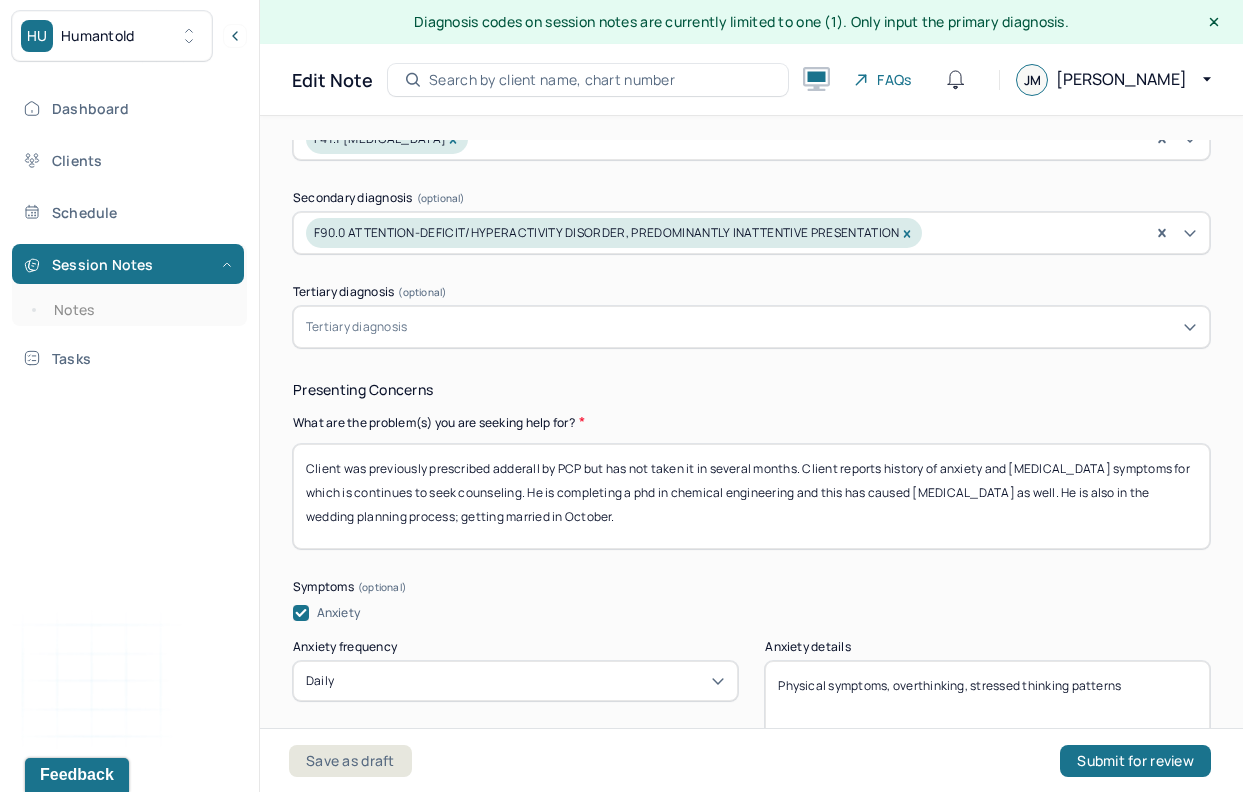 click on "Client was prescribed adderall but has not taken it in several months. Client reports history of anxiety and [MEDICAL_DATA] symptoms for which is continues to seek counseling. He is completing a phd in chemical engineering and this has caused [MEDICAL_DATA] as well. He is also in the wedding planning process; getting married in October." at bounding box center [751, 496] 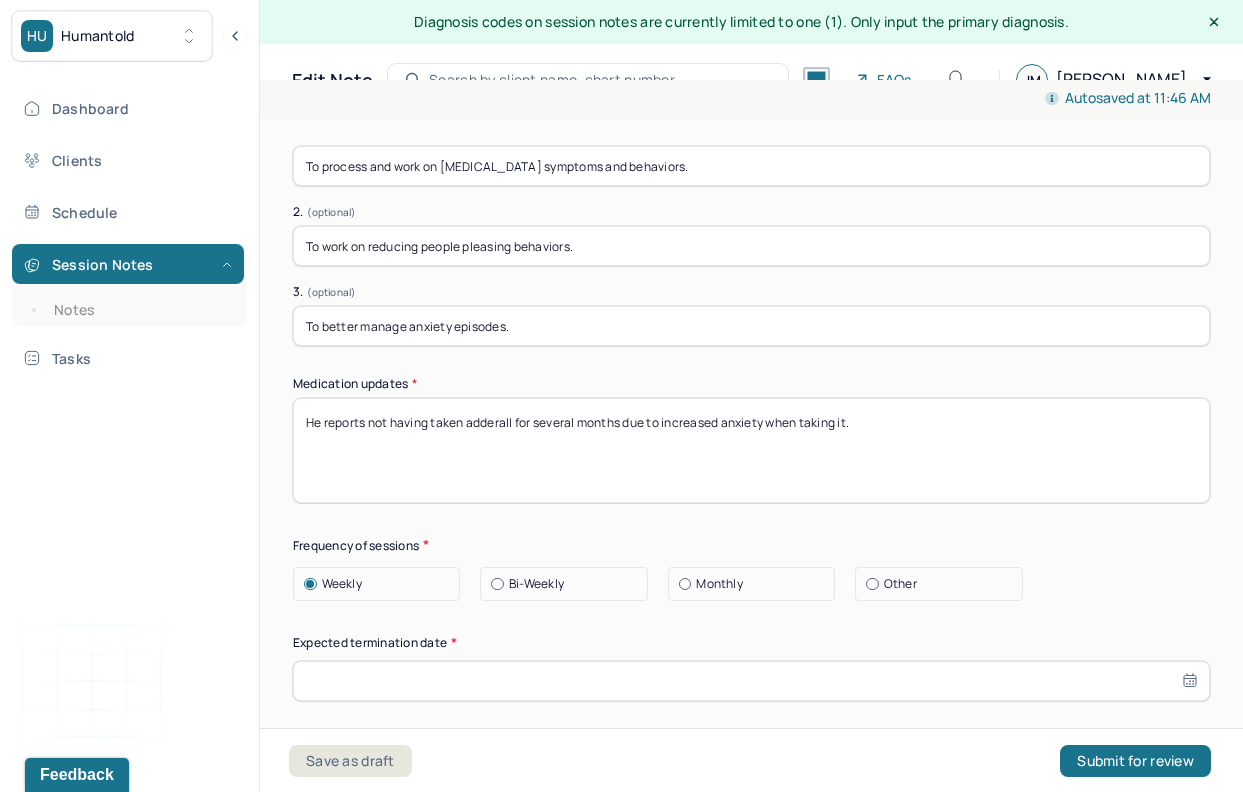 scroll, scrollTop: 5519, scrollLeft: 0, axis: vertical 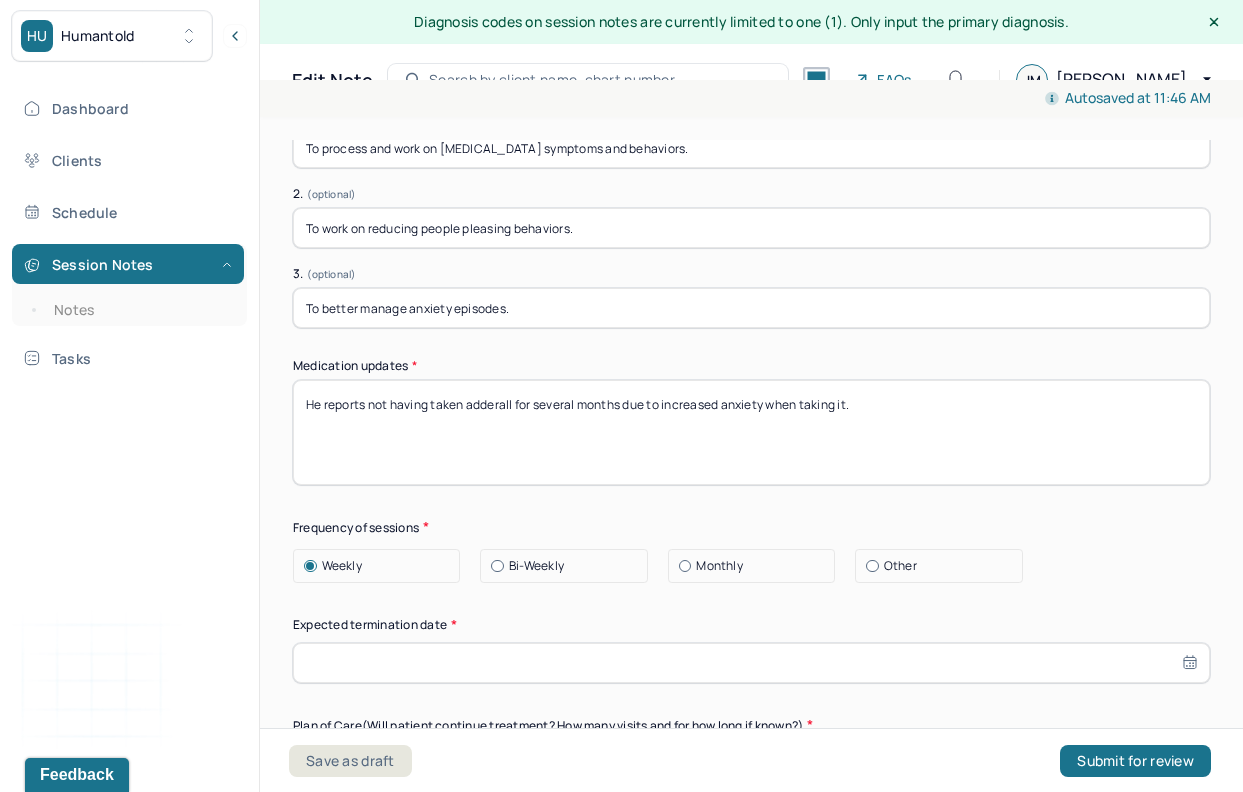 type on "Client was previously prescribed adderall by PCP but has not taken it in several months. Client reports history of anxiety and [MEDICAL_DATA] symptoms for which is continues to seek counseling. He is completing a phd in chemical engineering and this has caused [MEDICAL_DATA] as well. He is also in the wedding planning process; getting married in October." 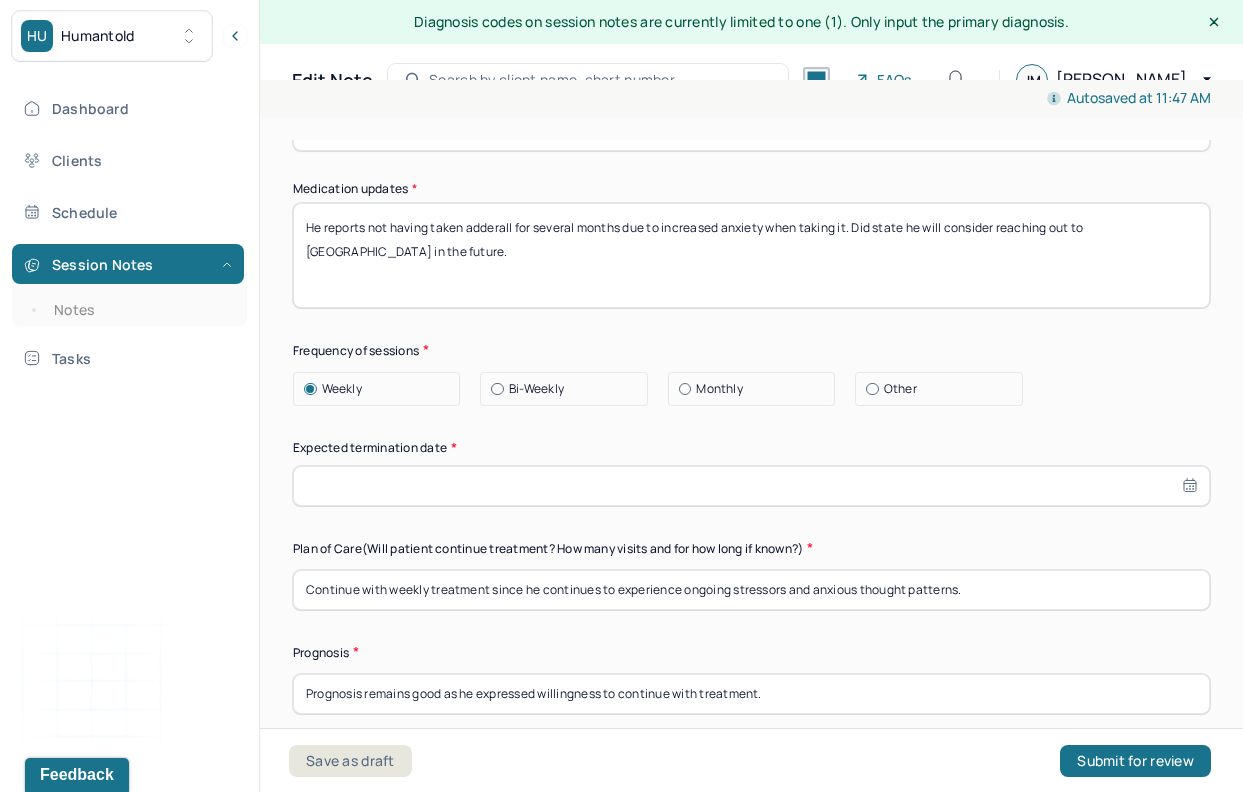 scroll, scrollTop: 5697, scrollLeft: 0, axis: vertical 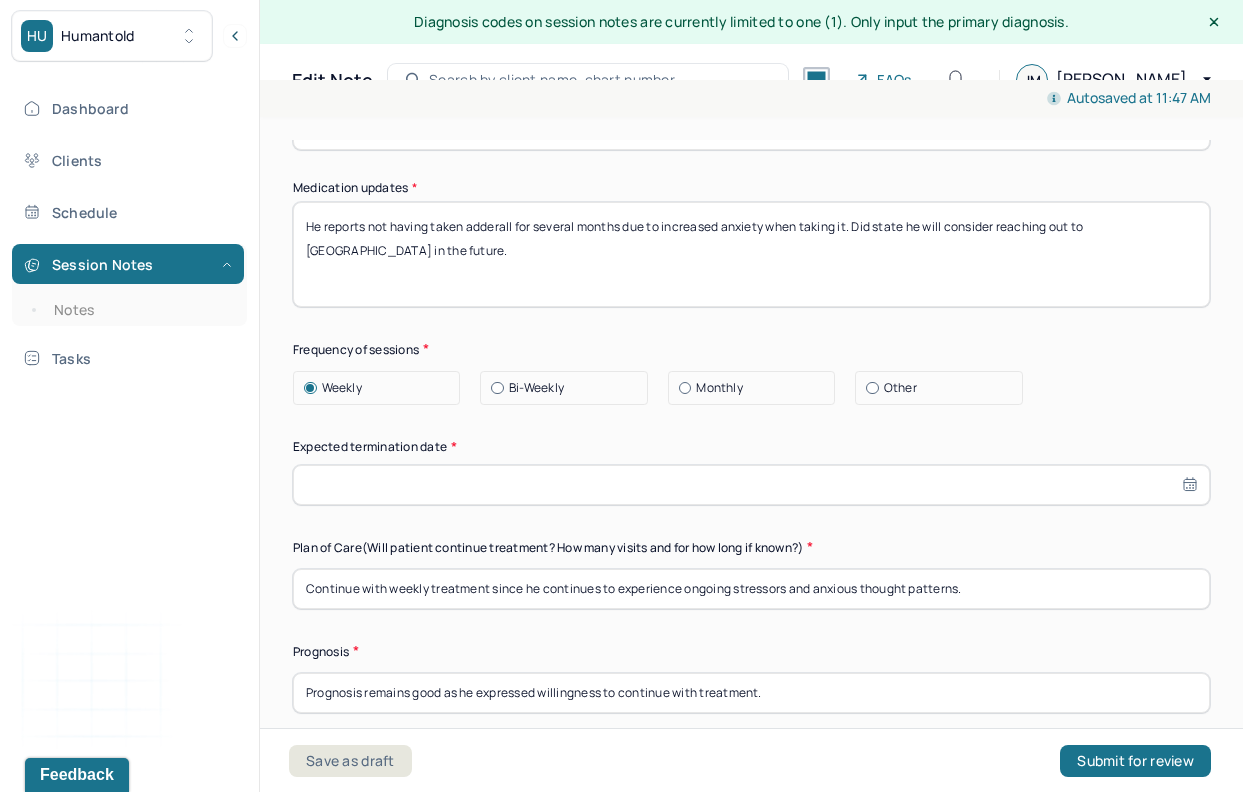 type on "He reports not having taken adderall for several months due to increased anxiety when taking it. Did state he will consider reaching out to [GEOGRAPHIC_DATA] in the future." 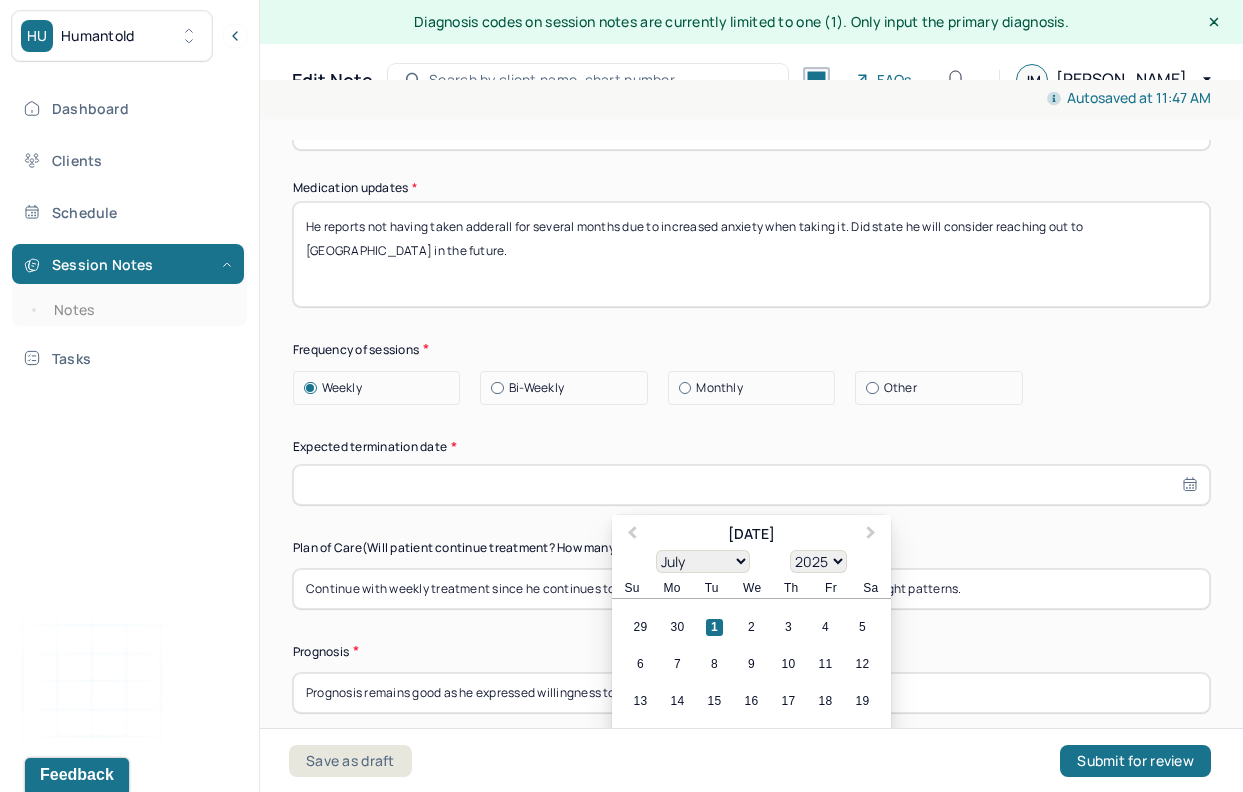 click on "1900 1901 1902 1903 1904 1905 1906 1907 1908 1909 1910 1911 1912 1913 1914 1915 1916 1917 1918 1919 1920 1921 1922 1923 1924 1925 1926 1927 1928 1929 1930 1931 1932 1933 1934 1935 1936 1937 1938 1939 1940 1941 1942 1943 1944 1945 1946 1947 1948 1949 1950 1951 1952 1953 1954 1955 1956 1957 1958 1959 1960 1961 1962 1963 1964 1965 1966 1967 1968 1969 1970 1971 1972 1973 1974 1975 1976 1977 1978 1979 1980 1981 1982 1983 1984 1985 1986 1987 1988 1989 1990 1991 1992 1993 1994 1995 1996 1997 1998 1999 2000 2001 2002 2003 2004 2005 2006 2007 2008 2009 2010 2011 2012 2013 2014 2015 2016 2017 2018 2019 2020 2021 2022 2023 2024 2025 2026 2027 2028 2029 2030 2031 2032 2033 2034 2035 2036 2037 2038 2039 2040 2041 2042 2043 2044 2045 2046 2047 2048 2049 2050 2051 2052 2053 2054 2055 2056 2057 2058 2059 2060 2061 2062 2063 2064 2065 2066 2067 2068 2069 2070 2071 2072 2073 2074 2075 2076 2077 2078 2079 2080 2081 2082 2083 2084 2085 2086 2087 2088 2089 2090 2091 2092 2093 2094 2095 2096 2097 2098 2099 2100" at bounding box center (818, 561) 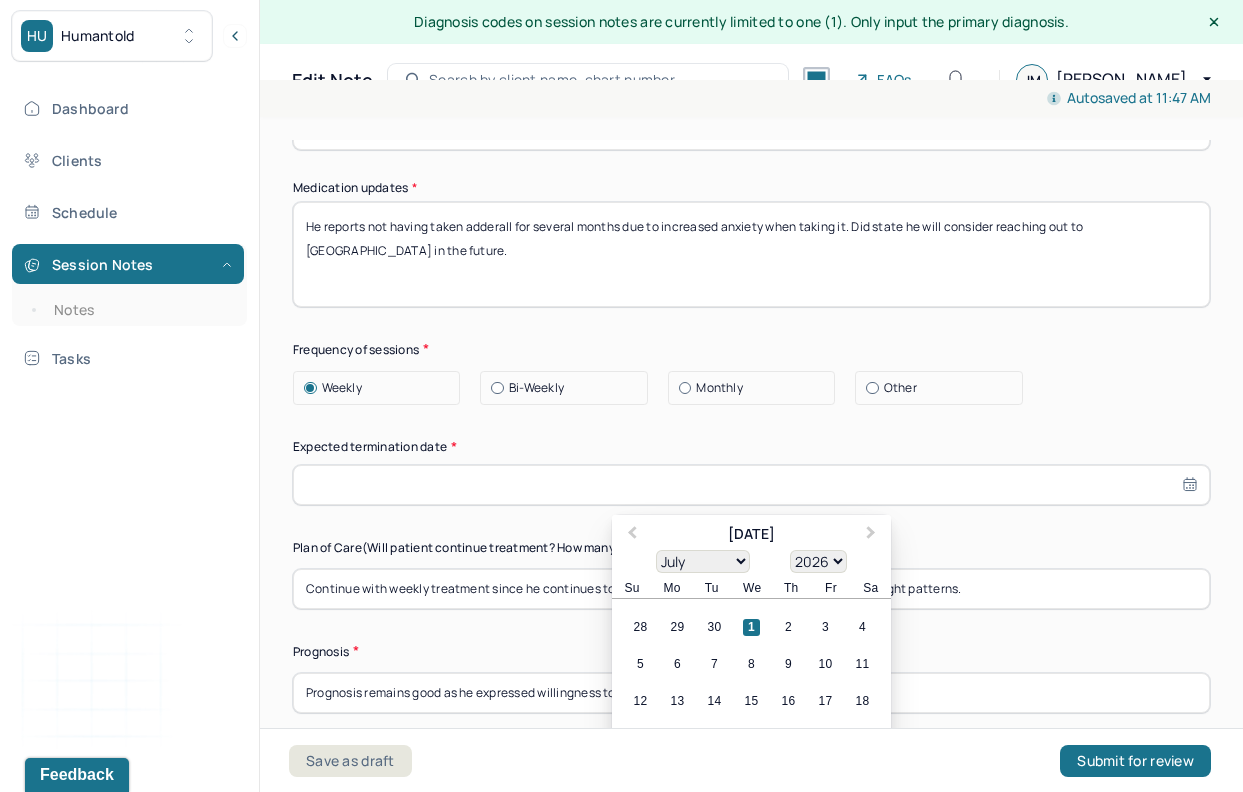 click on "1" at bounding box center (751, 627) 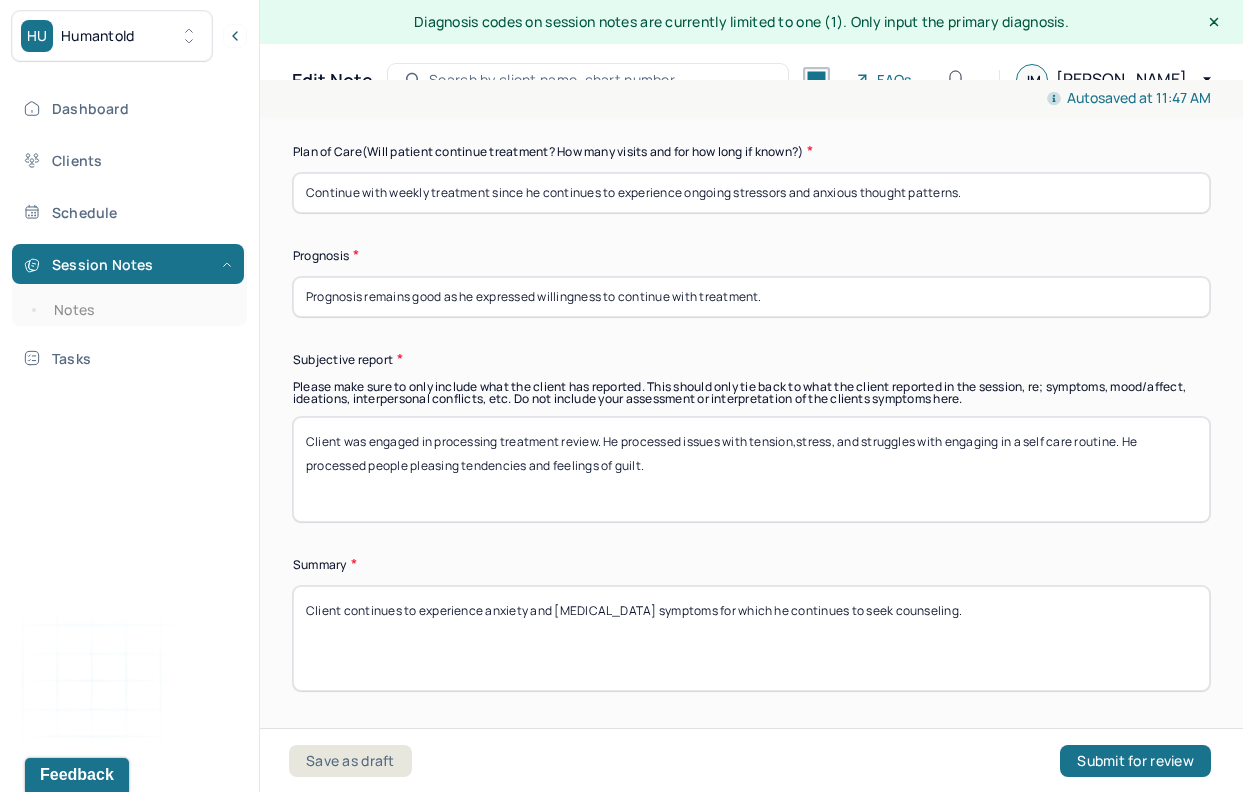scroll, scrollTop: 6147, scrollLeft: 0, axis: vertical 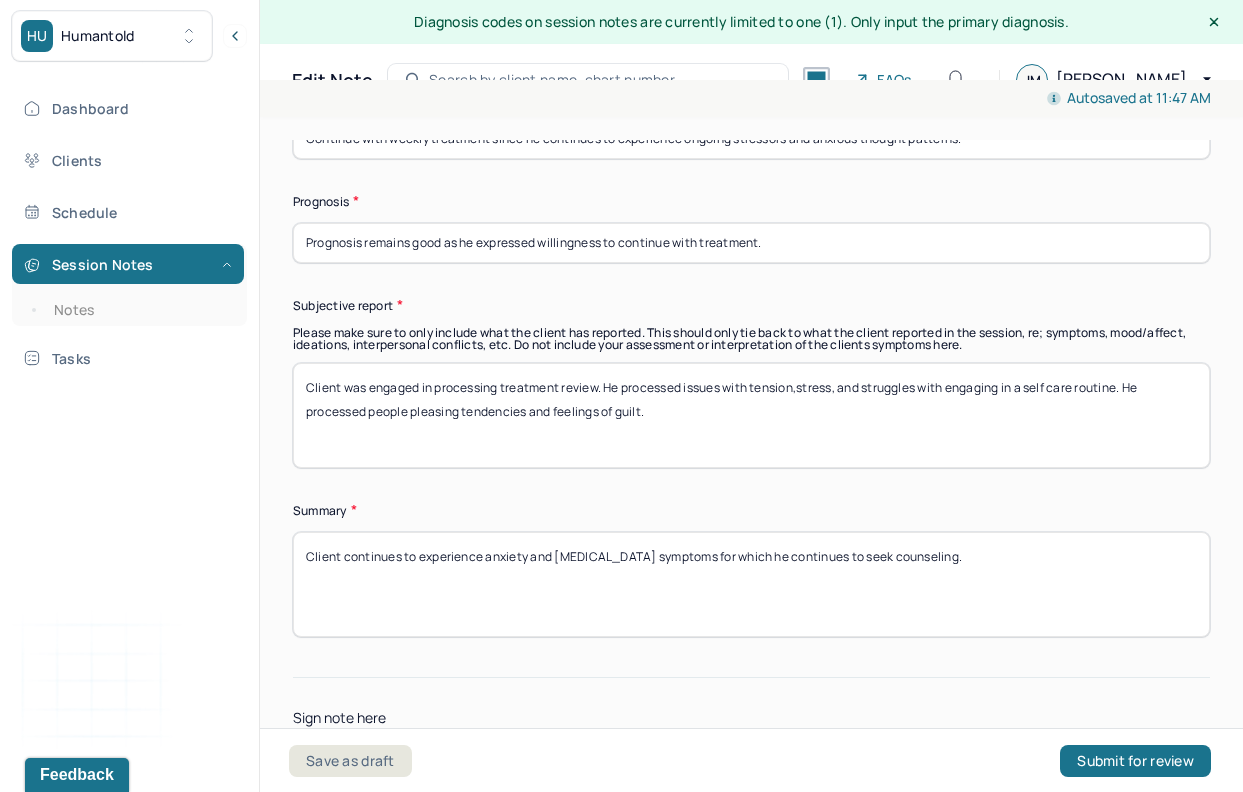 drag, startPoint x: 676, startPoint y: 406, endPoint x: 688, endPoint y: 379, distance: 29.546574 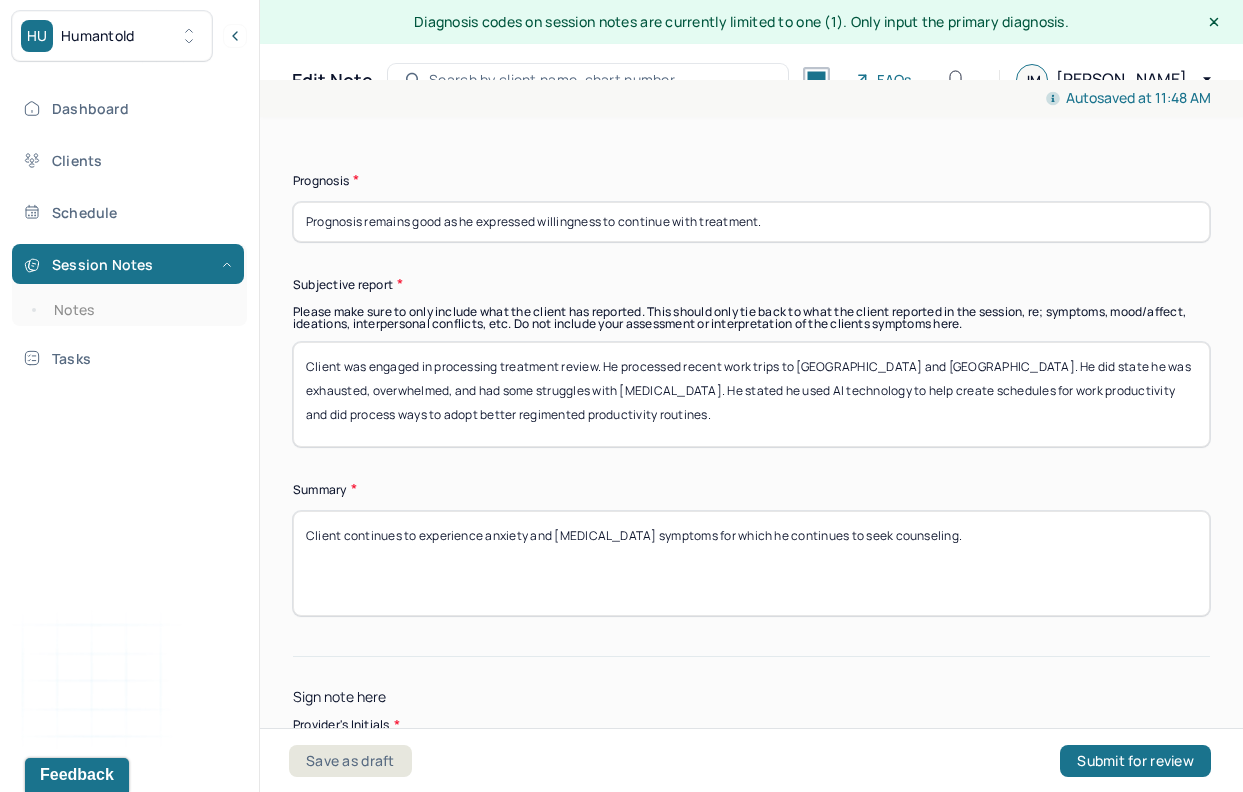 scroll, scrollTop: 6142, scrollLeft: 0, axis: vertical 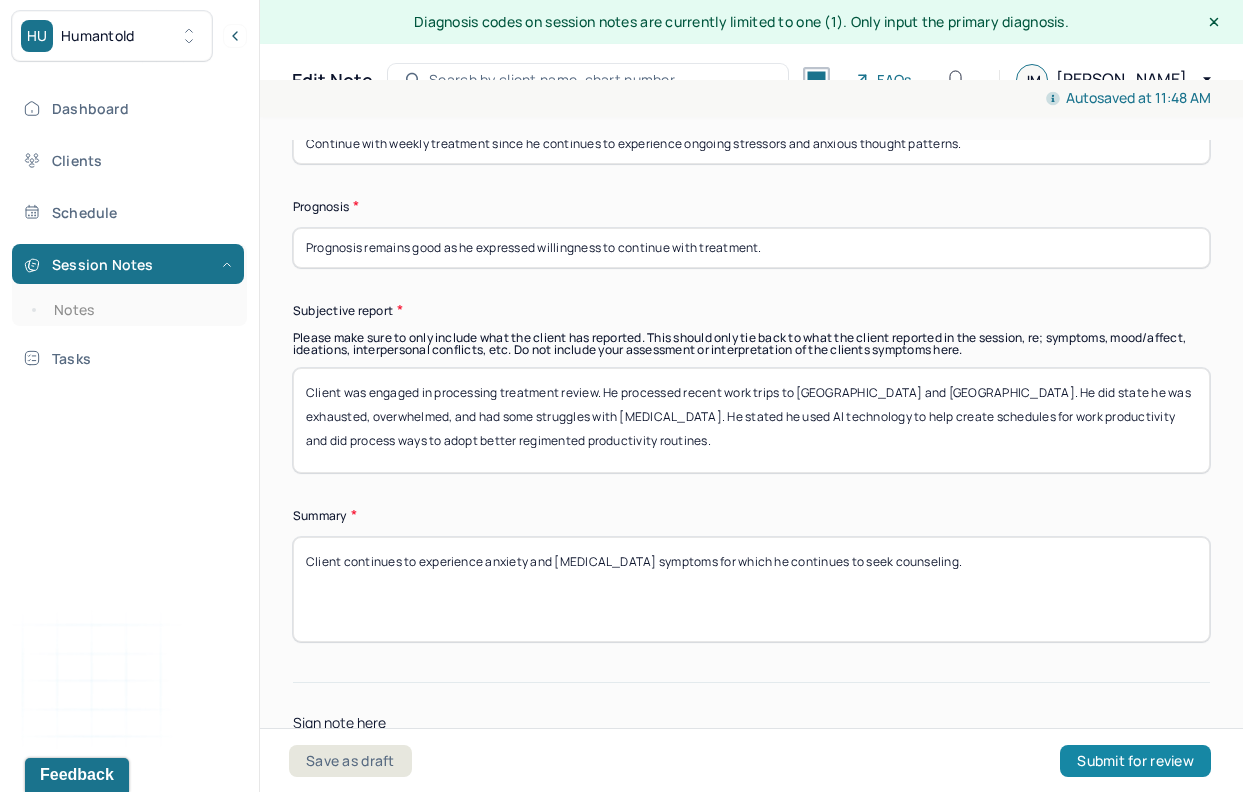 type on "Client was engaged in processing treatment review. He processed recent work trips to [GEOGRAPHIC_DATA] and [GEOGRAPHIC_DATA]. He did state he was exhausted, overwhelmed, and had some struggles with [MEDICAL_DATA]. He stated he used AI technology to help create schedules for work productivity and did process ways to adopt better regimented productivity routines." 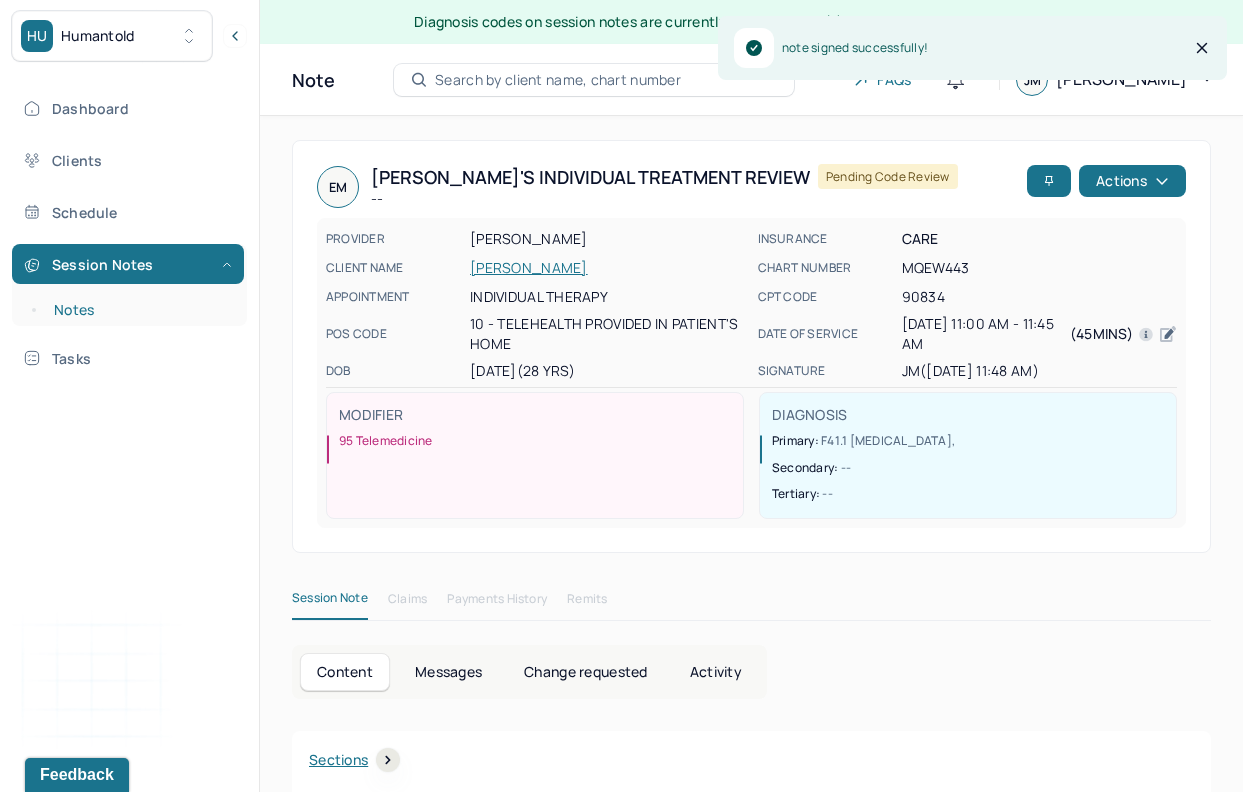 click on "Notes" at bounding box center (139, 310) 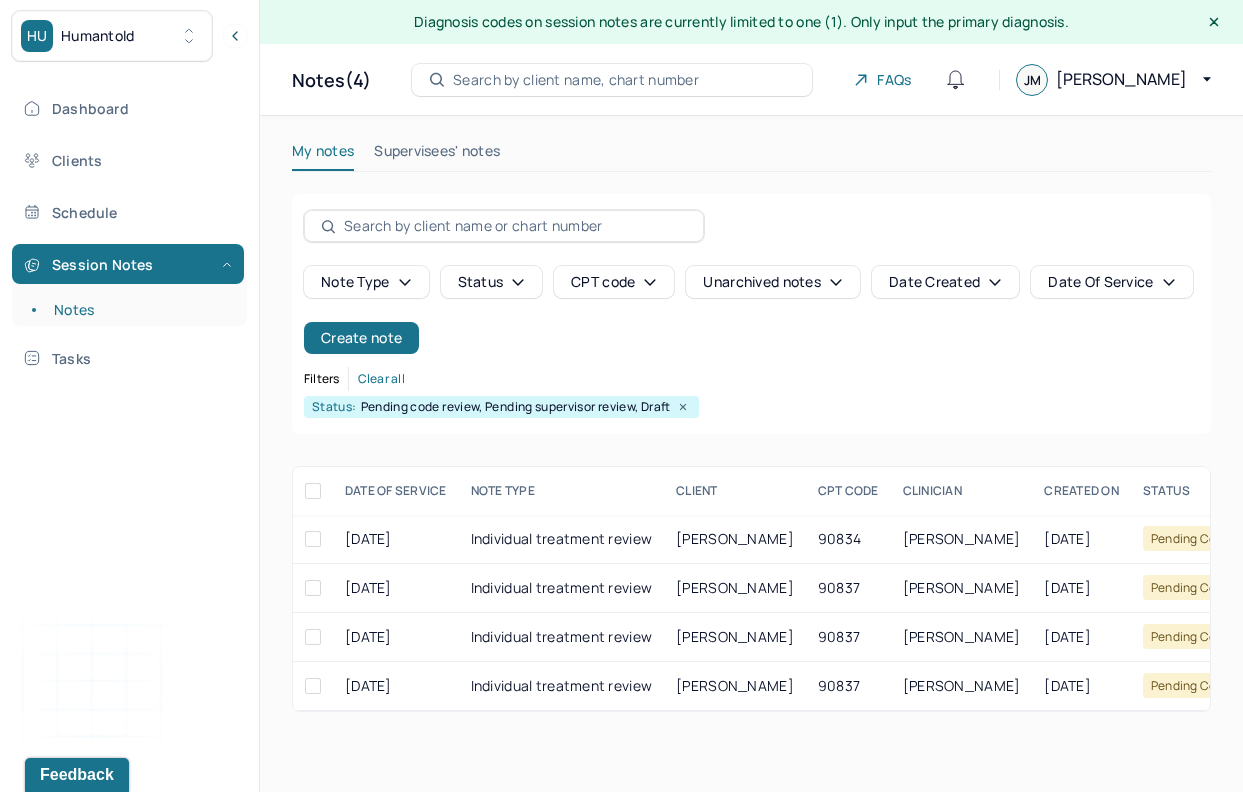 click on "Status" at bounding box center (492, 282) 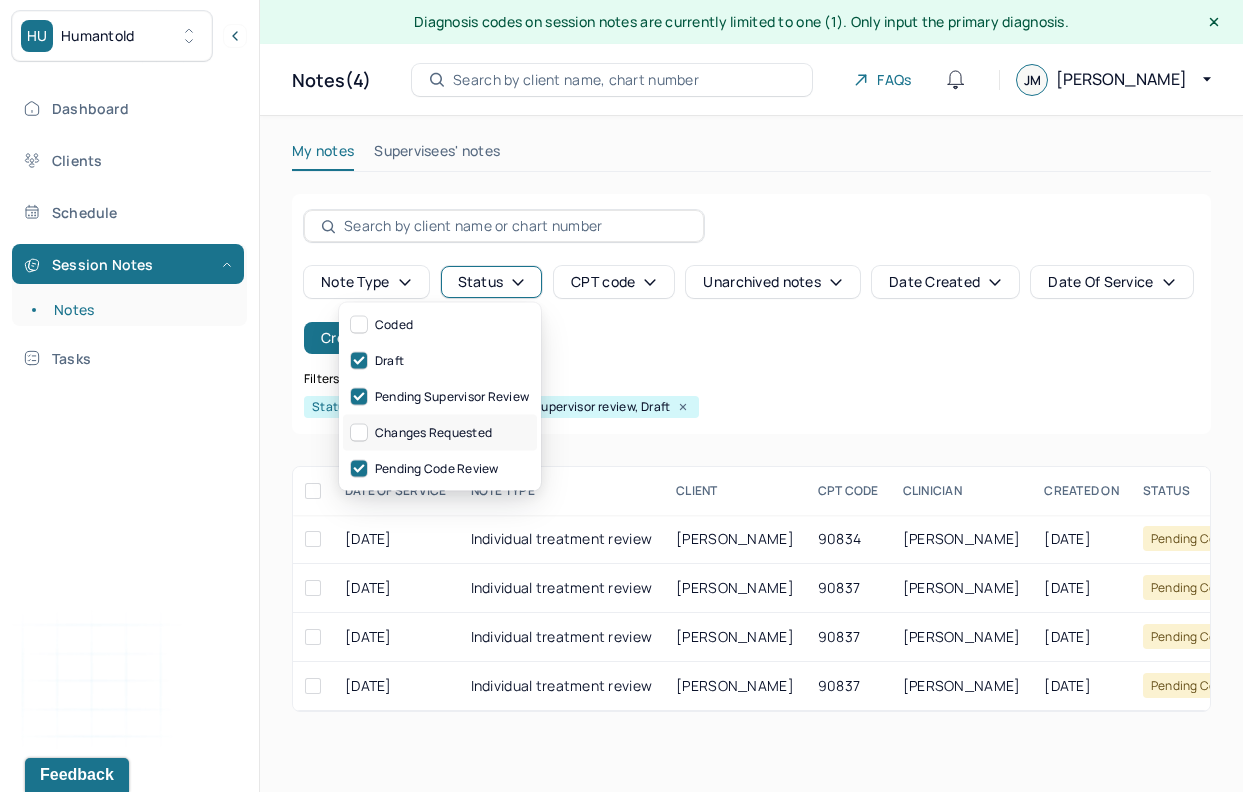 click on "Changes requested" at bounding box center (440, 433) 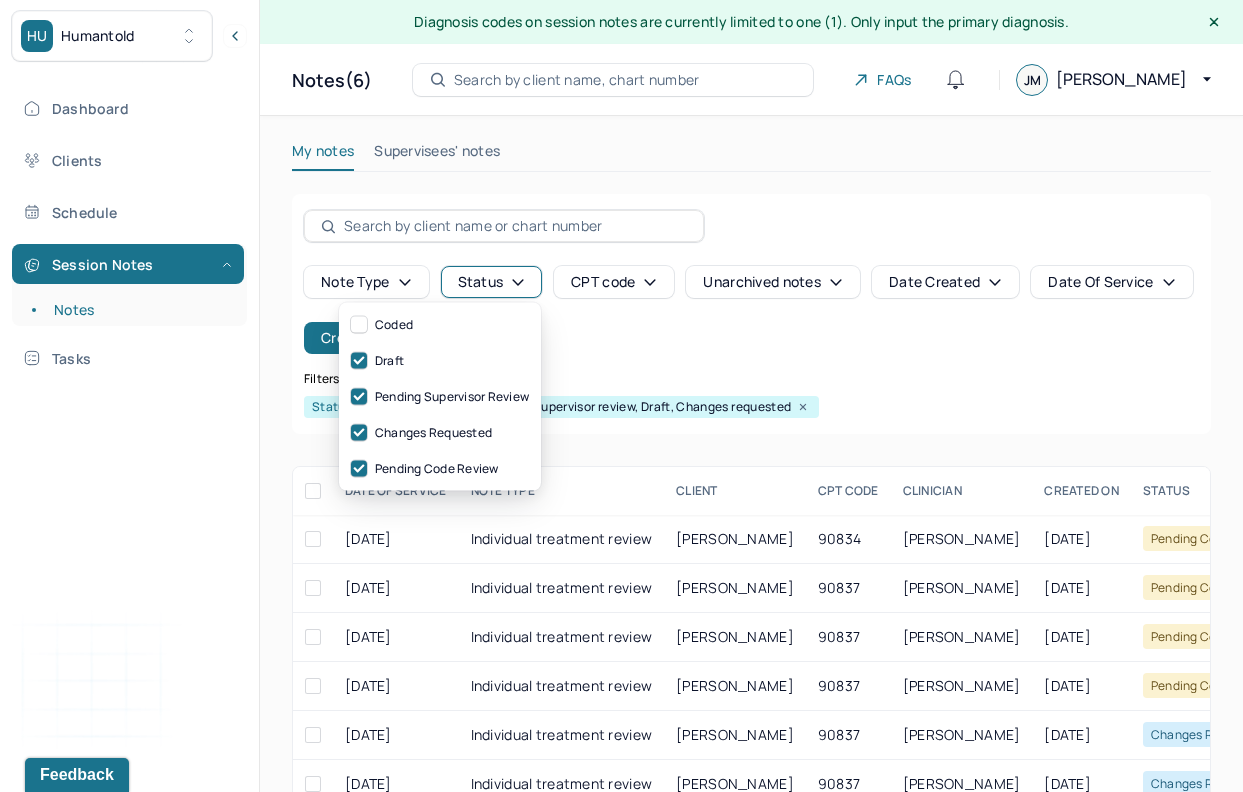 click on "Note type     Status     CPT code     Unarchived notes     Date Created     Date Of Service     Create note   Filters   Clear all   Status: Pending code review, Pending supervisor review, Draft, Changes requested     DATE OF SERVICE NOTE TYPE CLIENT CPT CODE CLINICIAN CREATED ON STATUS INSURANCE PROVIDER [DATE] Individual treatment review [PERSON_NAME] 90834 [PERSON_NAME] [DATE] Pending code review CARE     [DATE] Individual treatment review [PERSON_NAME] 90837 [PERSON_NAME] [DATE] Pending code review CARE     [DATE] Individual treatment review [PERSON_NAME] 90837 [PERSON_NAME] [DATE] Pending code review Self pay     [DATE] Individual treatment review [PERSON_NAME] 90837 [PERSON_NAME] [DATE] Pending code review CARE     [DATE] Individual treatment review [PERSON_NAME] 90837 [PERSON_NAME] [DATE] Changes requested CARE     [DATE] Individual treatment review [PERSON_NAME] 90837 [PERSON_NAME] [DATE] Changes requested CIG" at bounding box center [751, 502] 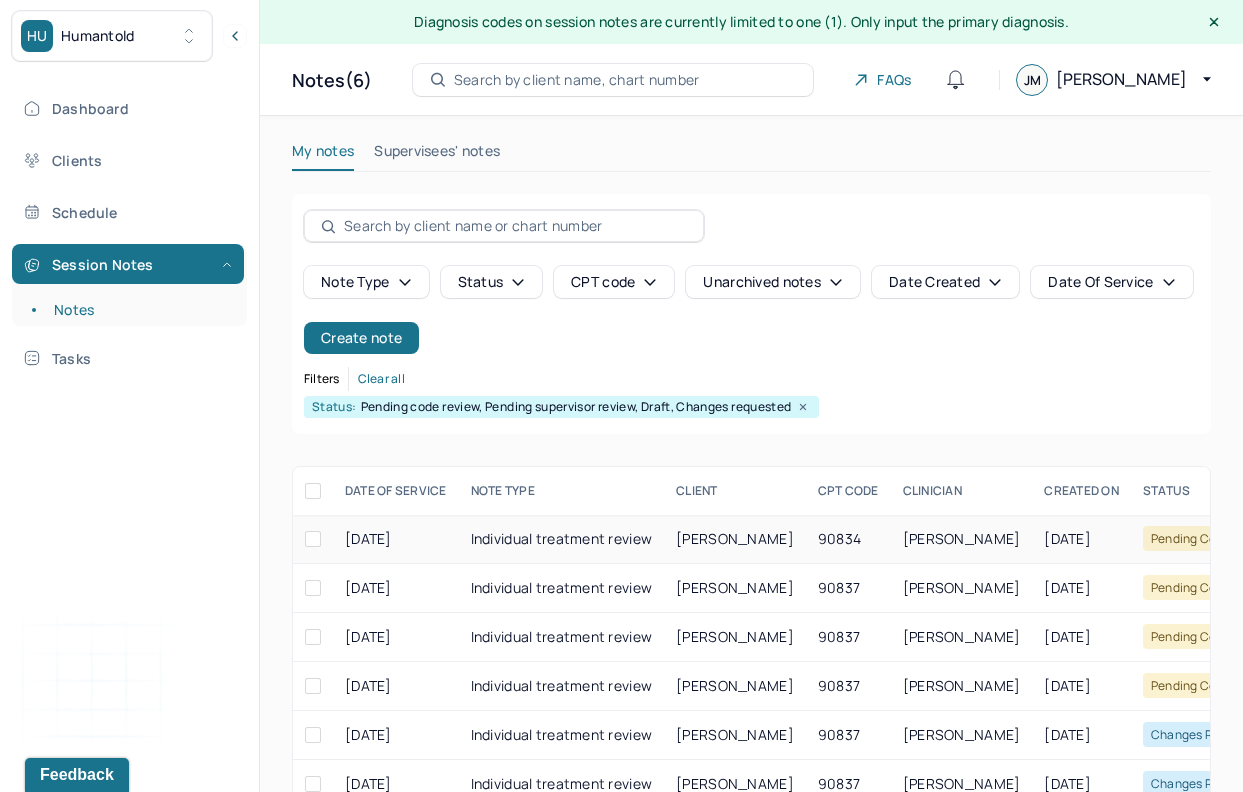 scroll, scrollTop: 87, scrollLeft: 0, axis: vertical 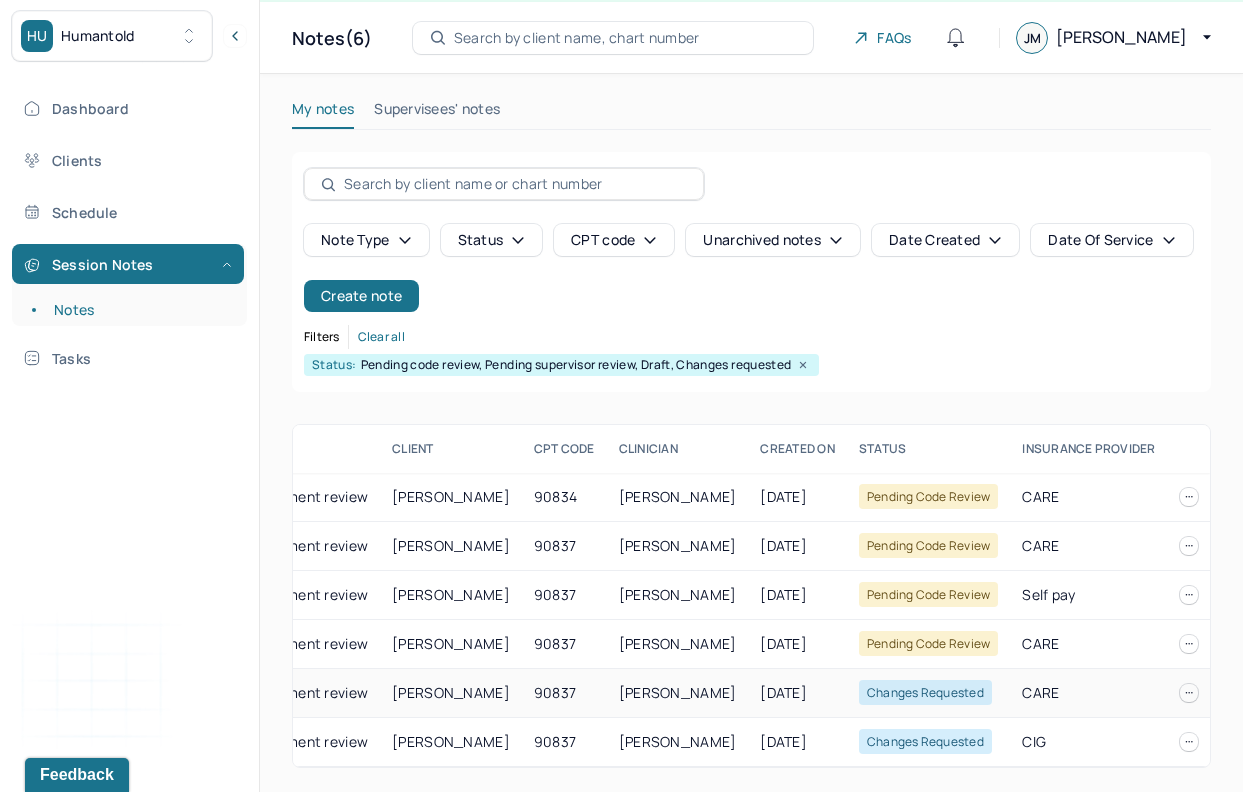 click on "[DATE]" at bounding box center [797, 693] 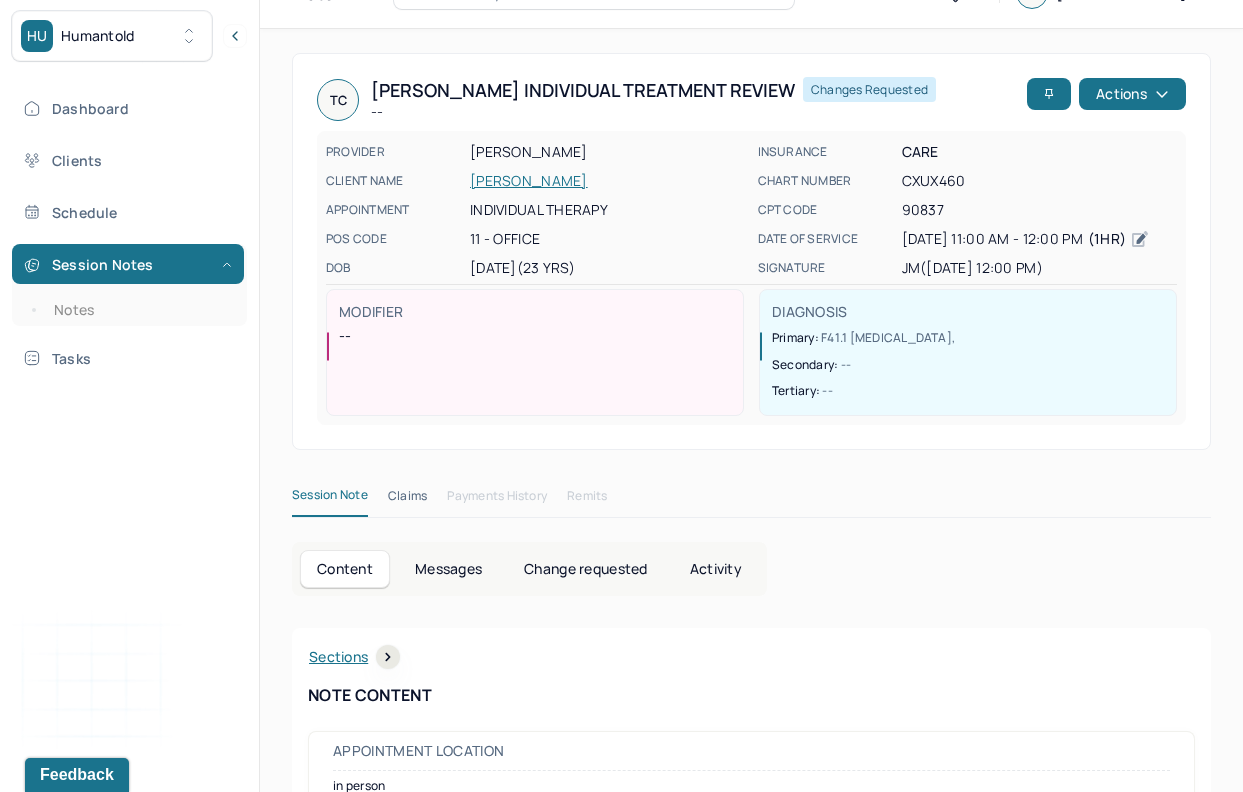click on "Change requested" at bounding box center [585, 569] 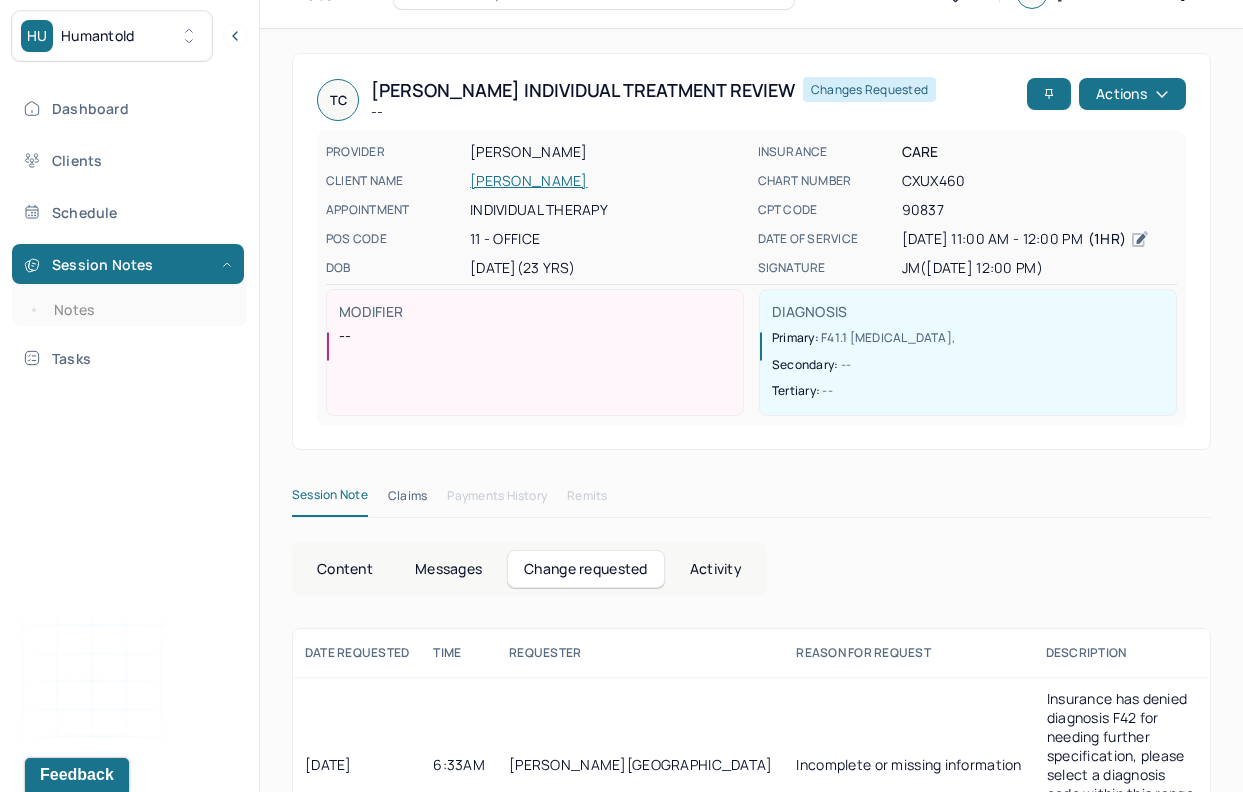 scroll, scrollTop: 115, scrollLeft: 0, axis: vertical 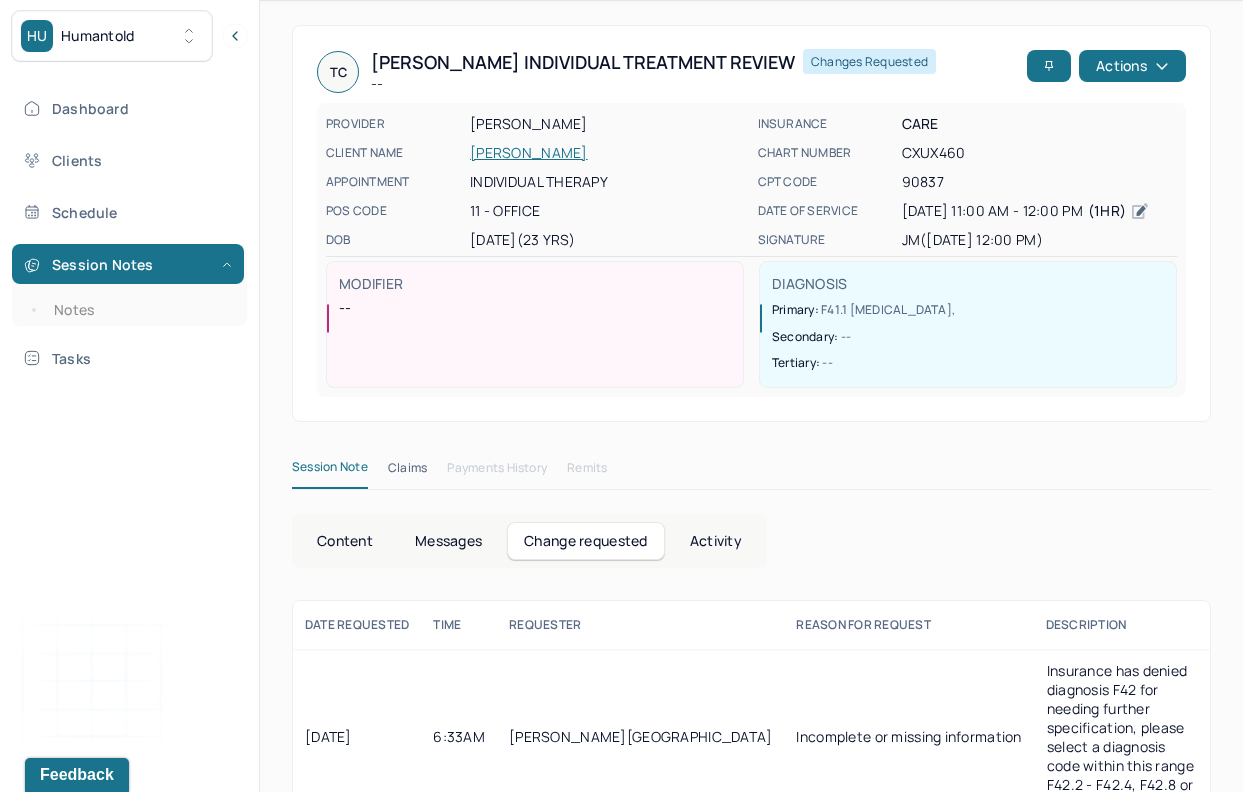 click on "Session Note" at bounding box center [330, 471] 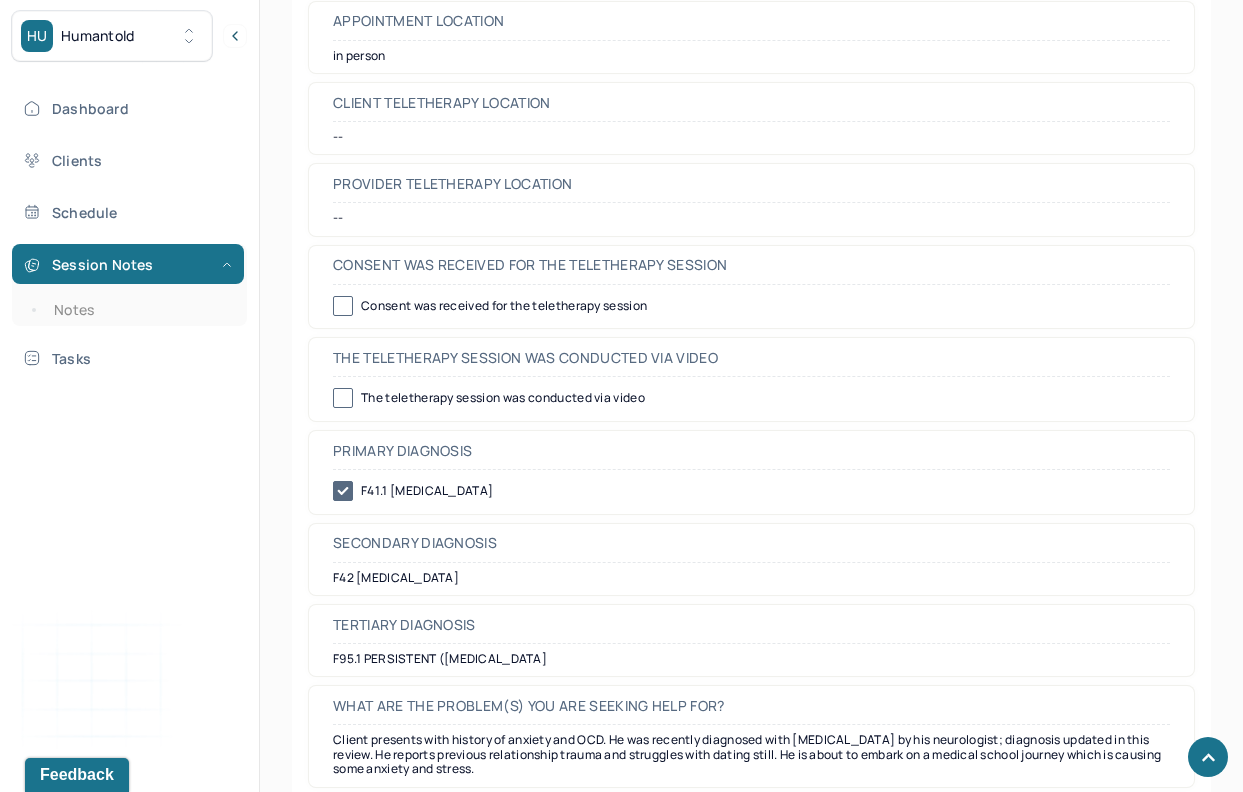 scroll, scrollTop: 818, scrollLeft: 0, axis: vertical 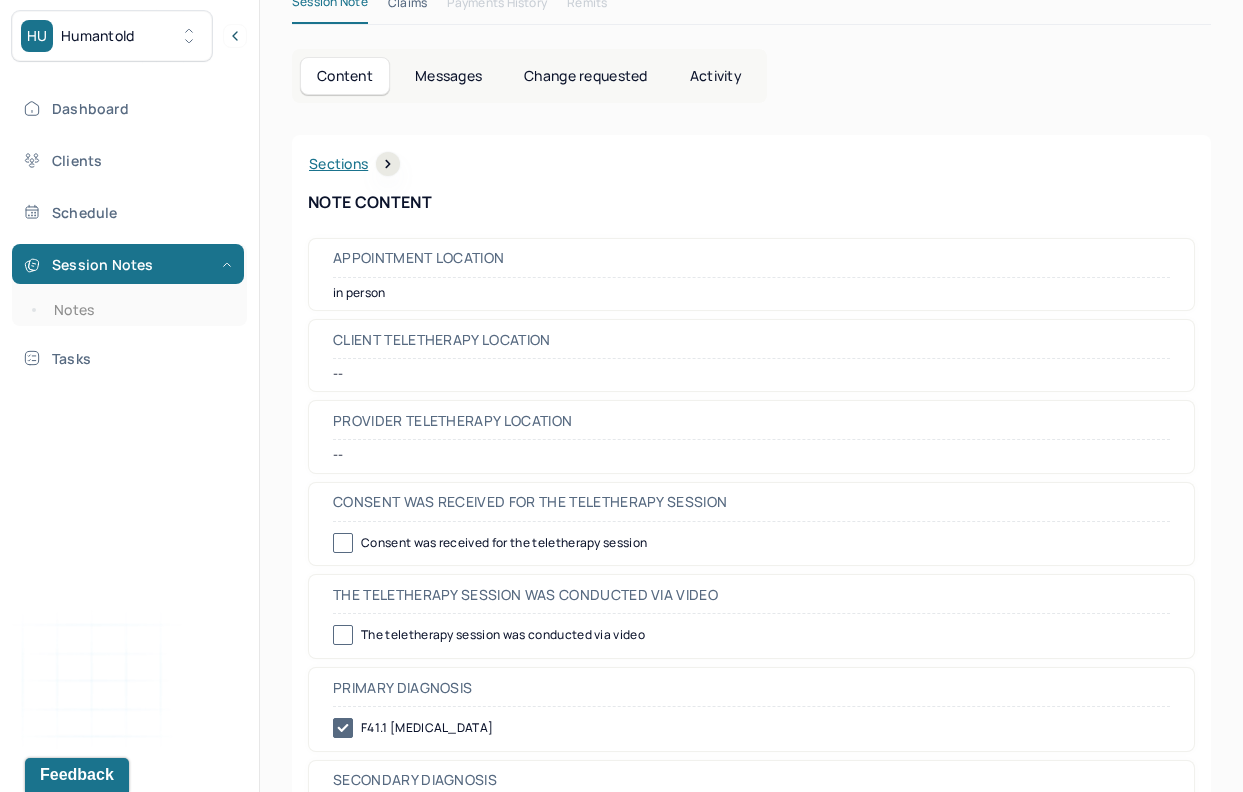 click on "Change requested" at bounding box center [585, 76] 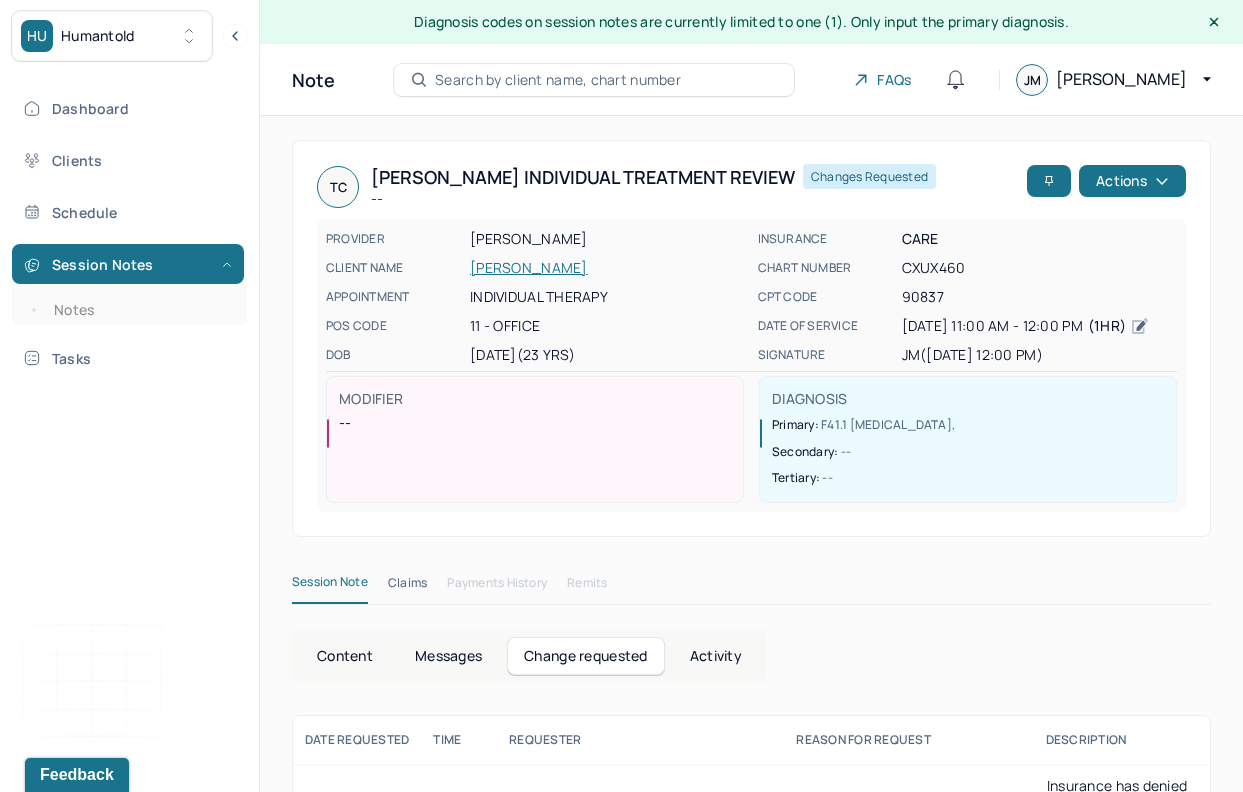 scroll, scrollTop: 115, scrollLeft: 0, axis: vertical 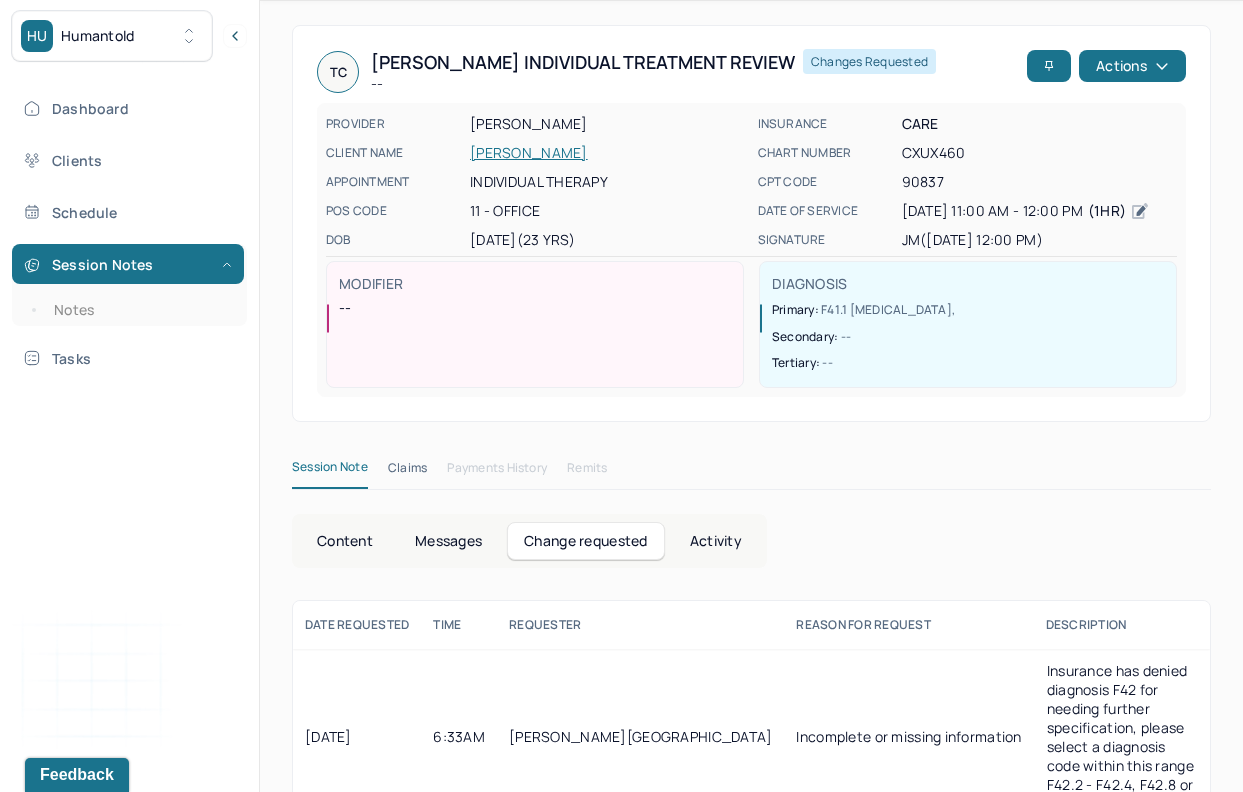 click on "Content" at bounding box center [345, 541] 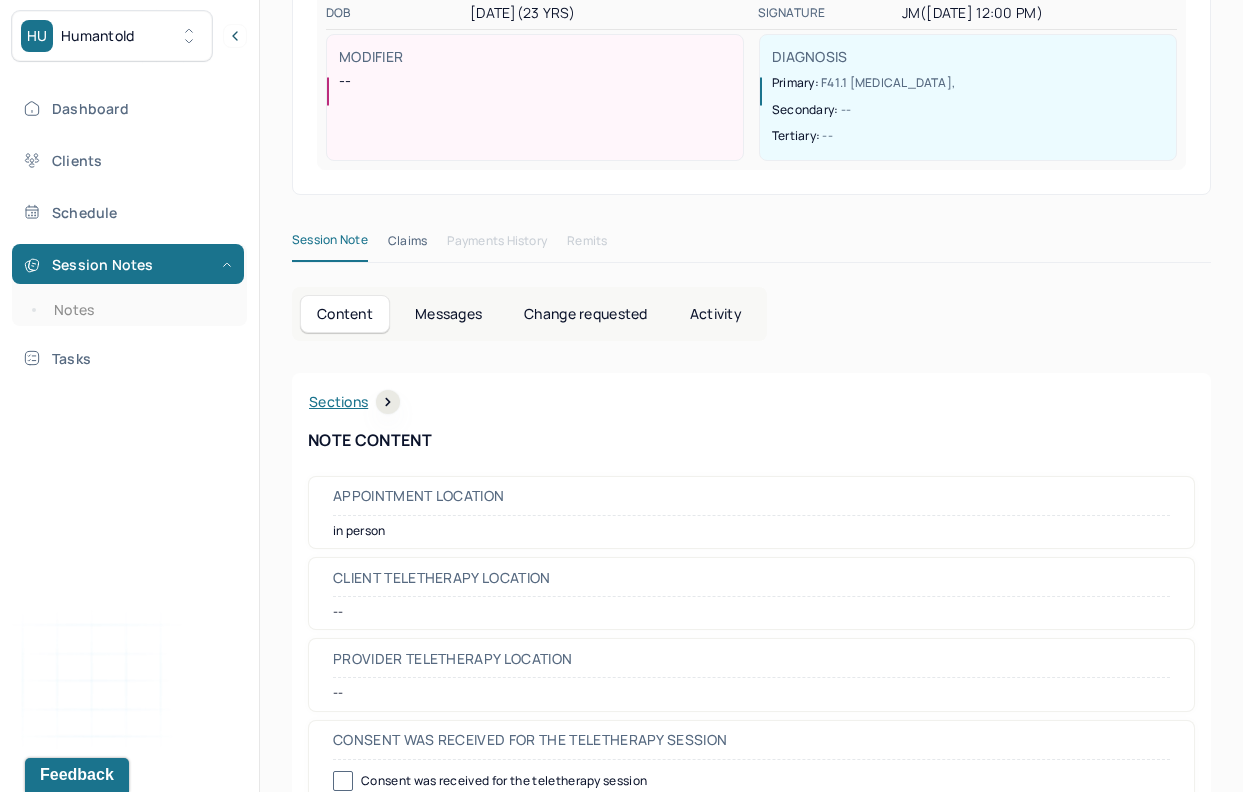 scroll, scrollTop: 272, scrollLeft: 0, axis: vertical 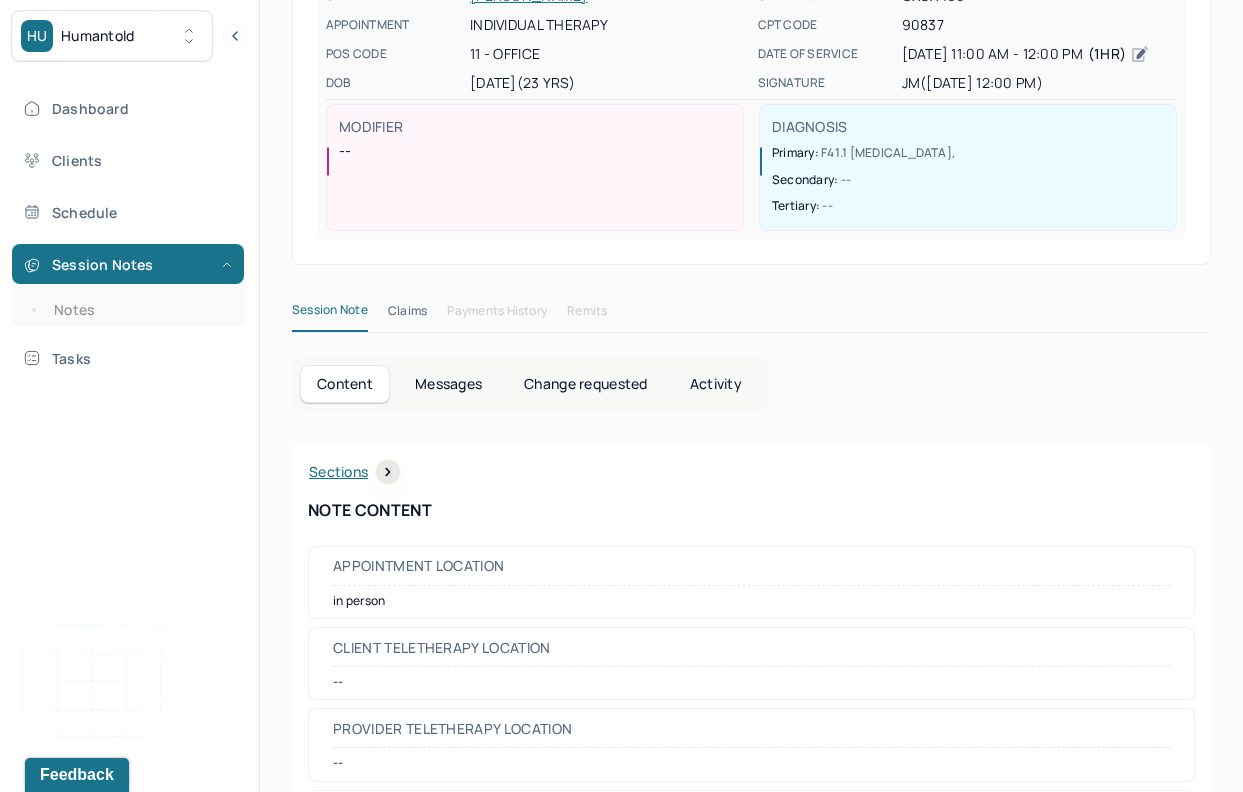 click on "Change requested" at bounding box center [585, 384] 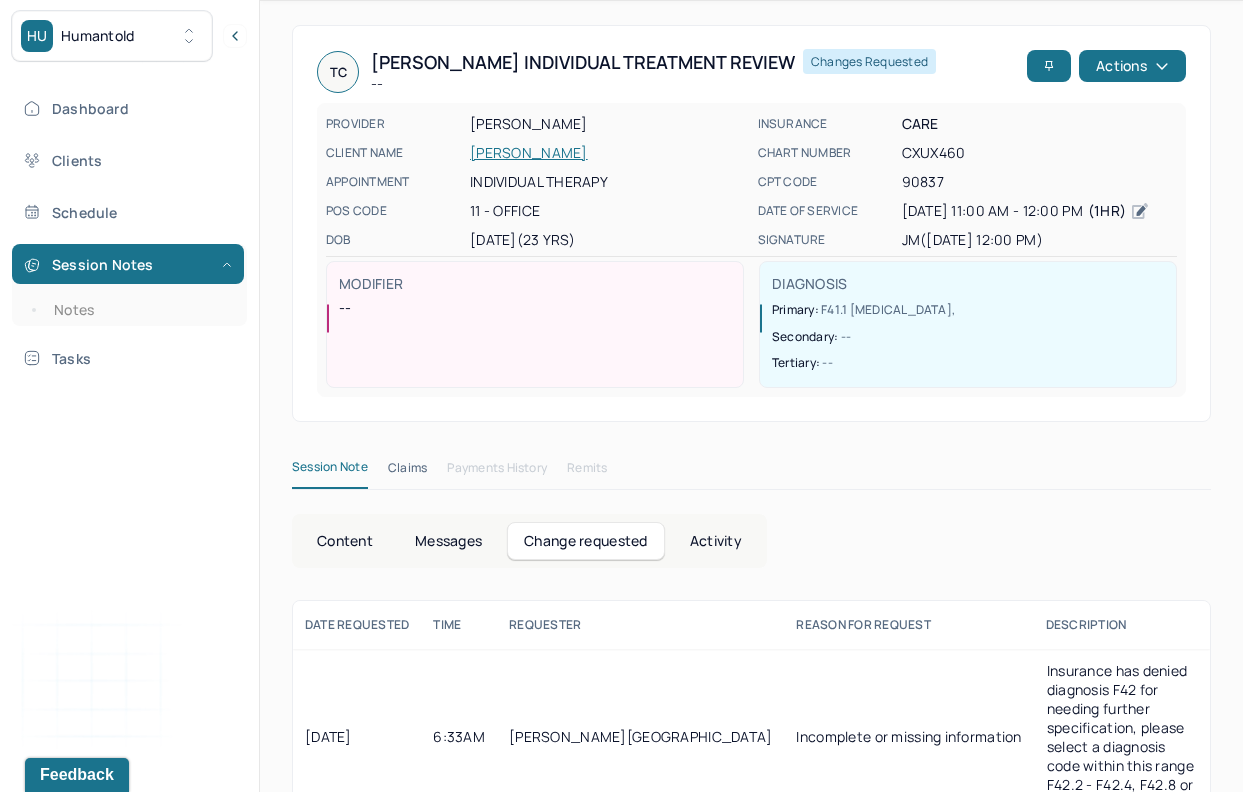 click on "Incomplete or missing information" at bounding box center [908, 737] 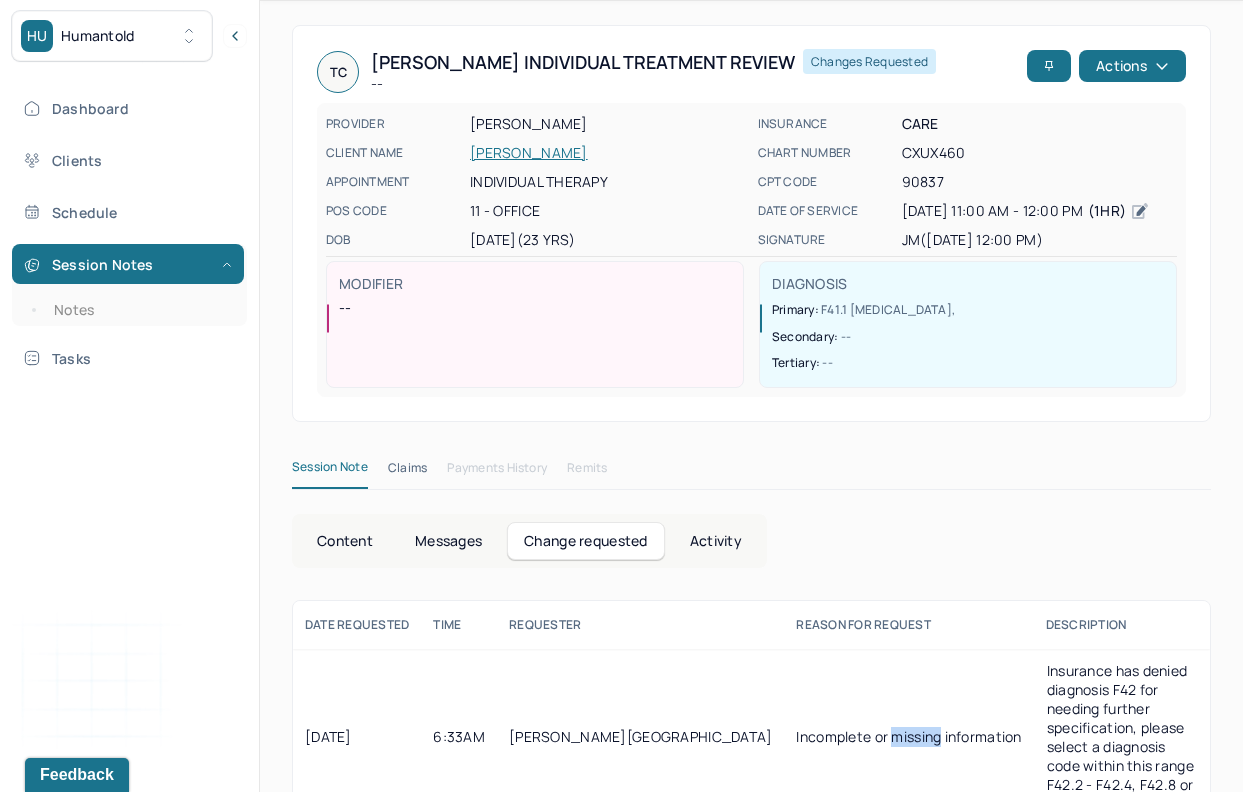 click on "Incomplete or missing information" at bounding box center [908, 737] 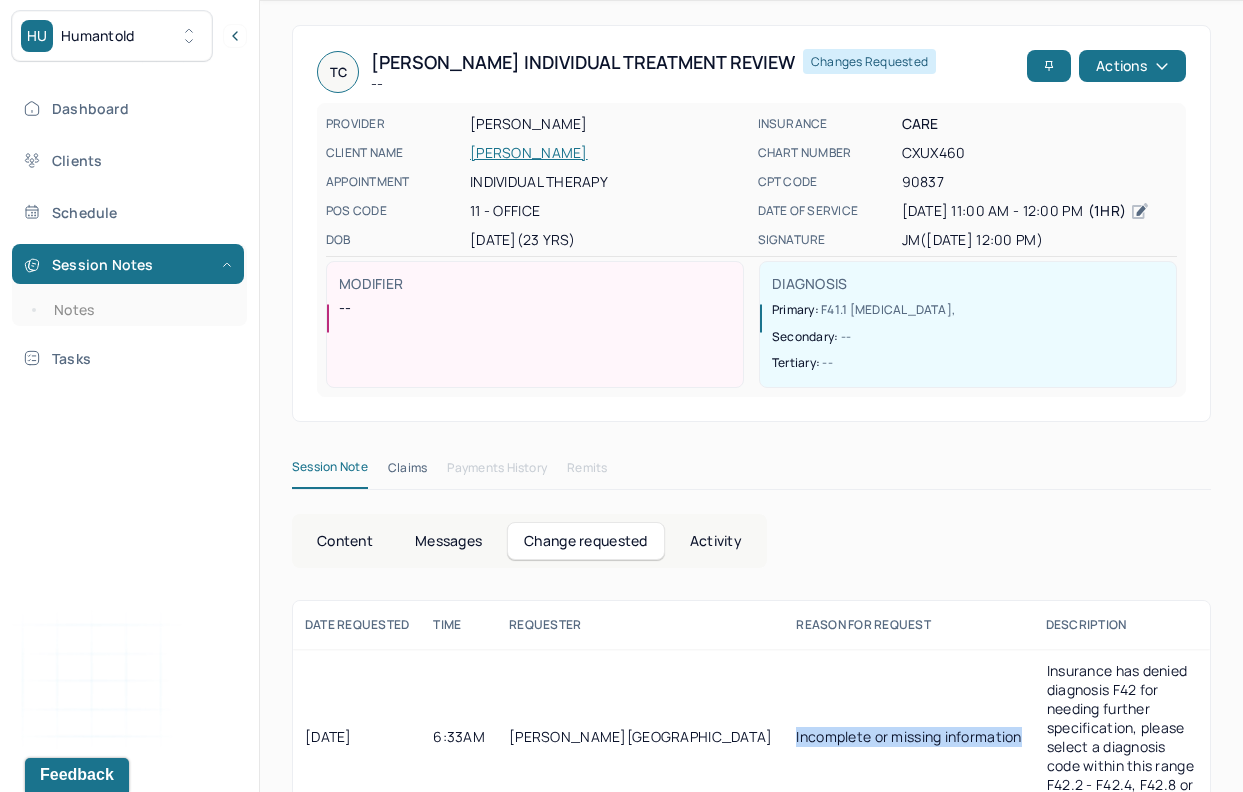 click on "Incomplete or missing information" at bounding box center (908, 737) 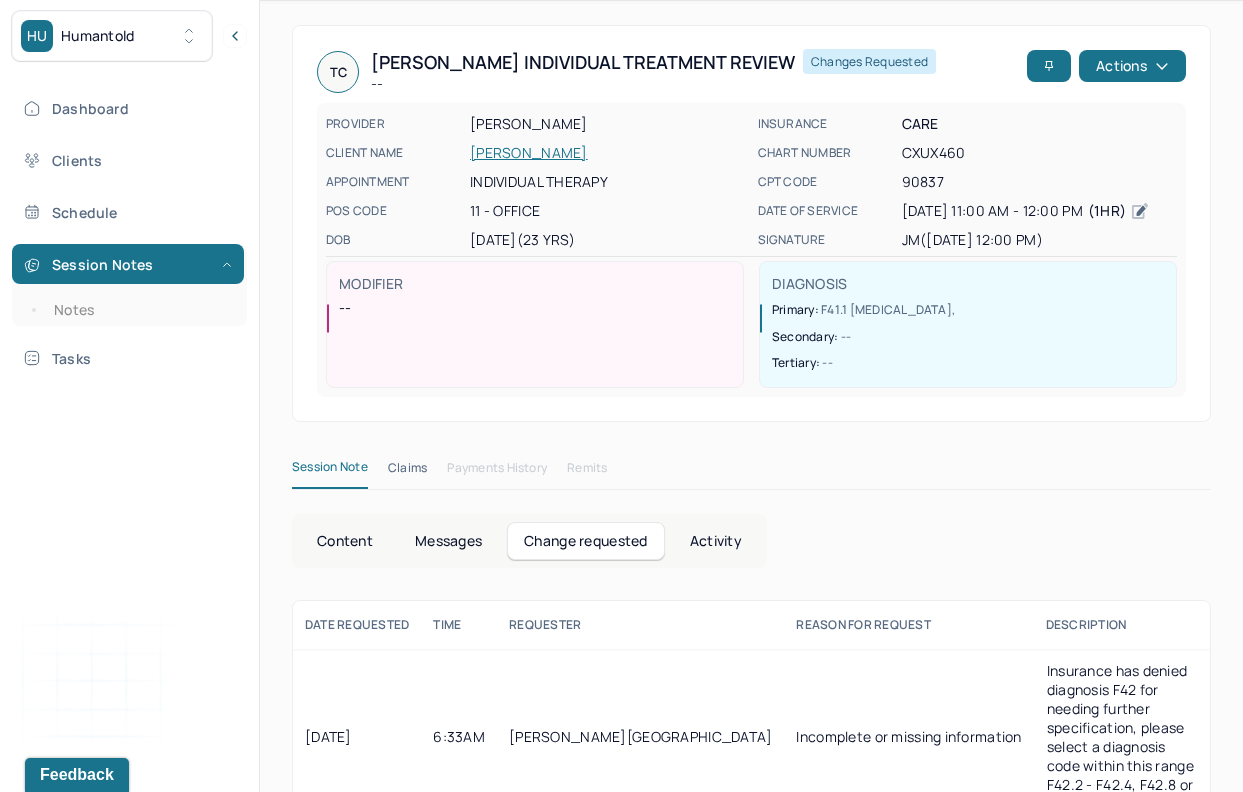 click on "Session Note" at bounding box center (330, 471) 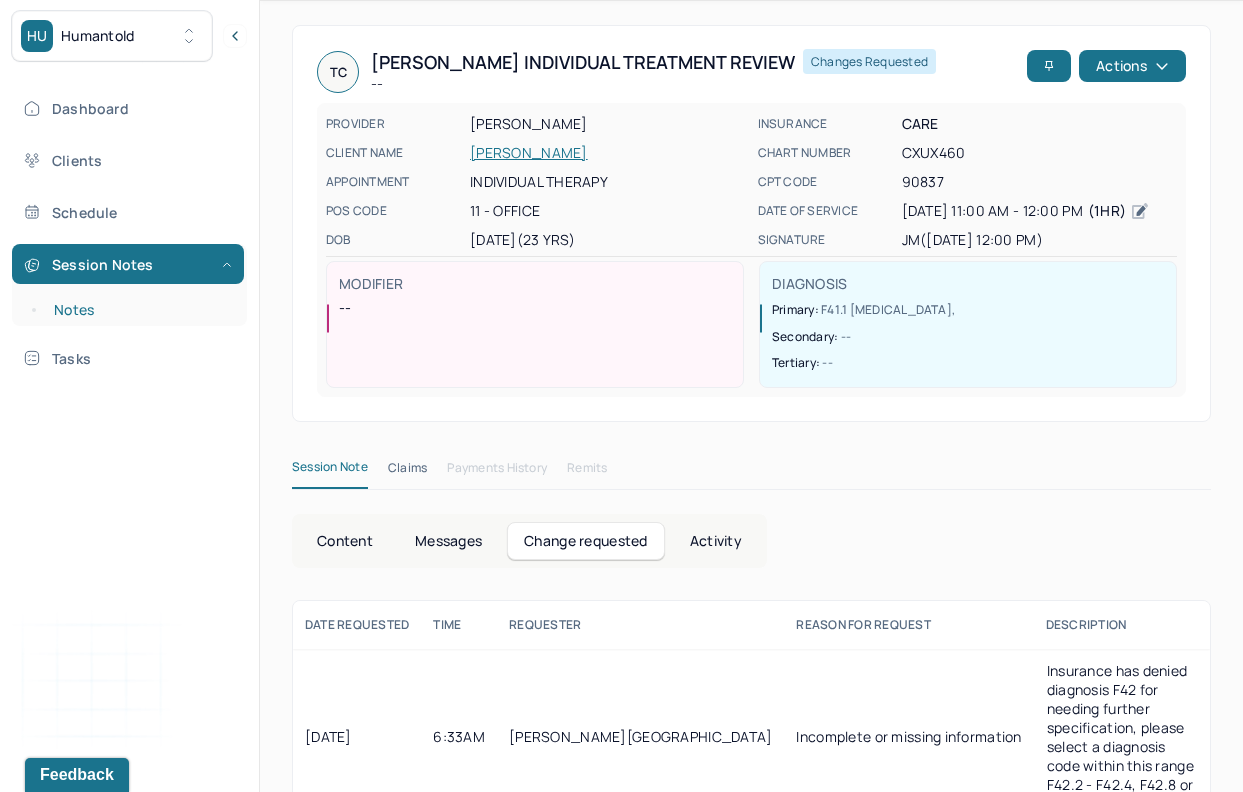 click on "Notes" at bounding box center [139, 310] 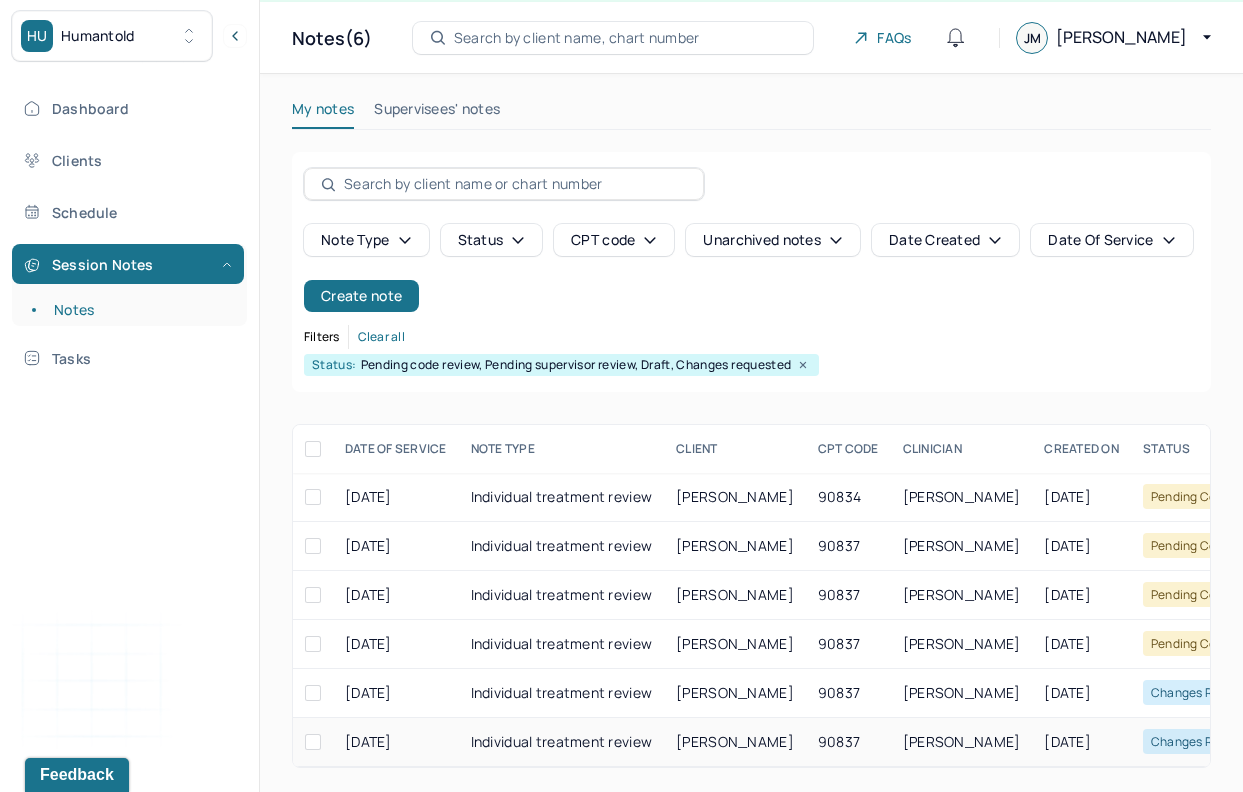click on "[PERSON_NAME]" at bounding box center [735, 741] 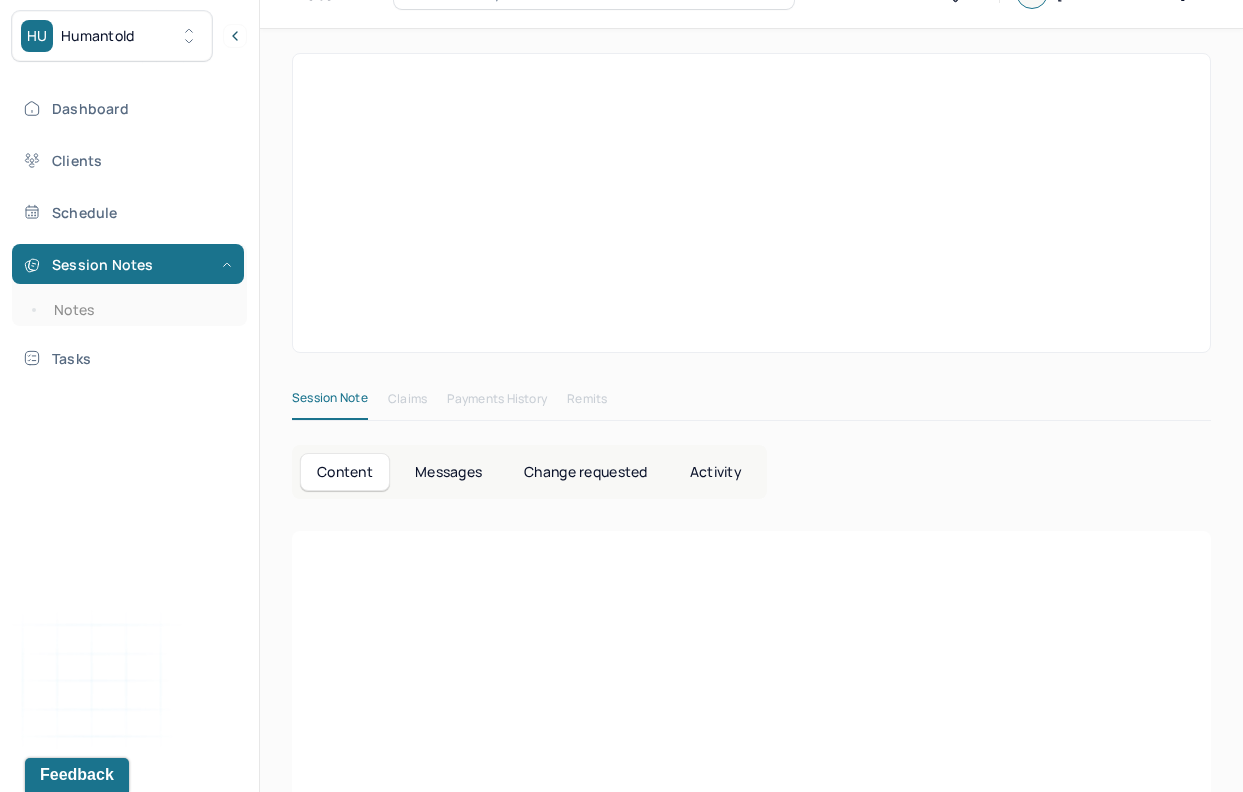 click at bounding box center [751, 767] 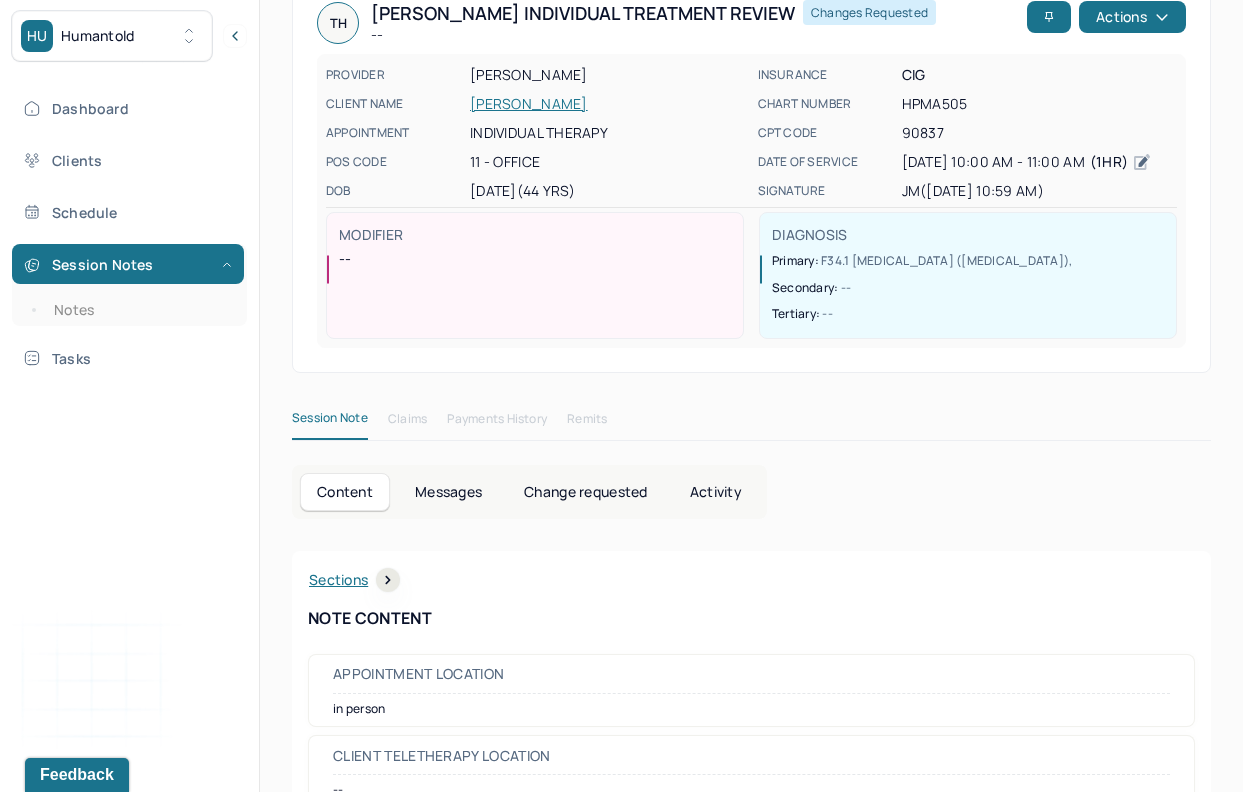scroll, scrollTop: 166, scrollLeft: 0, axis: vertical 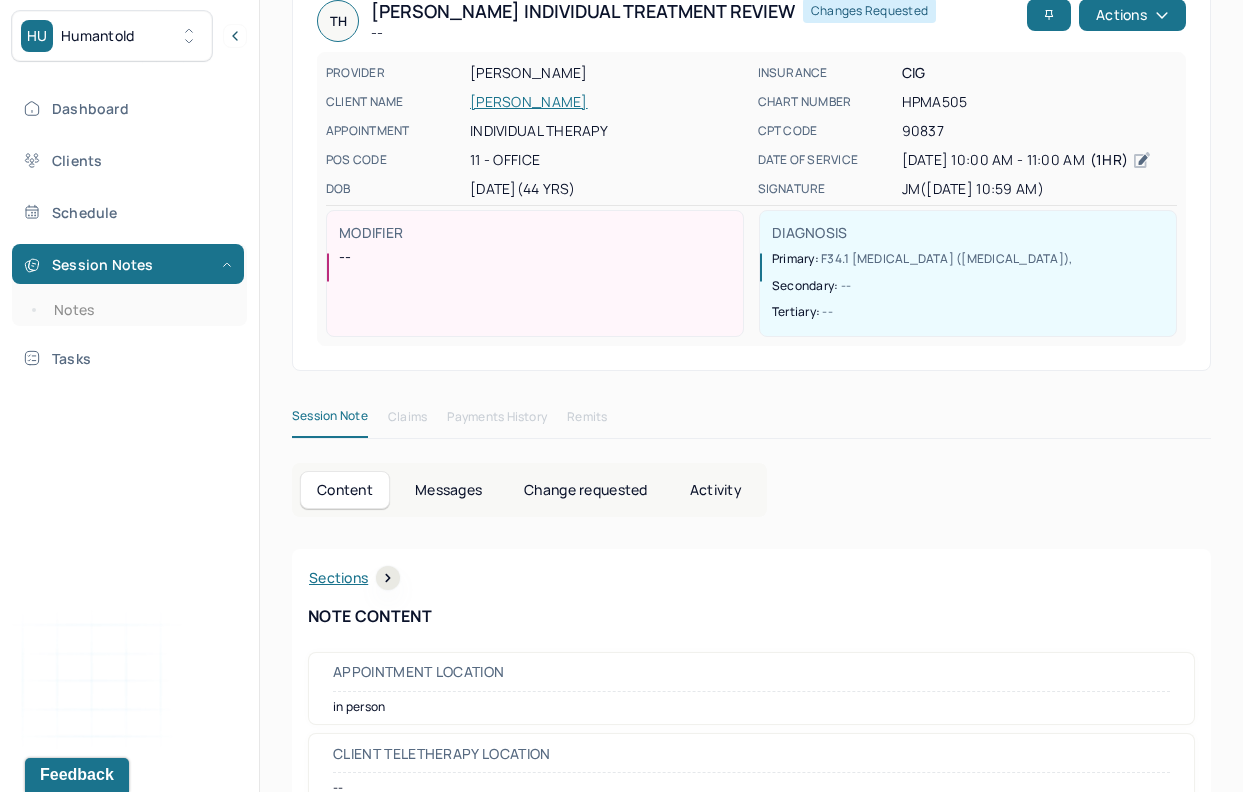 click on "Change requested" at bounding box center (585, 490) 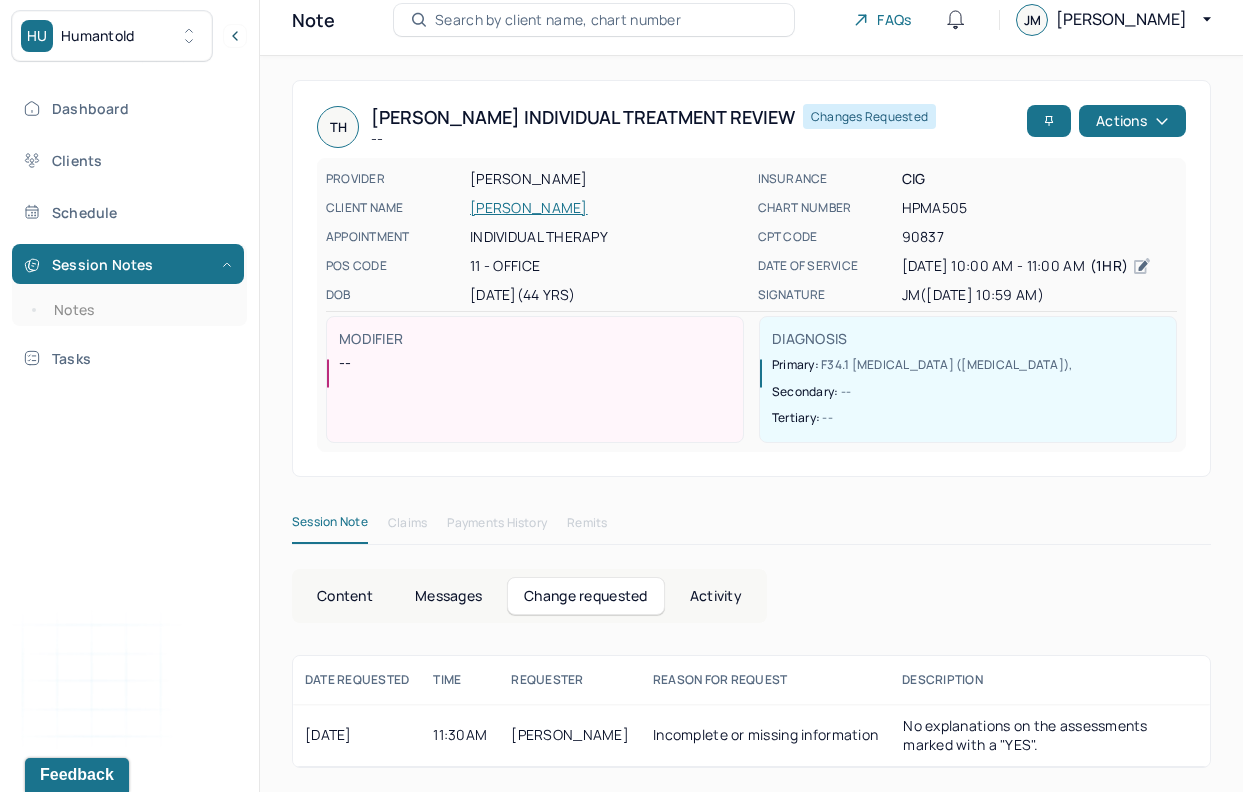 scroll, scrollTop: 77, scrollLeft: 0, axis: vertical 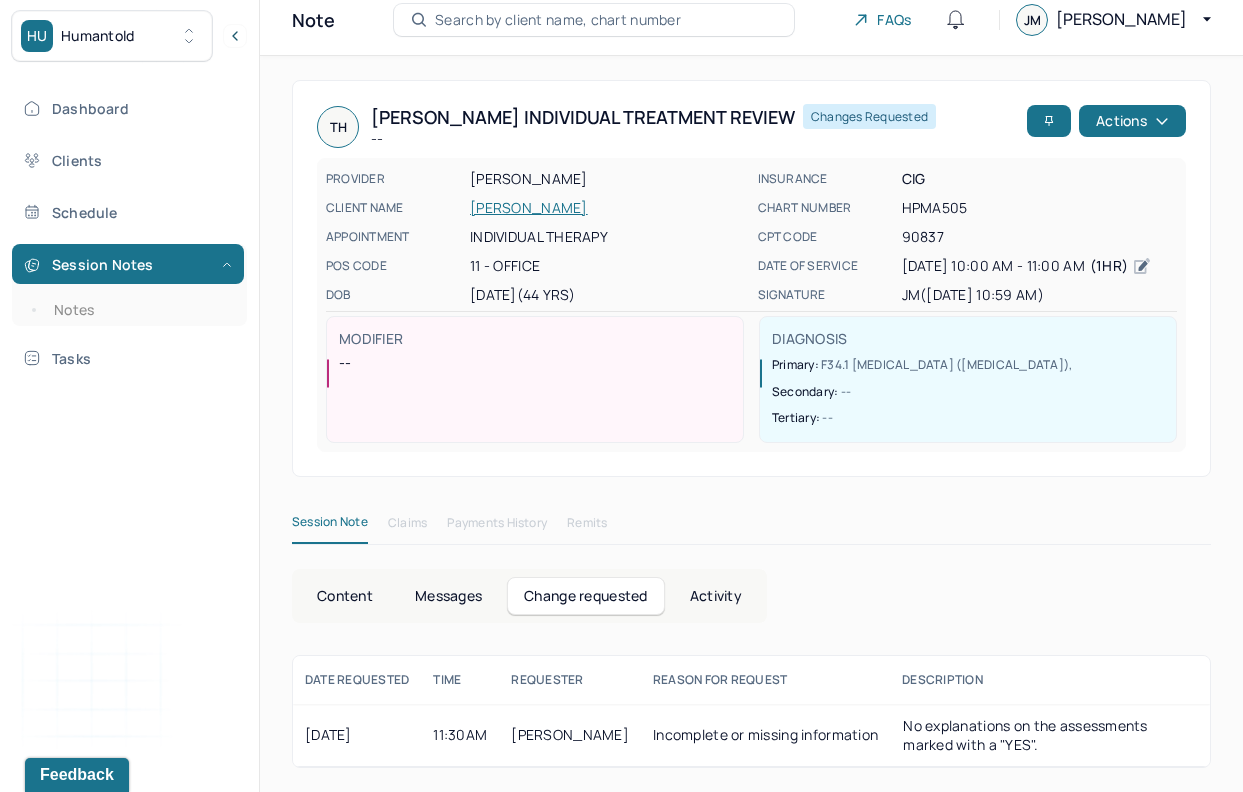 click on "Content" at bounding box center (345, 596) 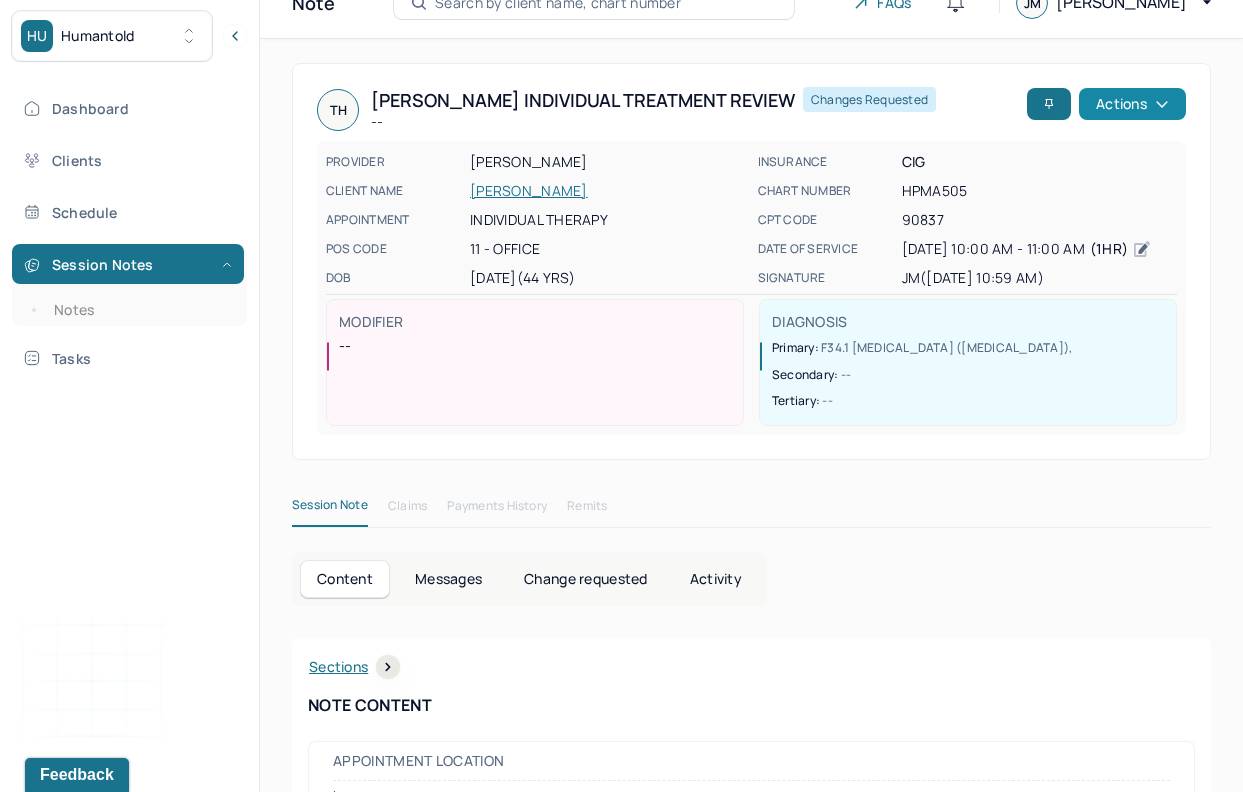 click on "Actions" at bounding box center (1132, 104) 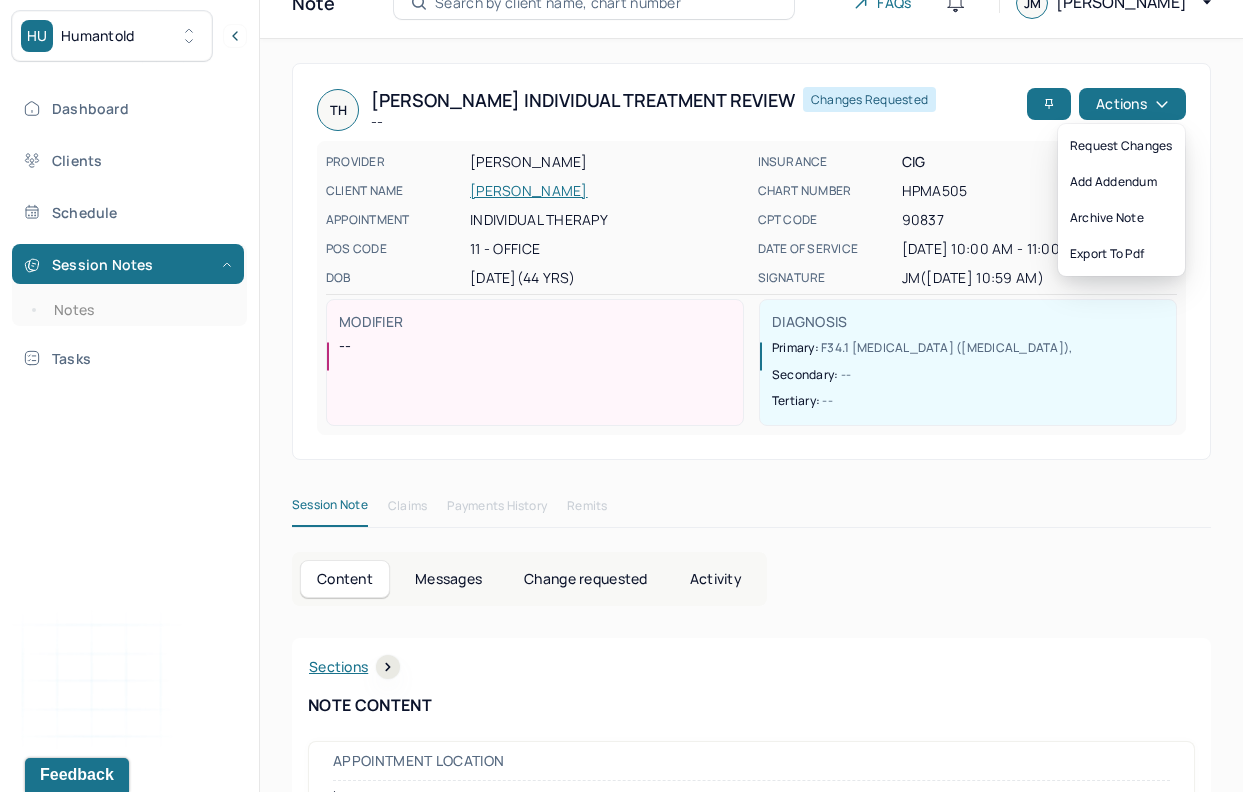 click on "Content     Messages     Change requested     Activity" at bounding box center (751, 579) 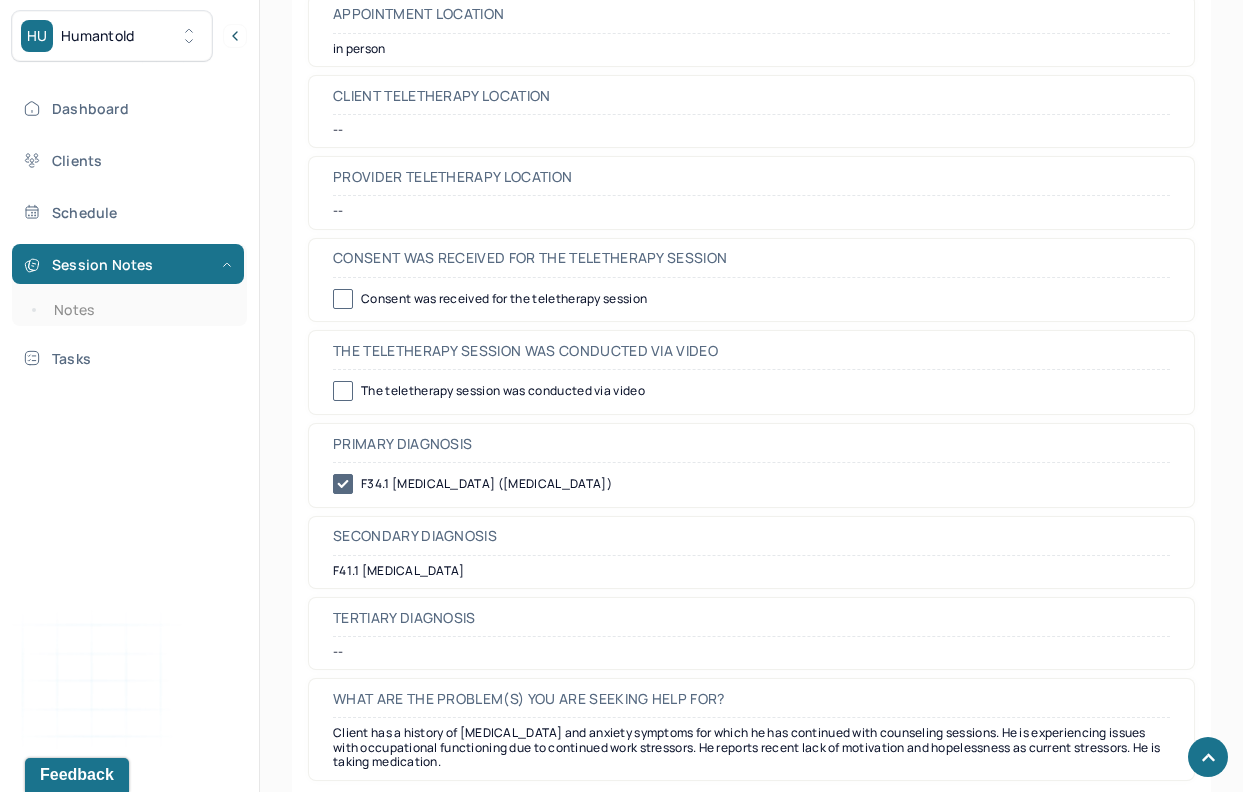 scroll, scrollTop: 0, scrollLeft: 0, axis: both 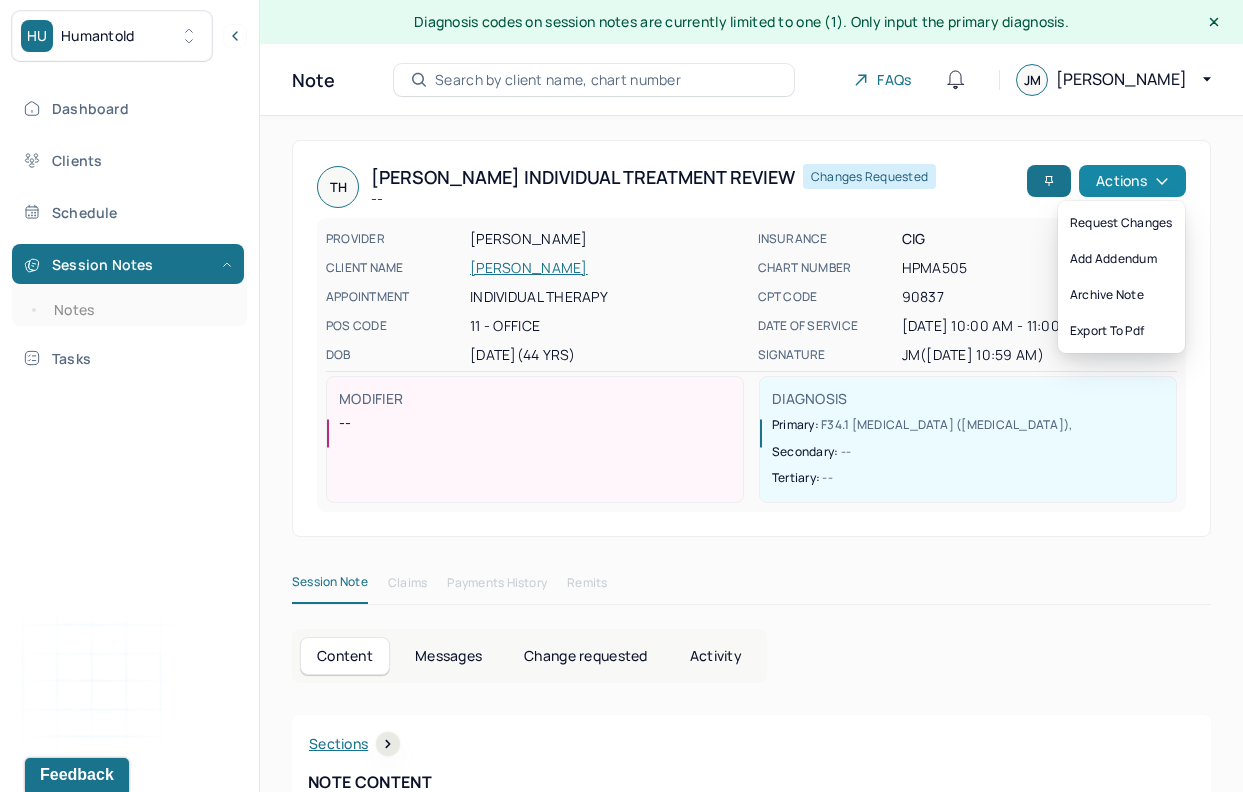 click on "Actions" at bounding box center (1132, 181) 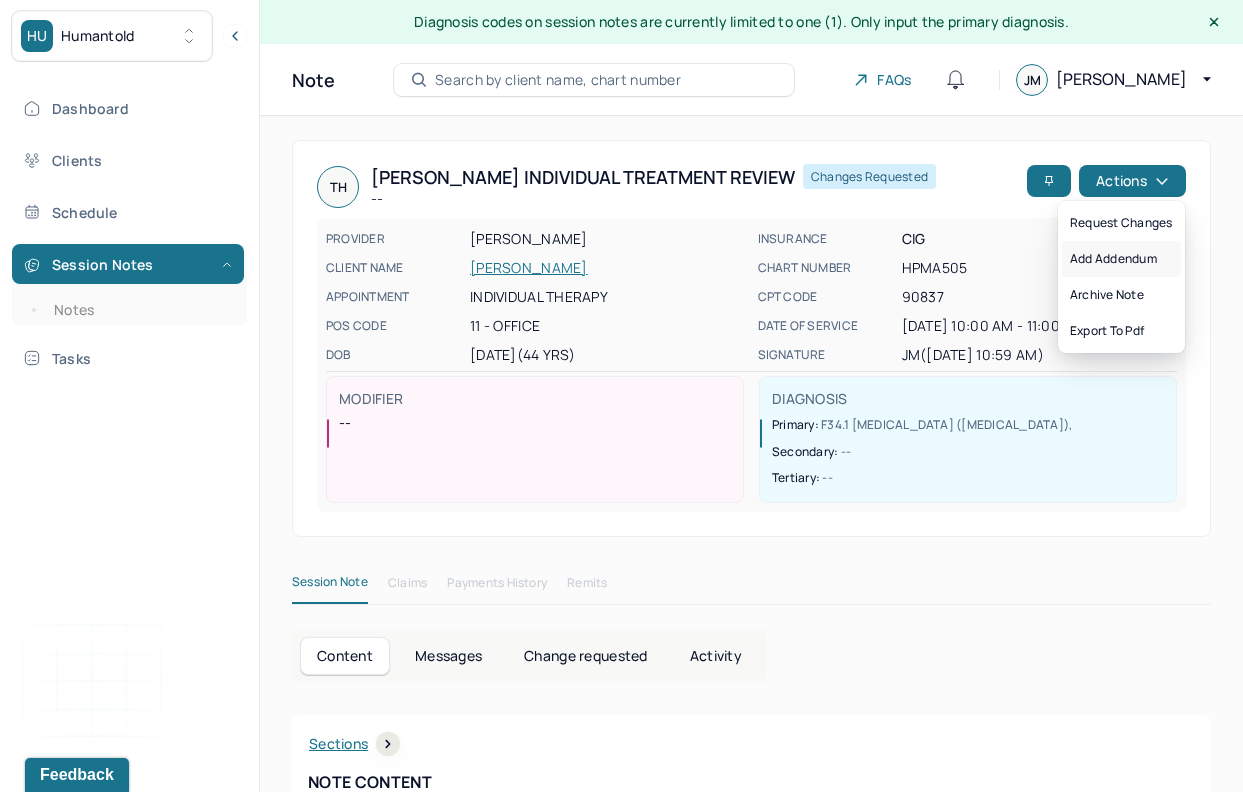 click on "Add addendum" at bounding box center [1121, 259] 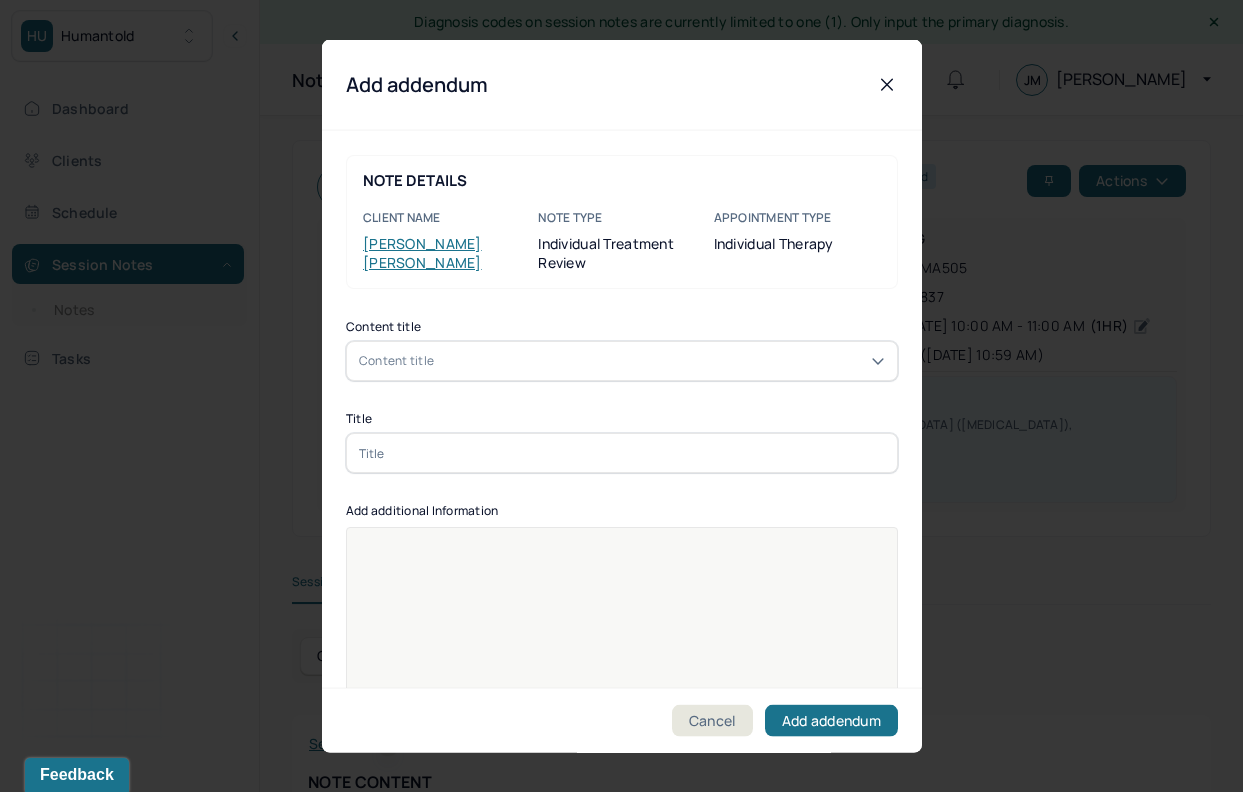 click on "Content title" at bounding box center [622, 361] 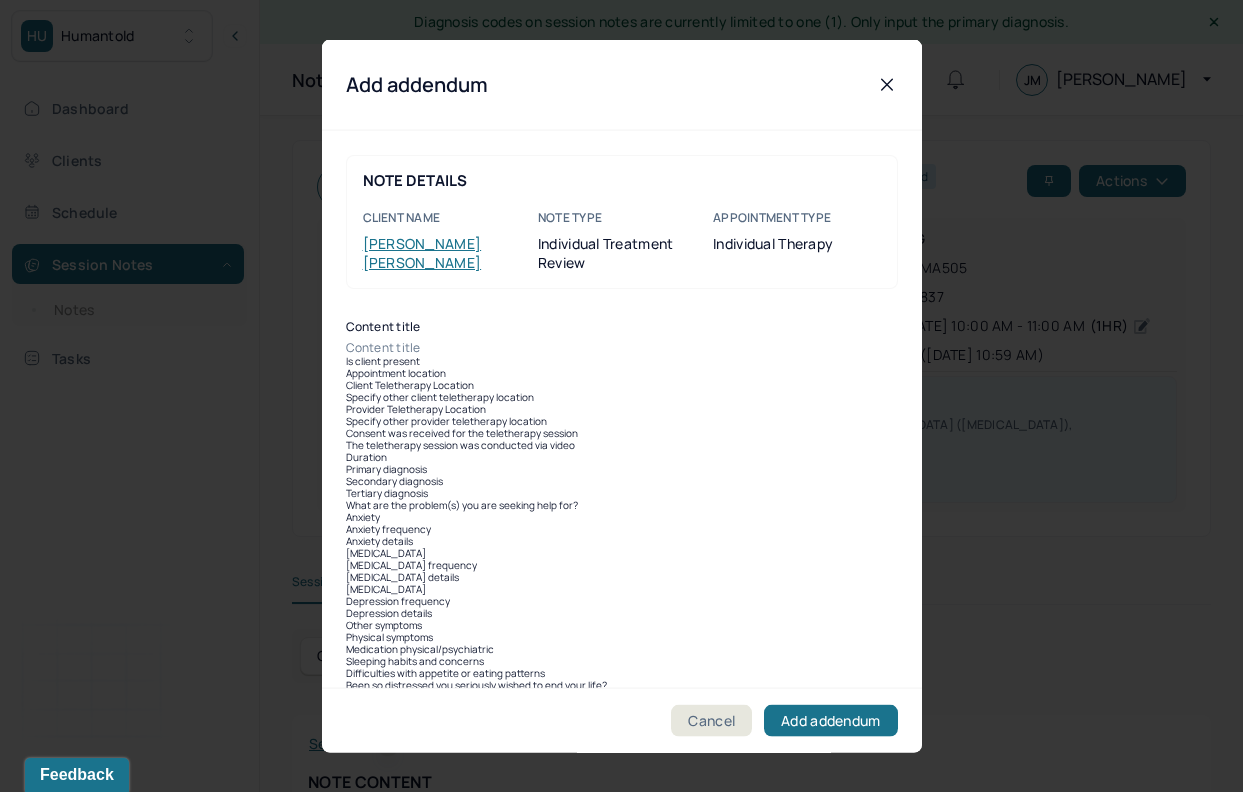 scroll, scrollTop: 1065, scrollLeft: 0, axis: vertical 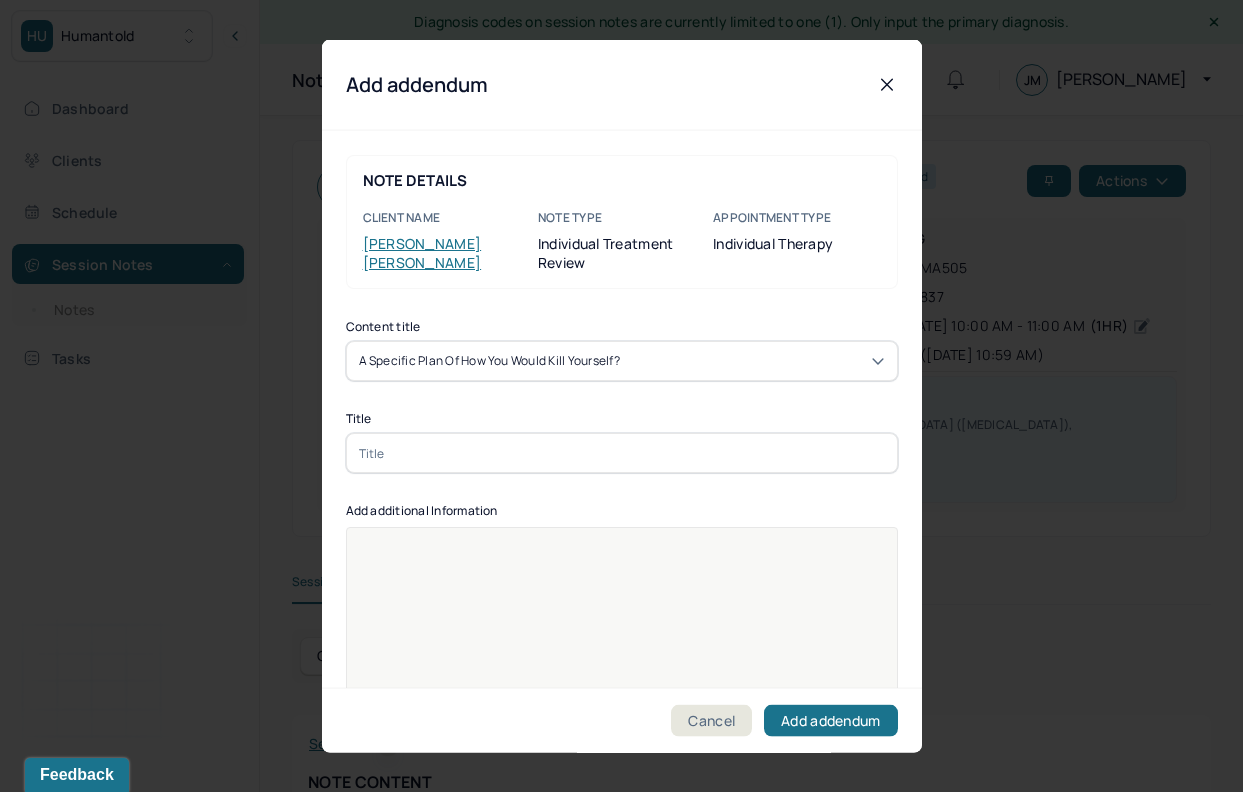 click at bounding box center [622, 453] 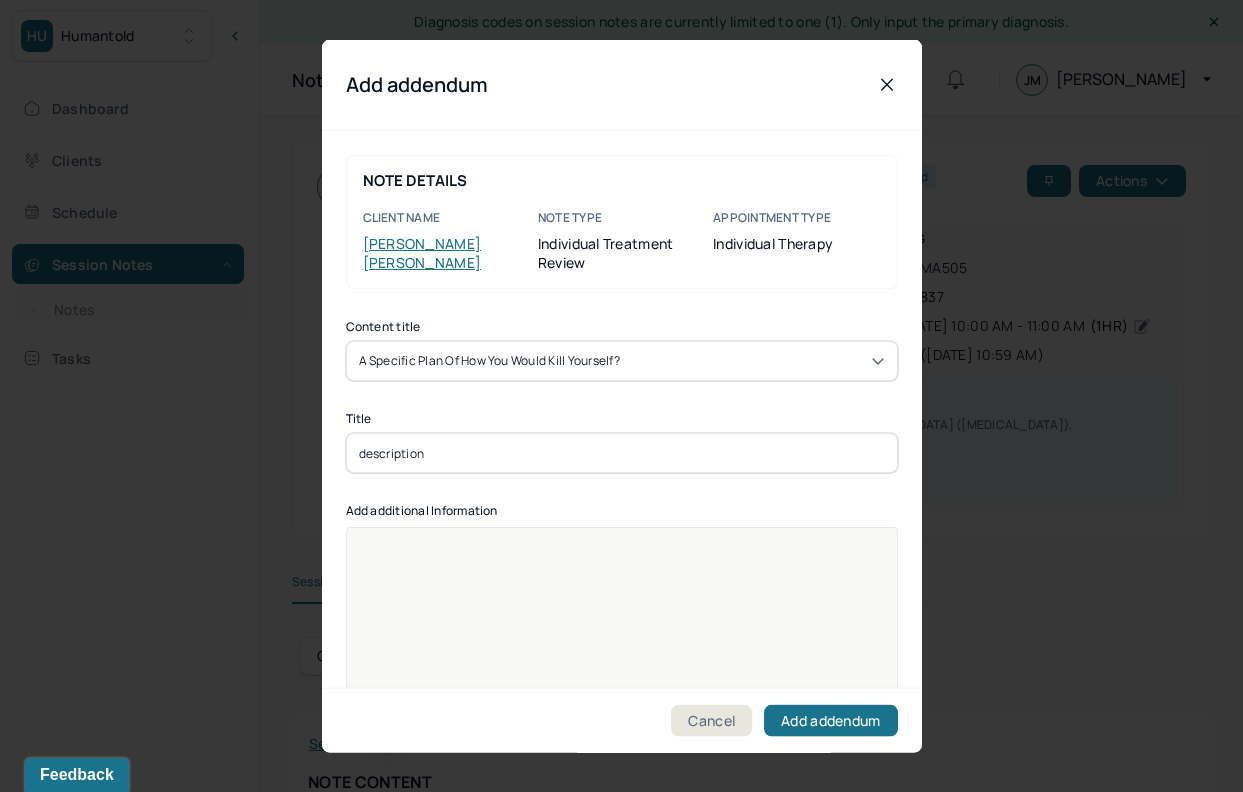 type on "description" 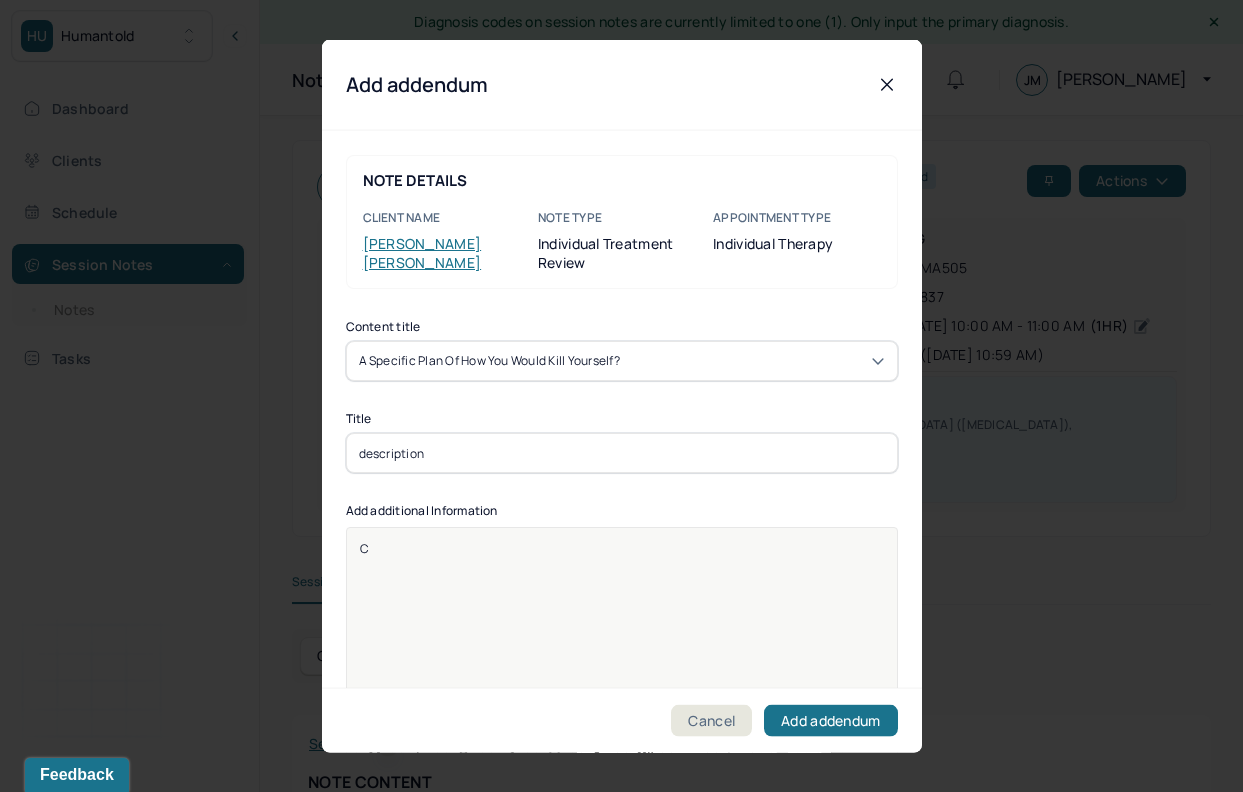 type 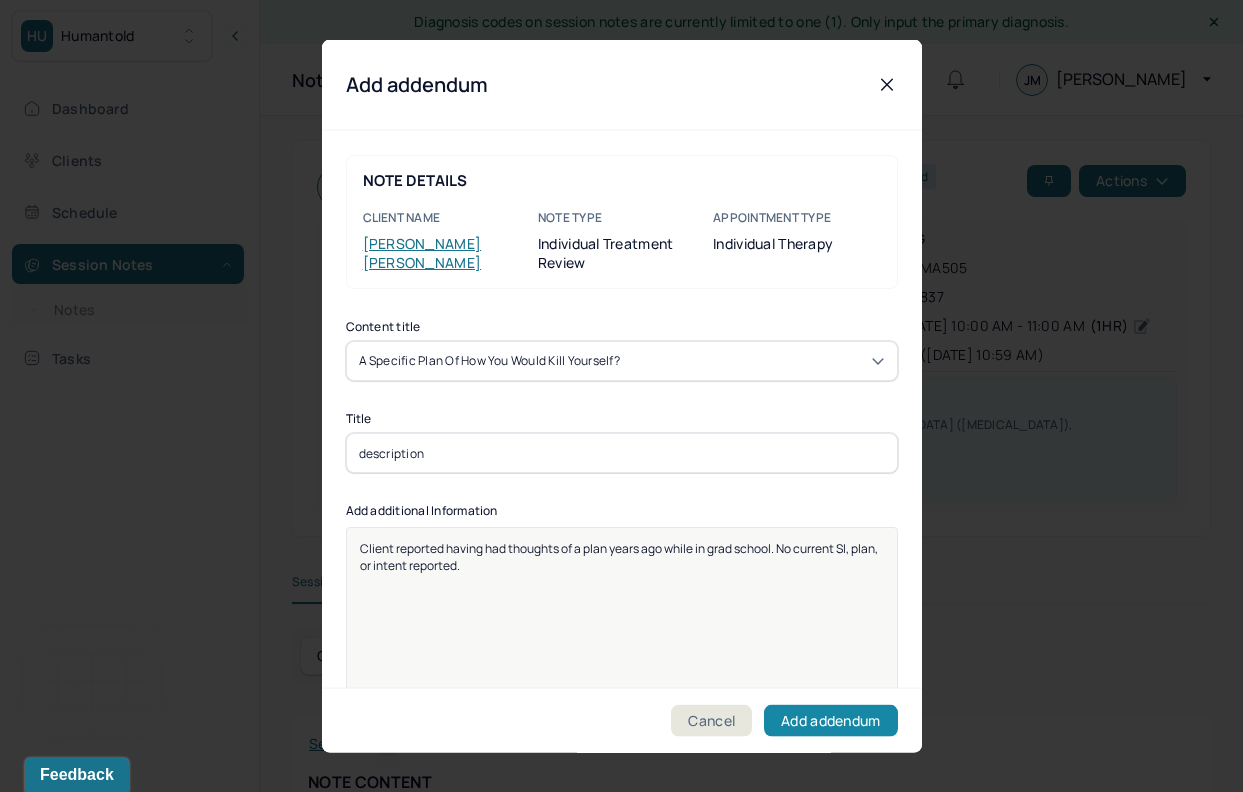 click on "Add addendum" at bounding box center (830, 720) 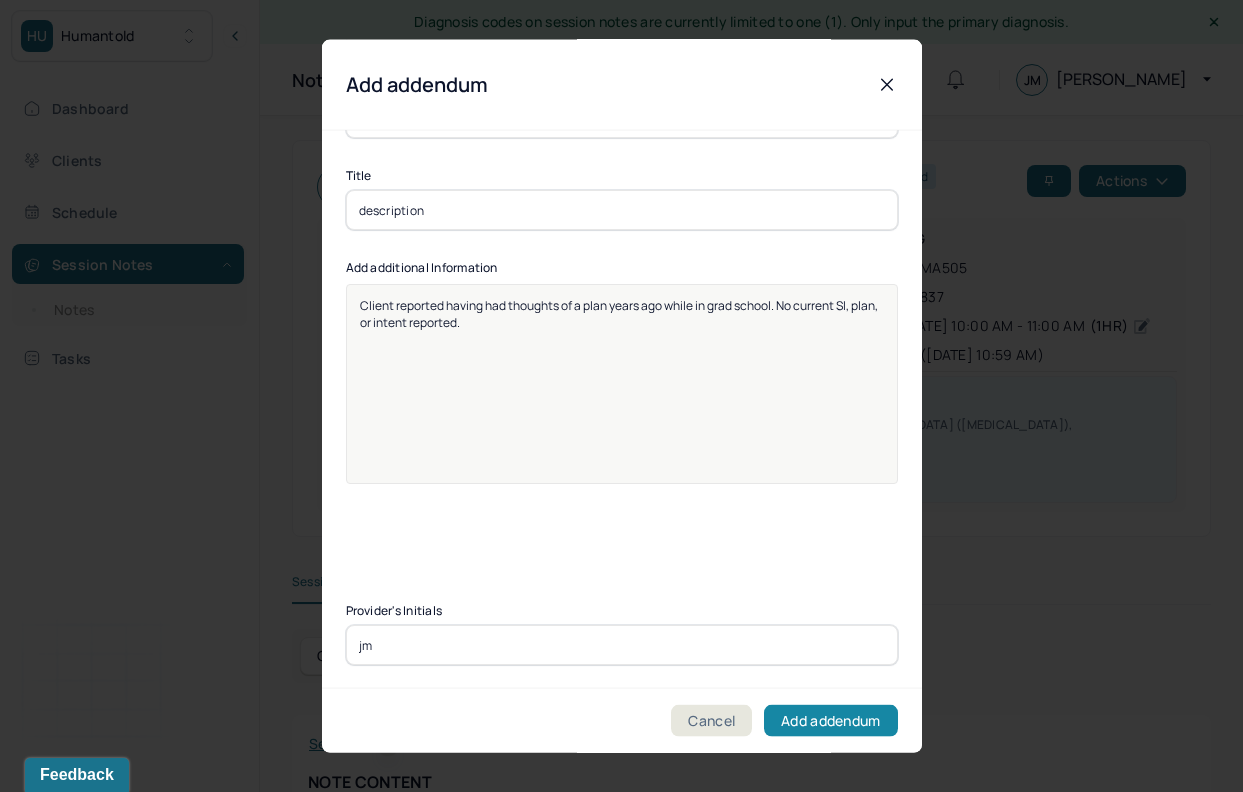 type on "jm" 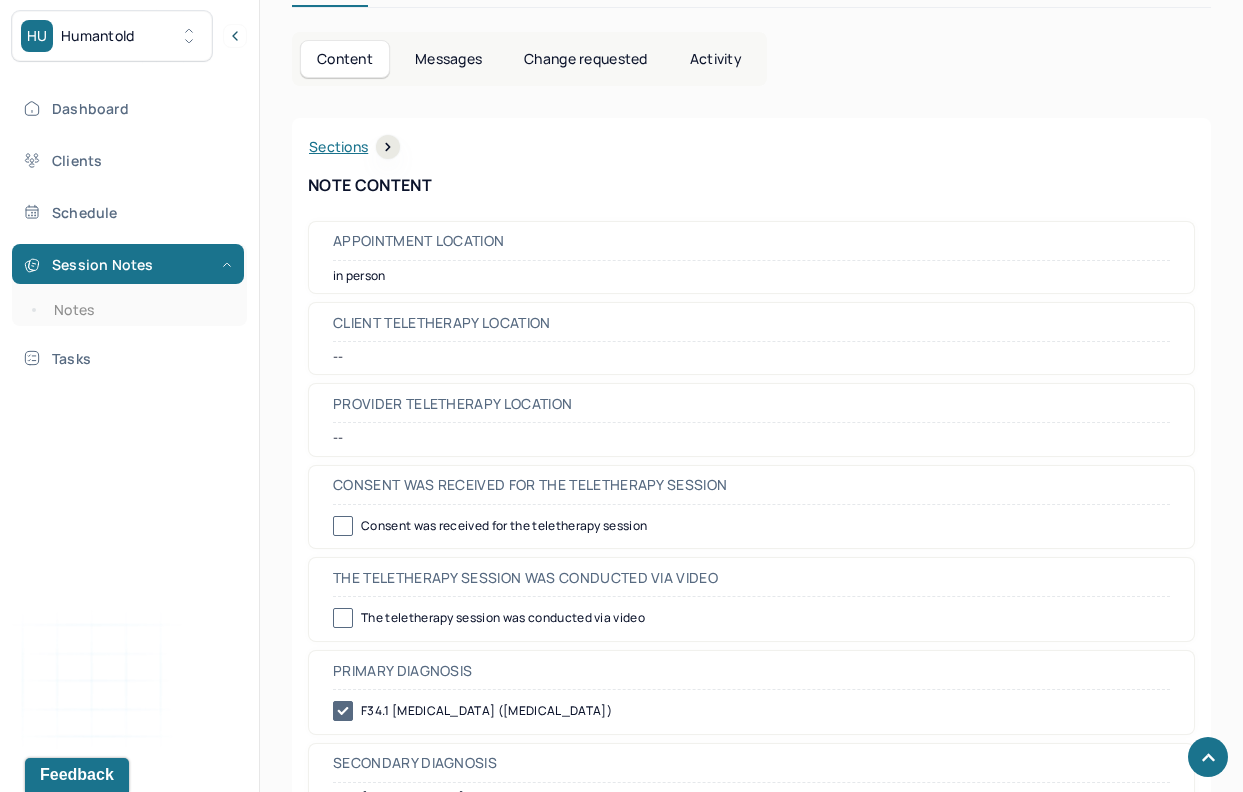 scroll, scrollTop: 0, scrollLeft: 0, axis: both 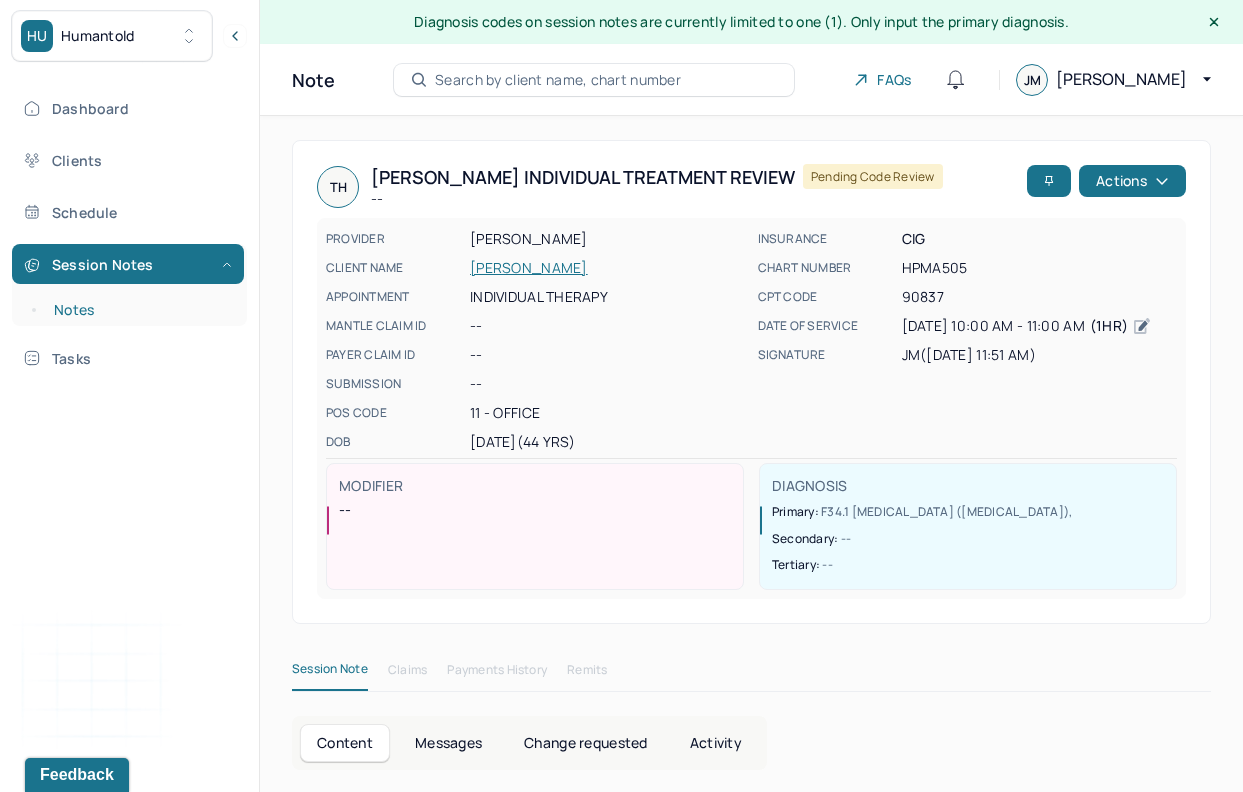 click on "Notes" at bounding box center [139, 310] 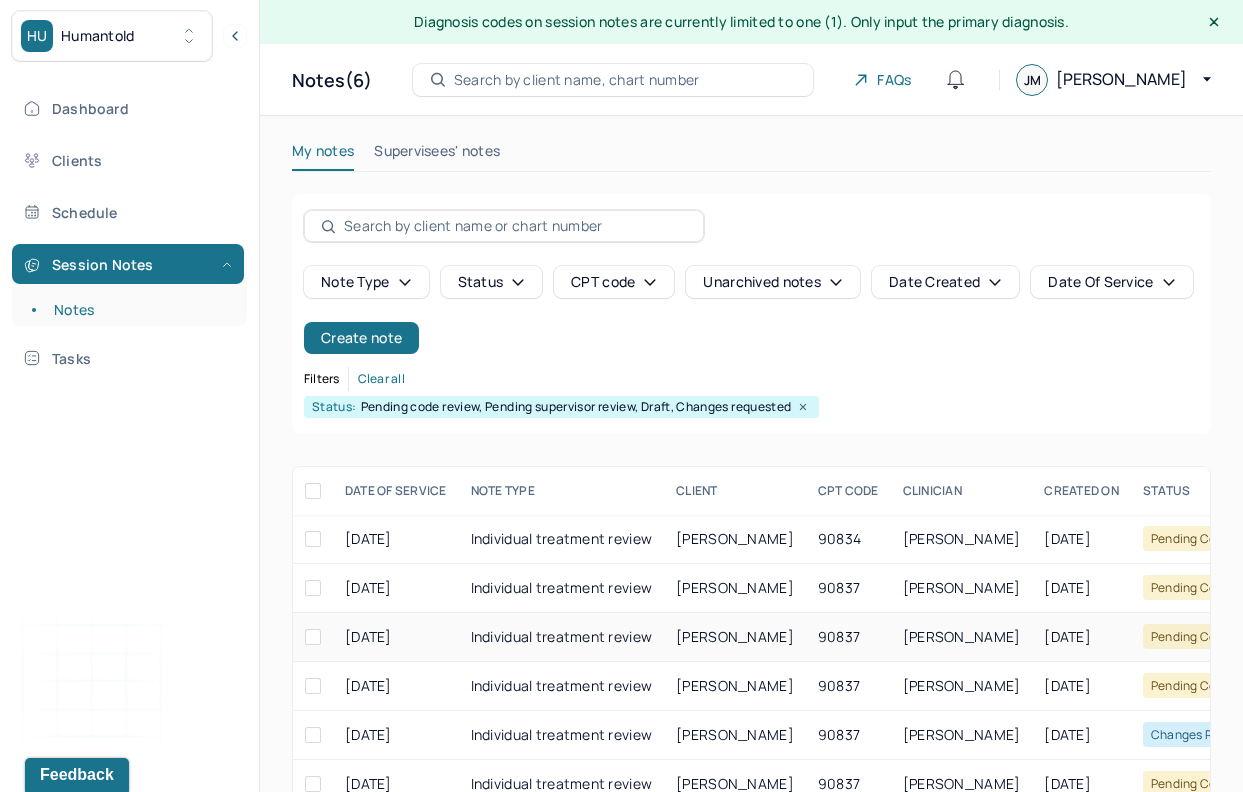 scroll, scrollTop: 87, scrollLeft: 0, axis: vertical 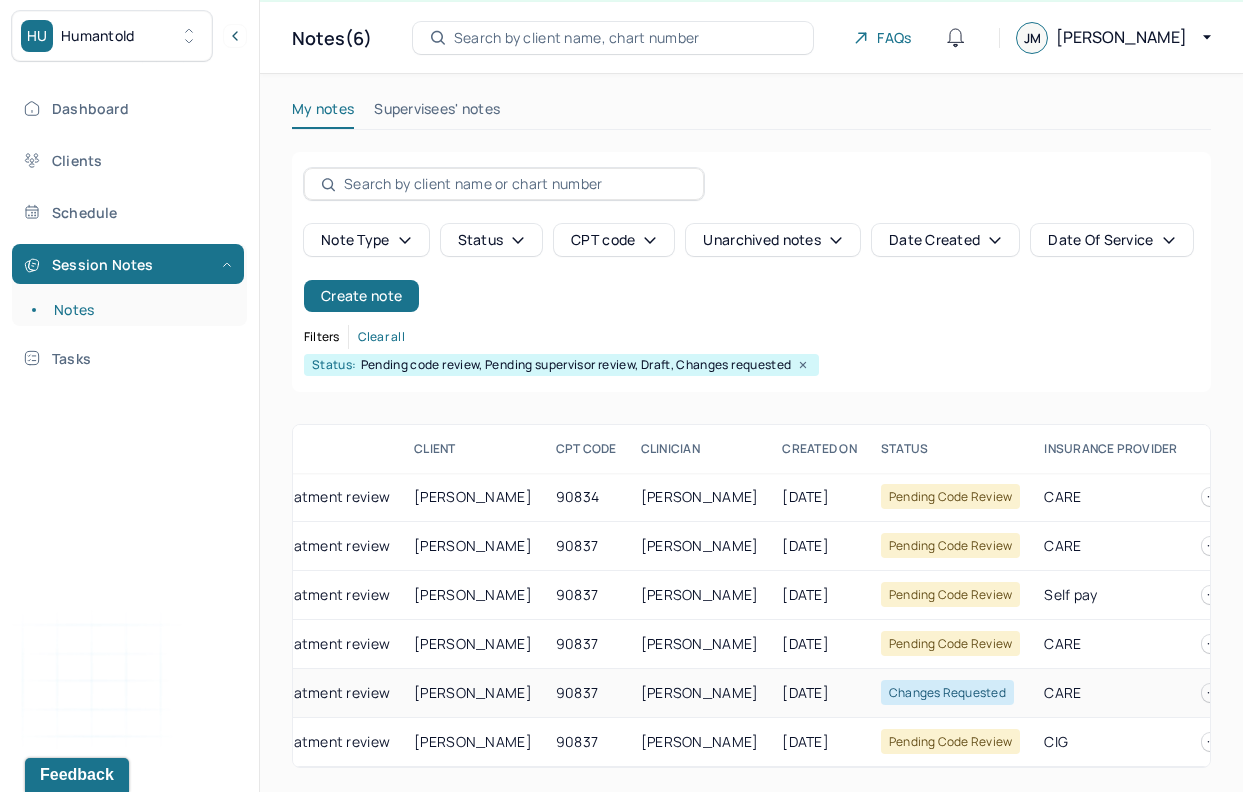 click on "[PERSON_NAME]" at bounding box center [700, 692] 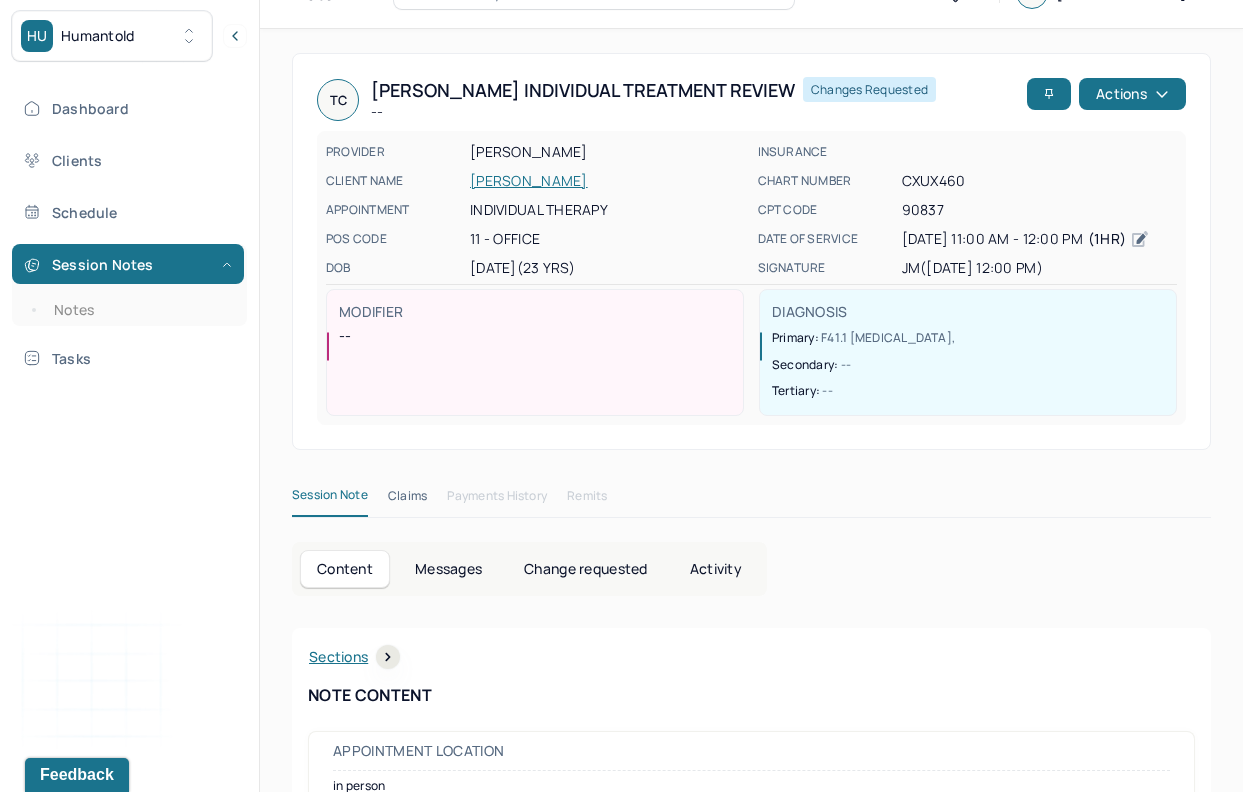 click on "Sections   NOTE CONTENT Appointment location in person Client Teletherapy Location -- Provider Teletherapy Location -- Consent was received for the teletherapy session   Consent was received for the teletherapy session The teletherapy session was conducted via video   The teletherapy session was conducted via video Primary diagnosis F41.1 [MEDICAL_DATA] Secondary diagnosis F42 [MEDICAL_DATA]  Tertiary diagnosis F95.1 PERSISTENT ([MEDICAL_DATA]  What are the problem(s) you are seeking help for? Client presents with history of anxiety and OCD. He was recently diagnosed with [MEDICAL_DATA] by his neurologist; diagnosis updated in this review. He reports previous relationship trauma and struggles with dating still. He is about to embark on a medical school journey which is causing some anxiety and stress.  Symptoms Anxiety Anxiety Anxiety frequency weekly Anxiety details spiraling thoughts, overthinking [MEDICAL_DATA] [MEDICAL_DATA] [MEDICAL_DATA] frequency --" at bounding box center [751, 3401] 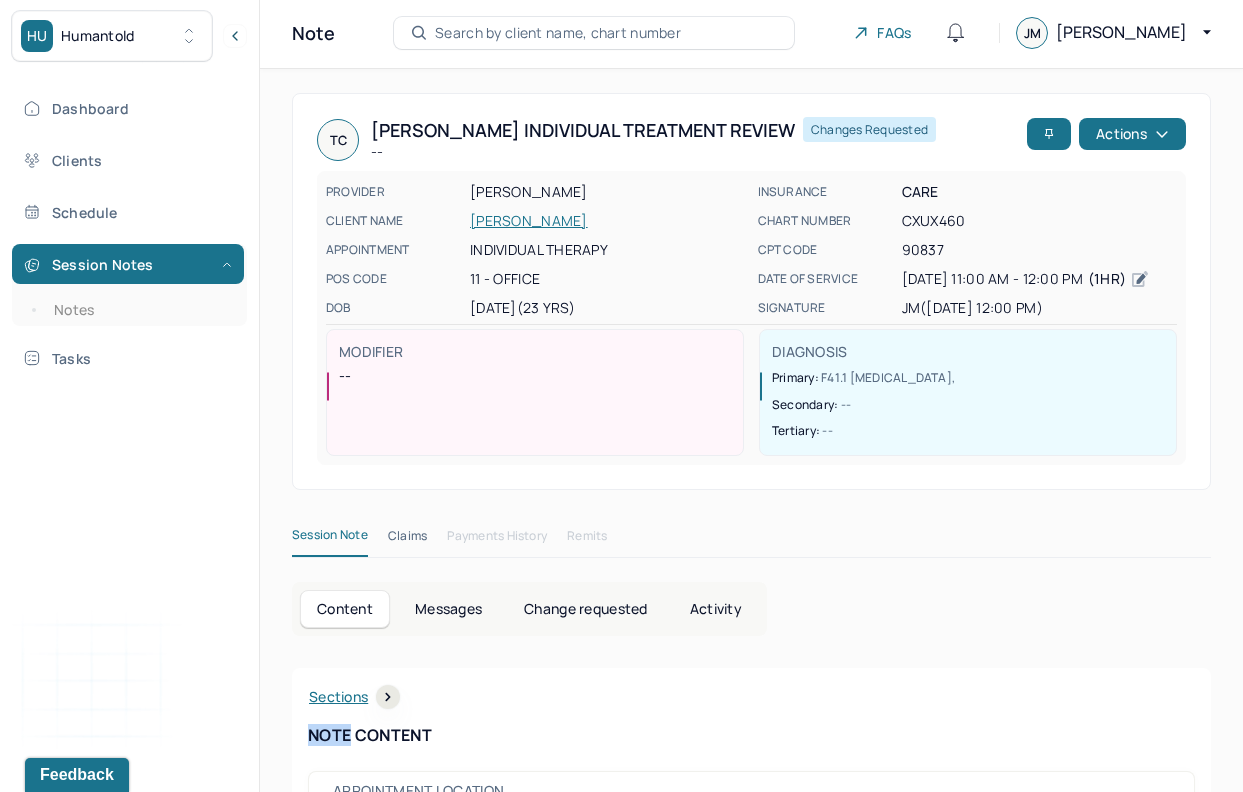 scroll, scrollTop: 0, scrollLeft: 0, axis: both 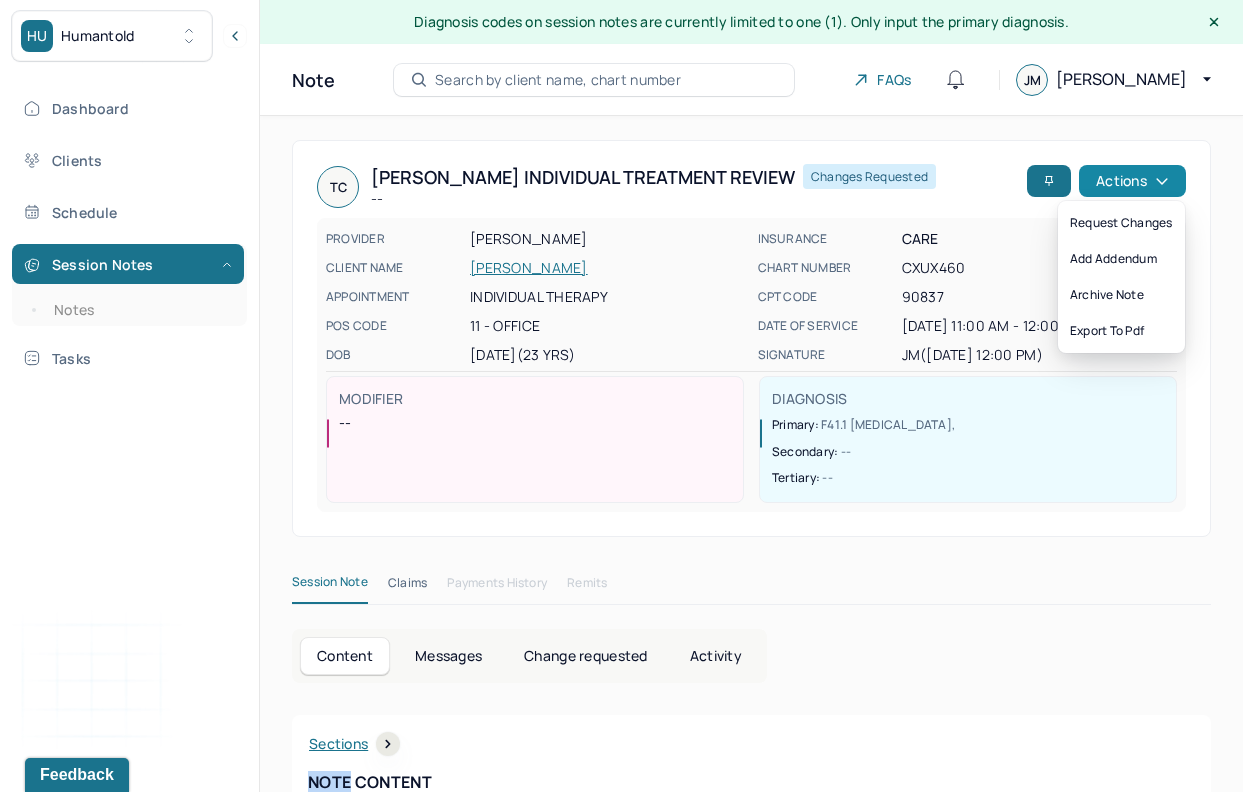 click on "Actions" at bounding box center (1132, 181) 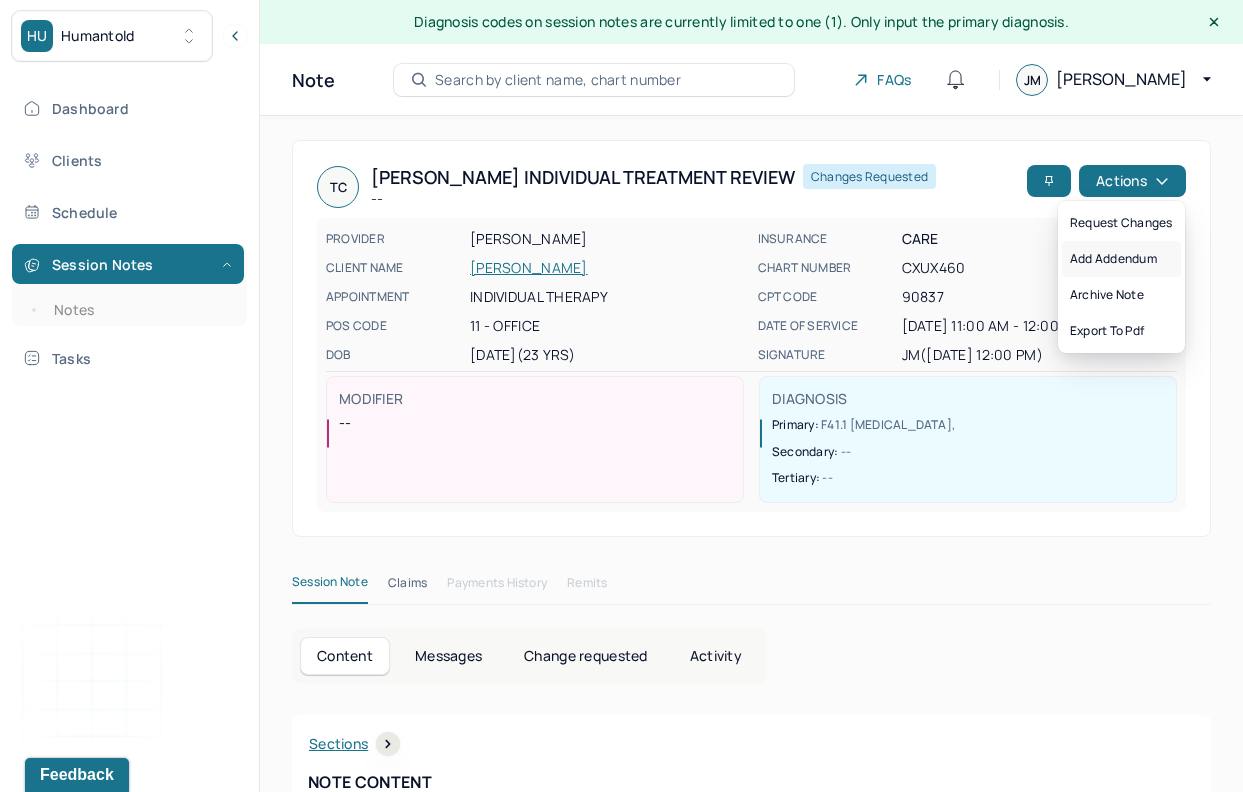 click on "Add addendum" at bounding box center [1121, 259] 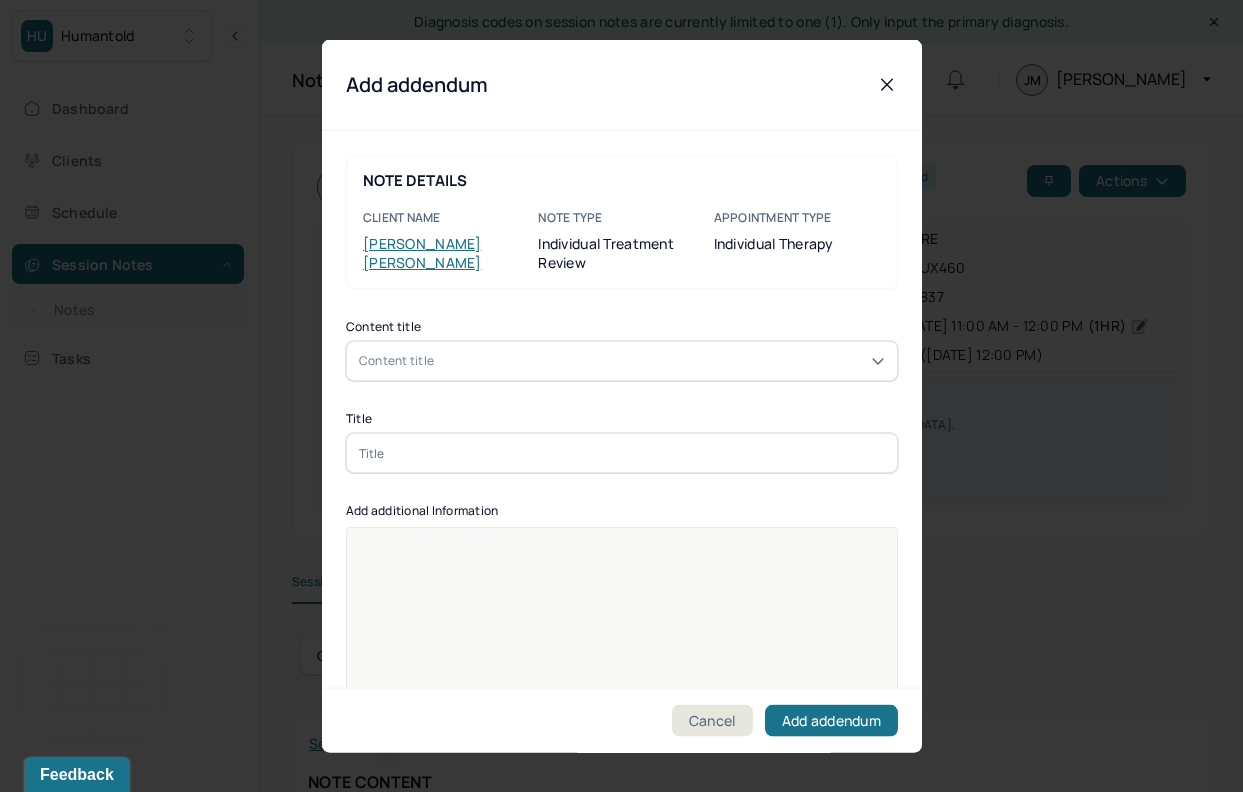 click on "Content title" at bounding box center [622, 361] 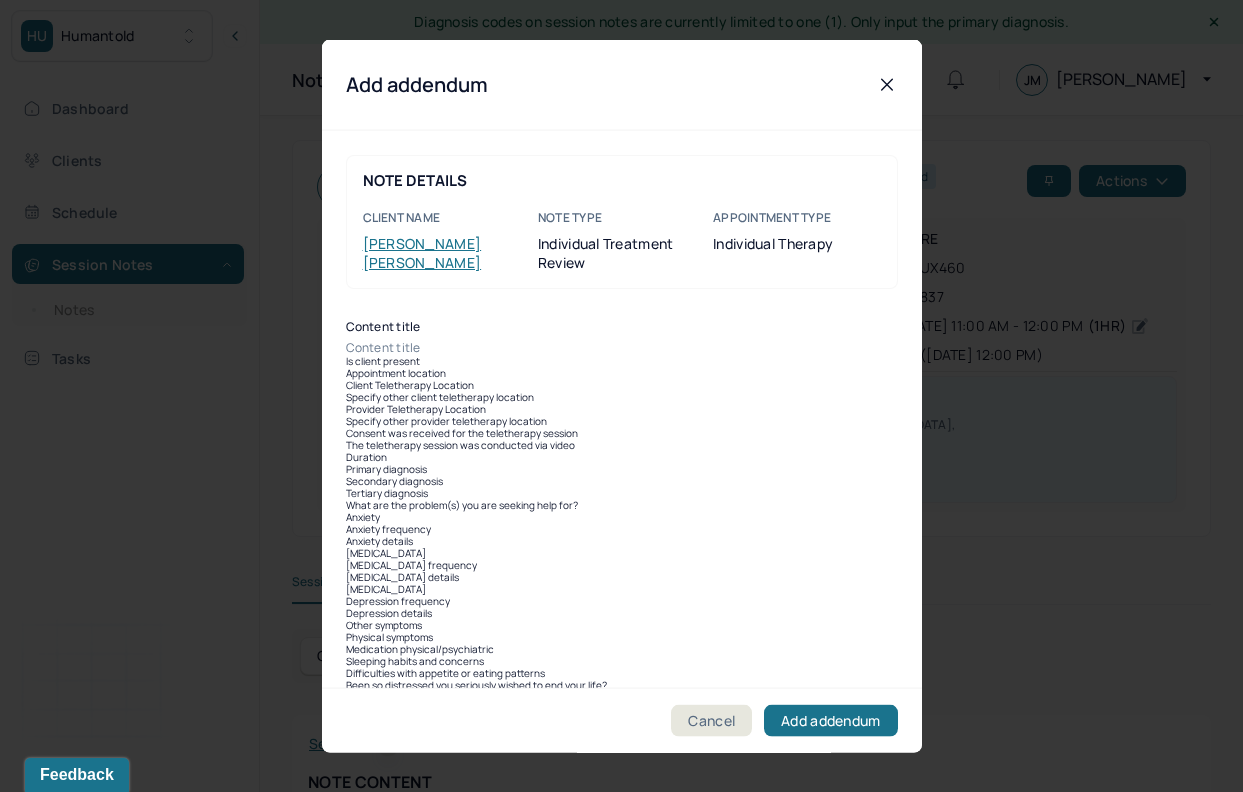 scroll, scrollTop: 221, scrollLeft: 0, axis: vertical 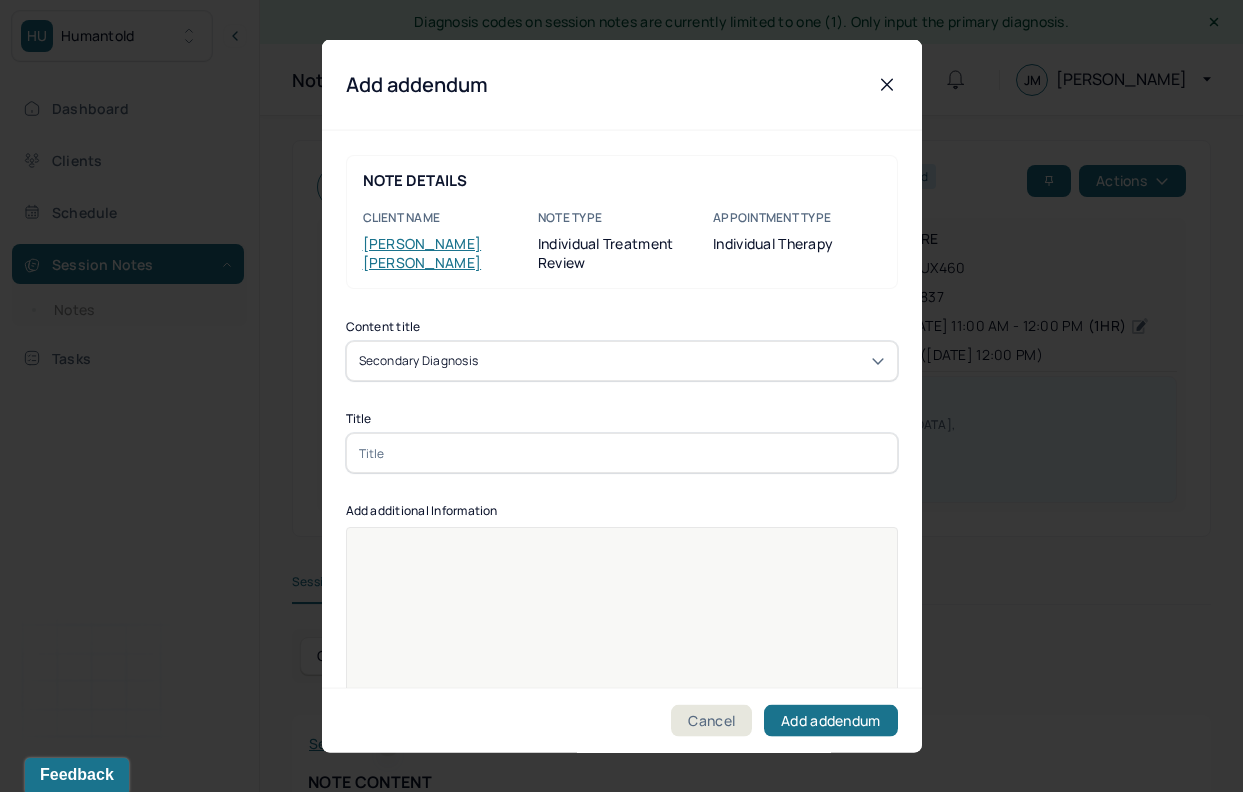 click at bounding box center (622, 453) 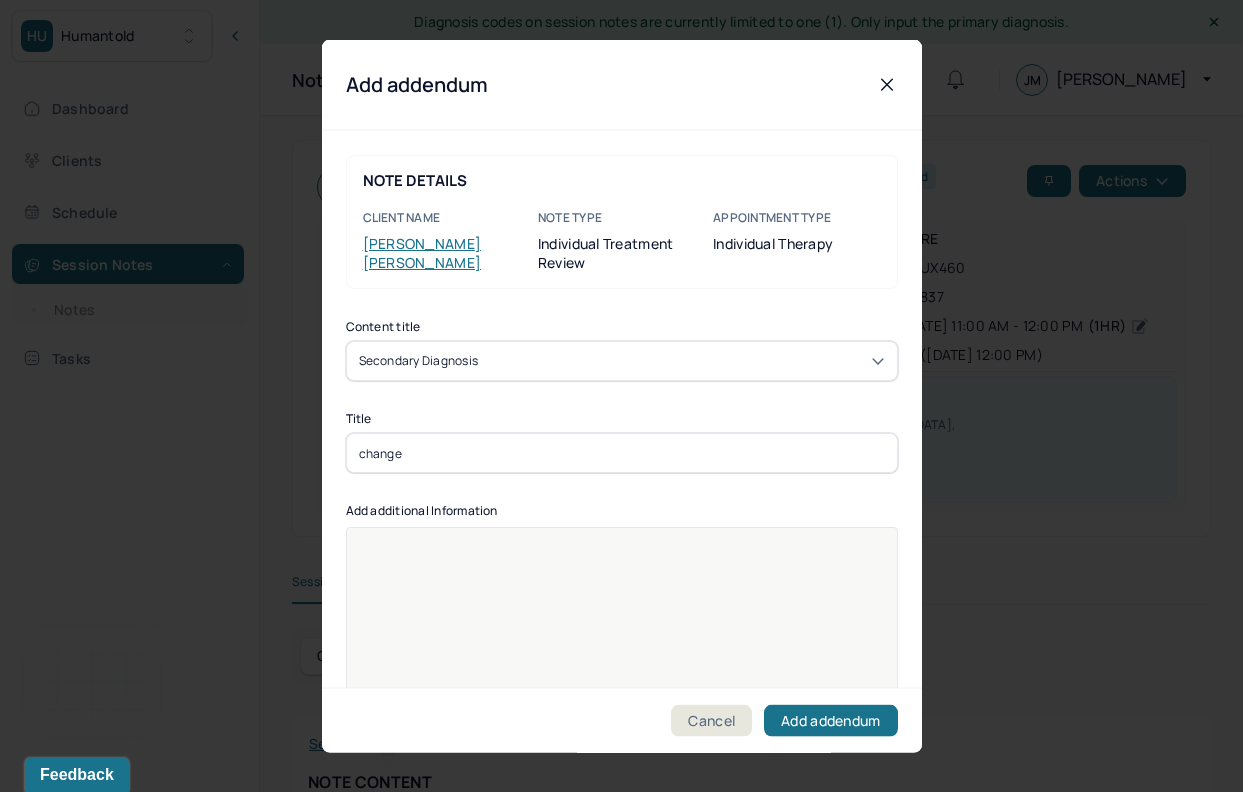 type on "change" 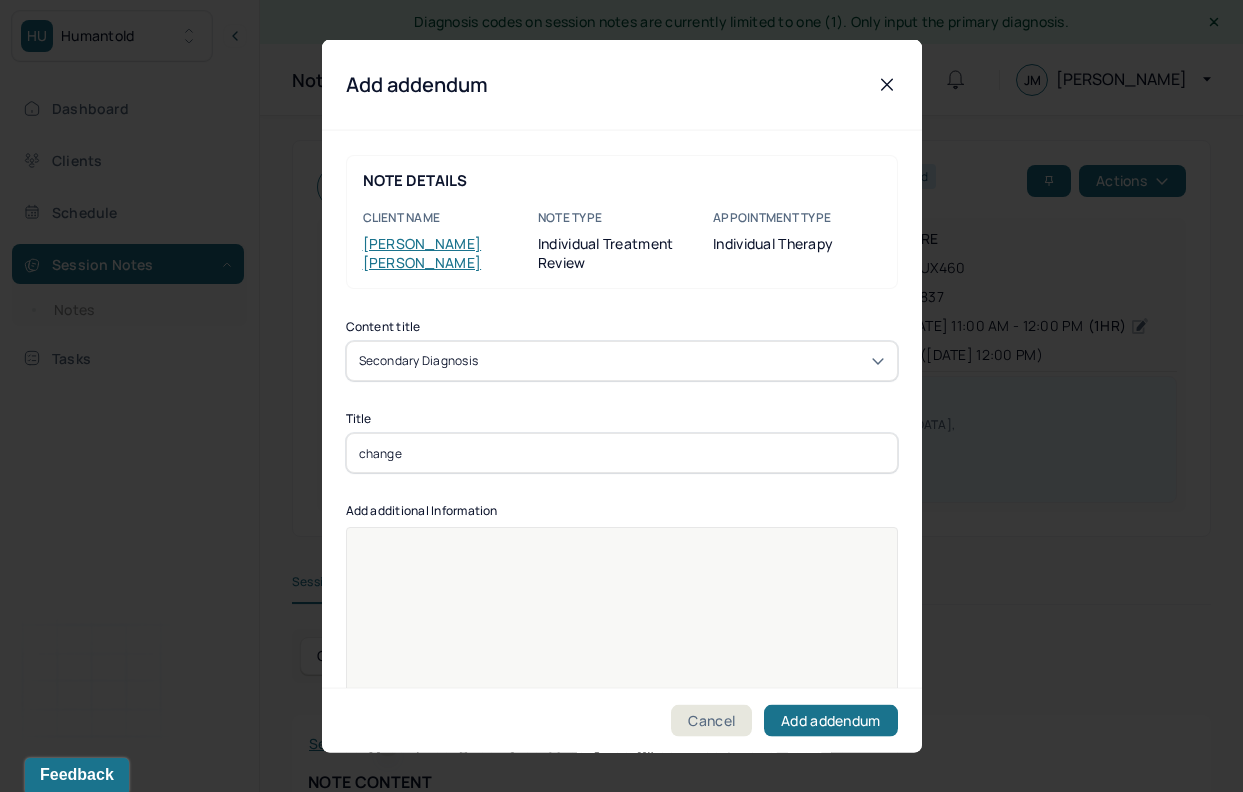 click at bounding box center (622, 548) 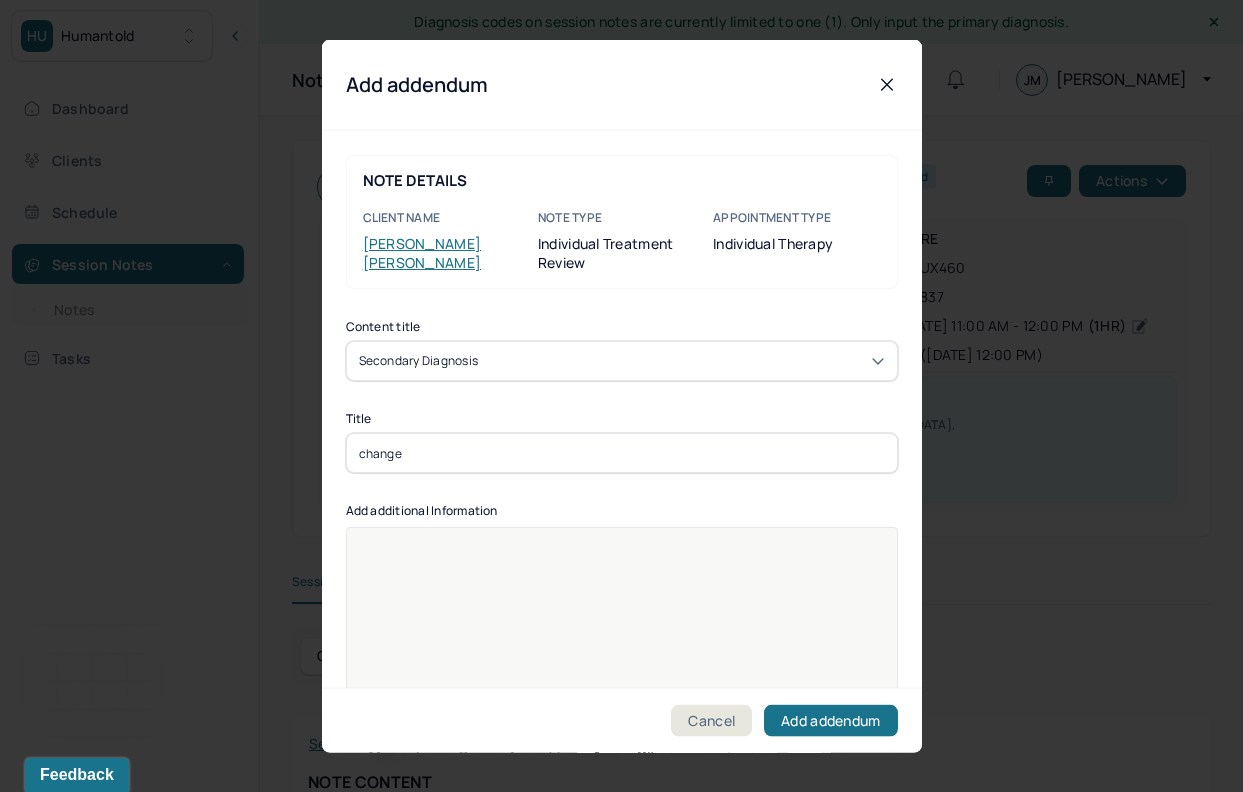scroll, scrollTop: 0, scrollLeft: 0, axis: both 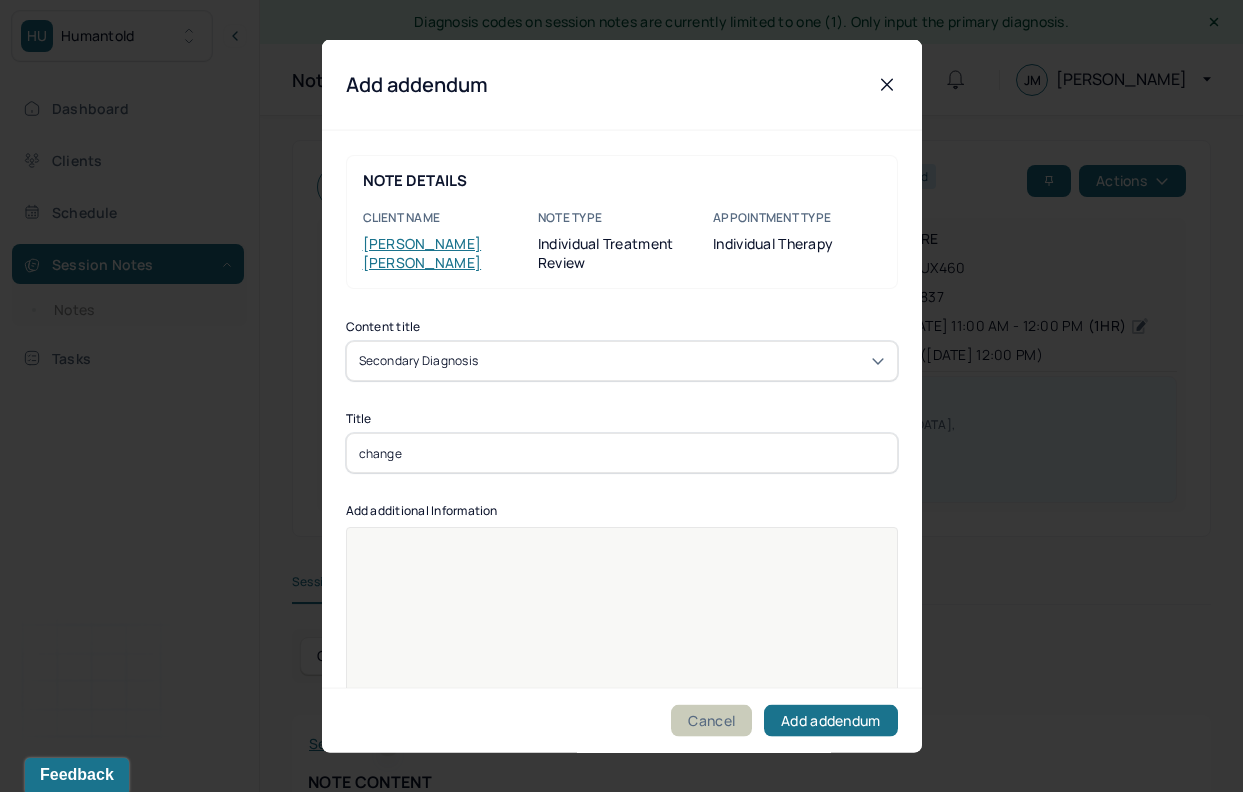 click on "Cancel" at bounding box center [711, 720] 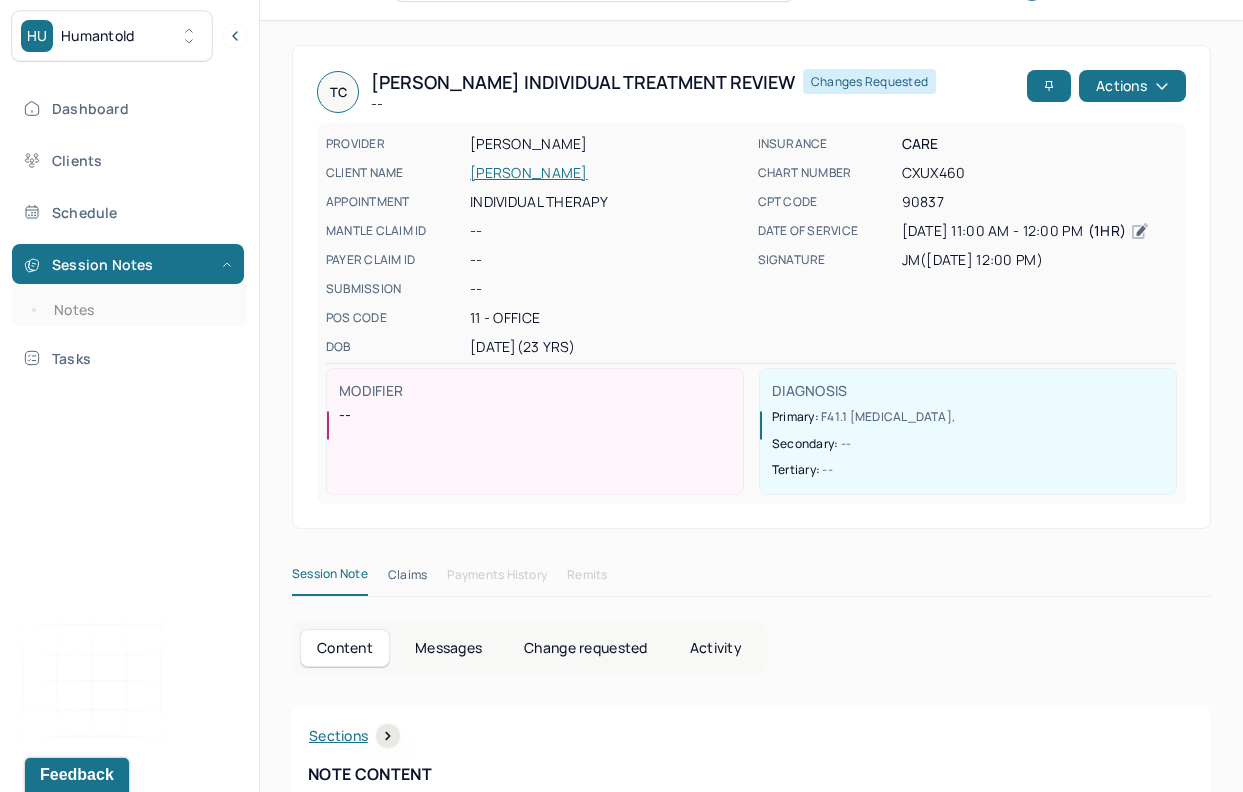 scroll, scrollTop: 0, scrollLeft: 0, axis: both 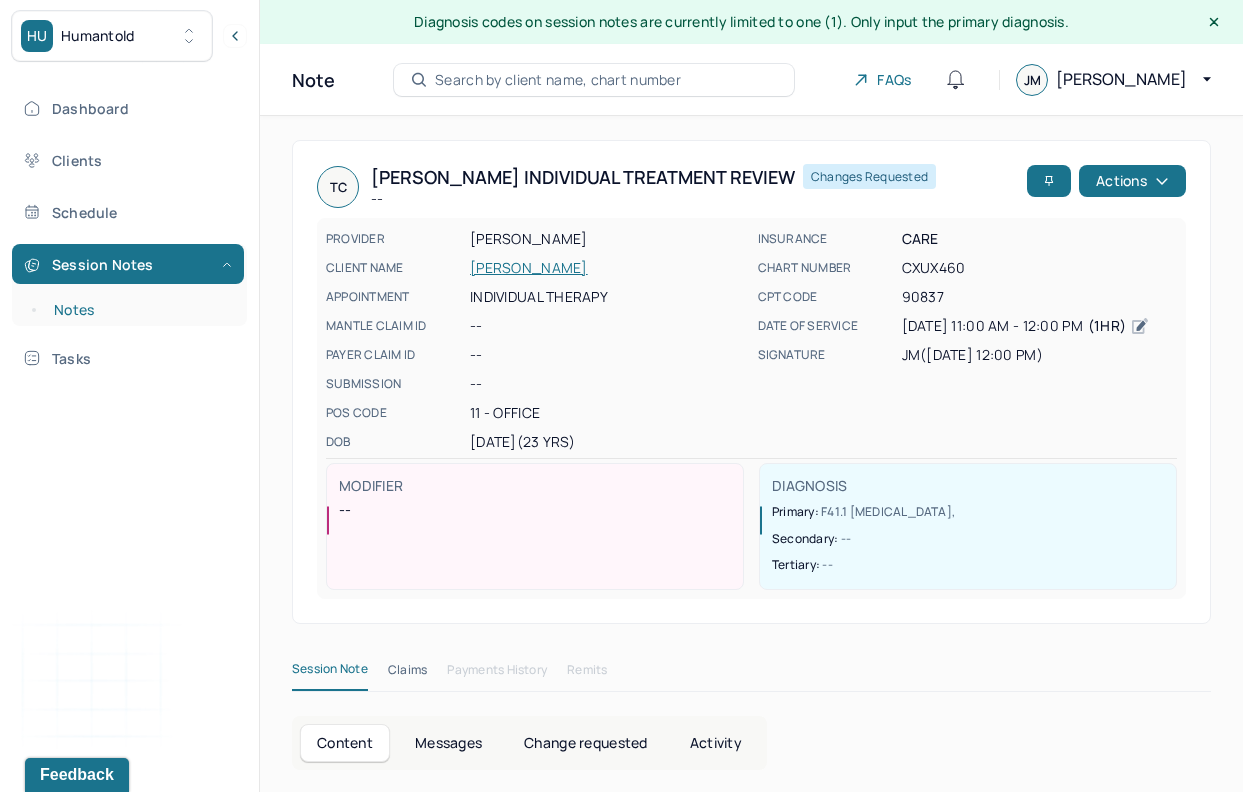 click on "Notes" at bounding box center (139, 310) 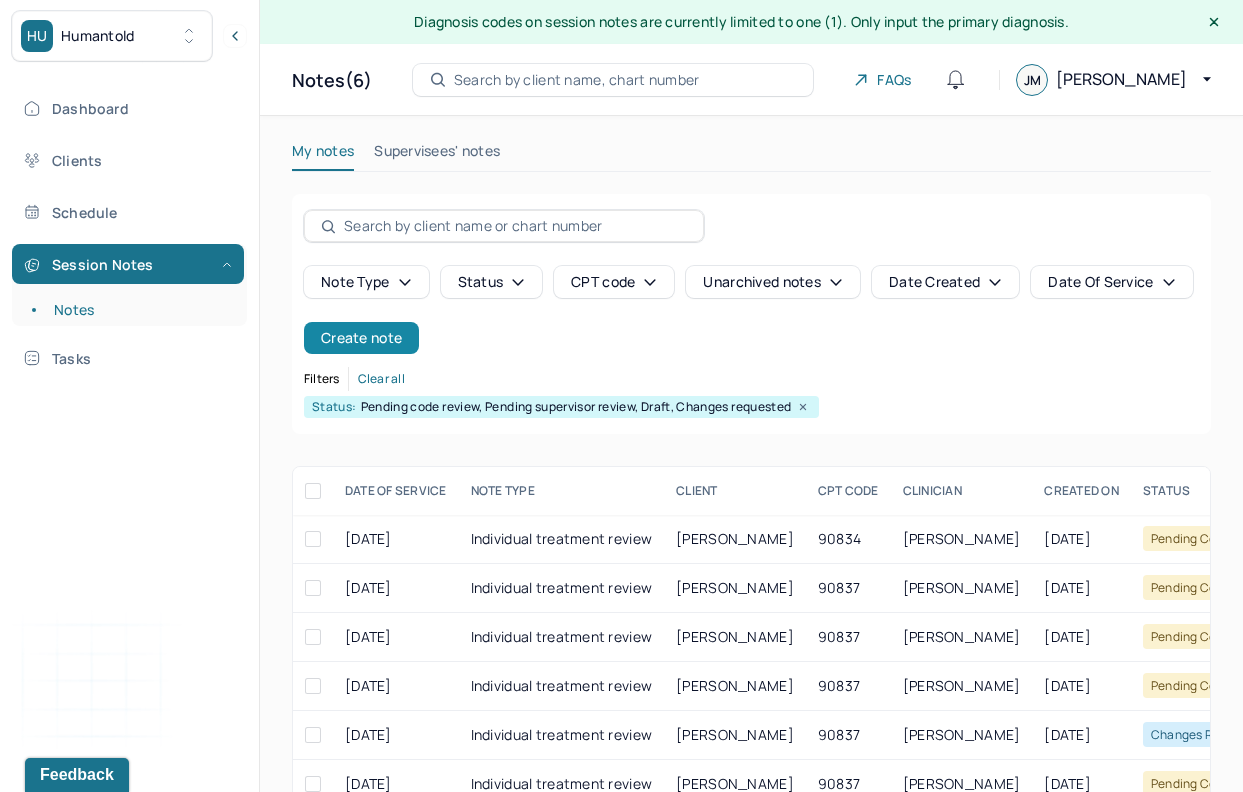 click on "Create note" at bounding box center (361, 338) 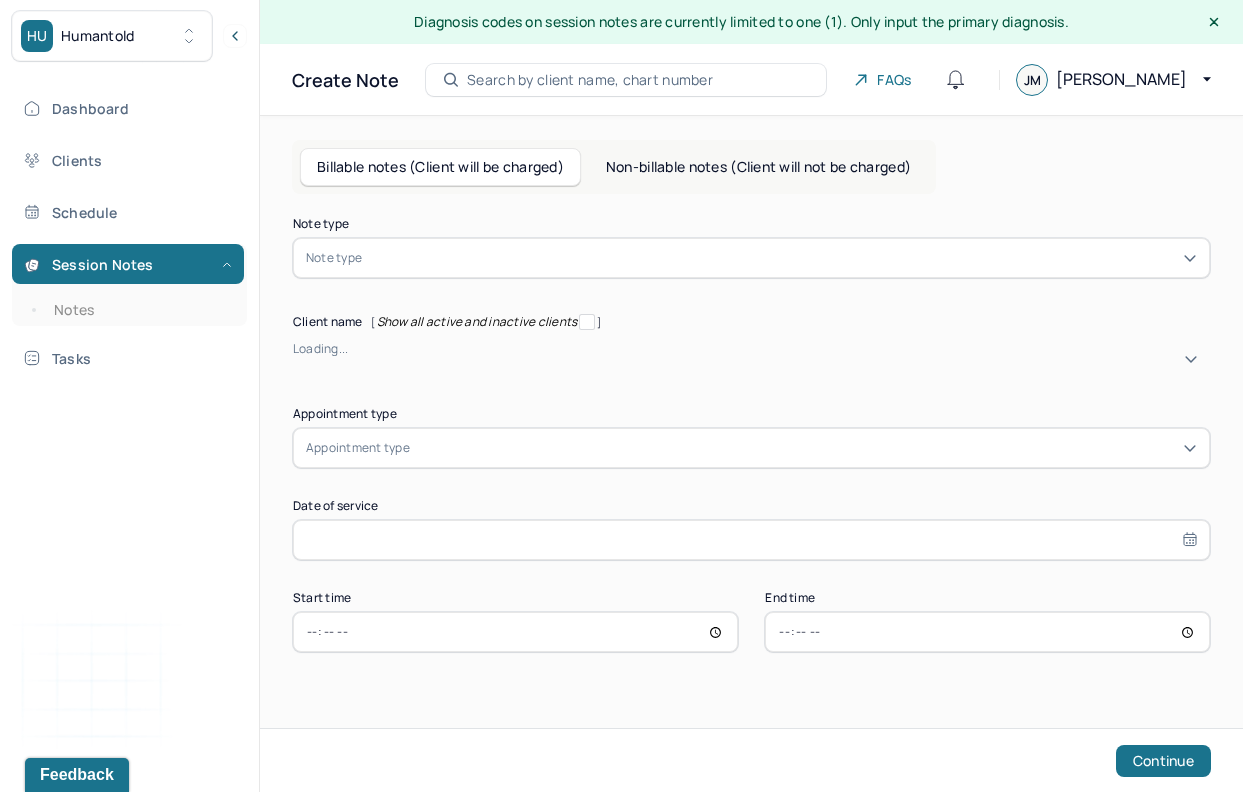 click at bounding box center (369, 258) 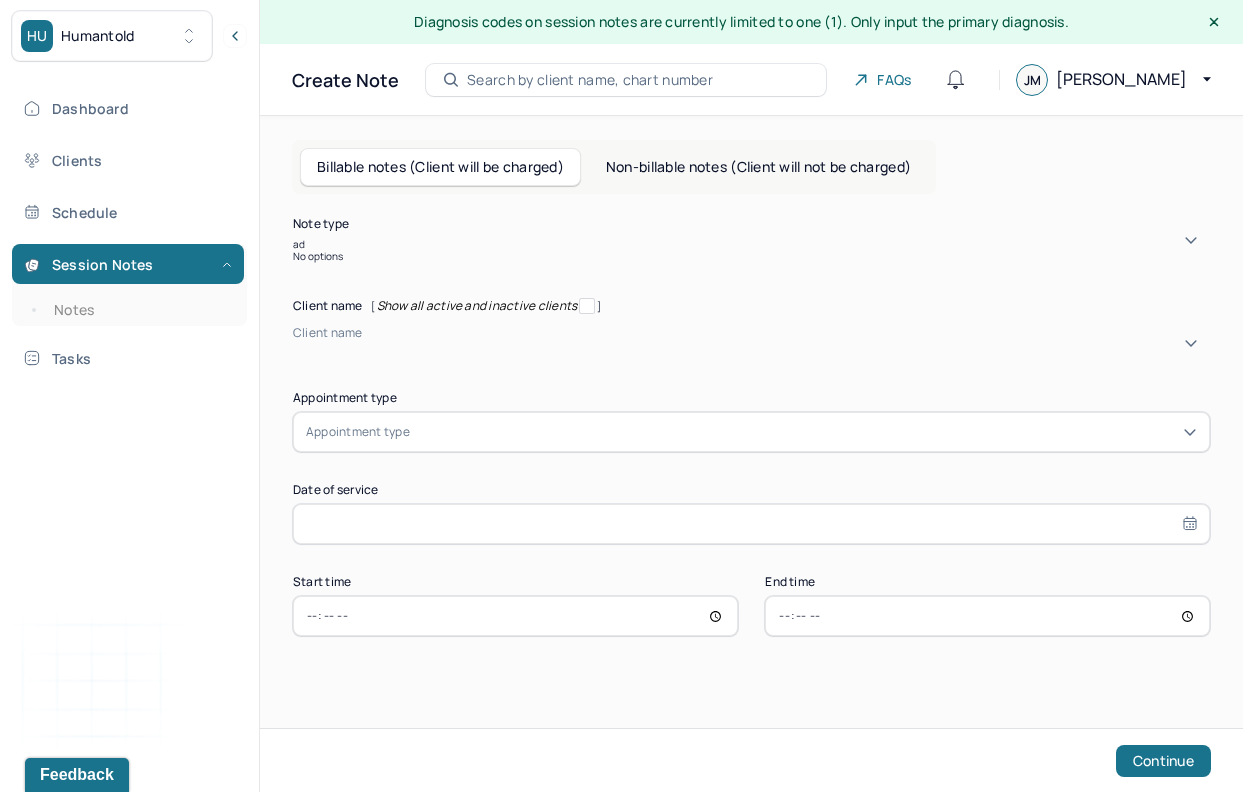 type on "a" 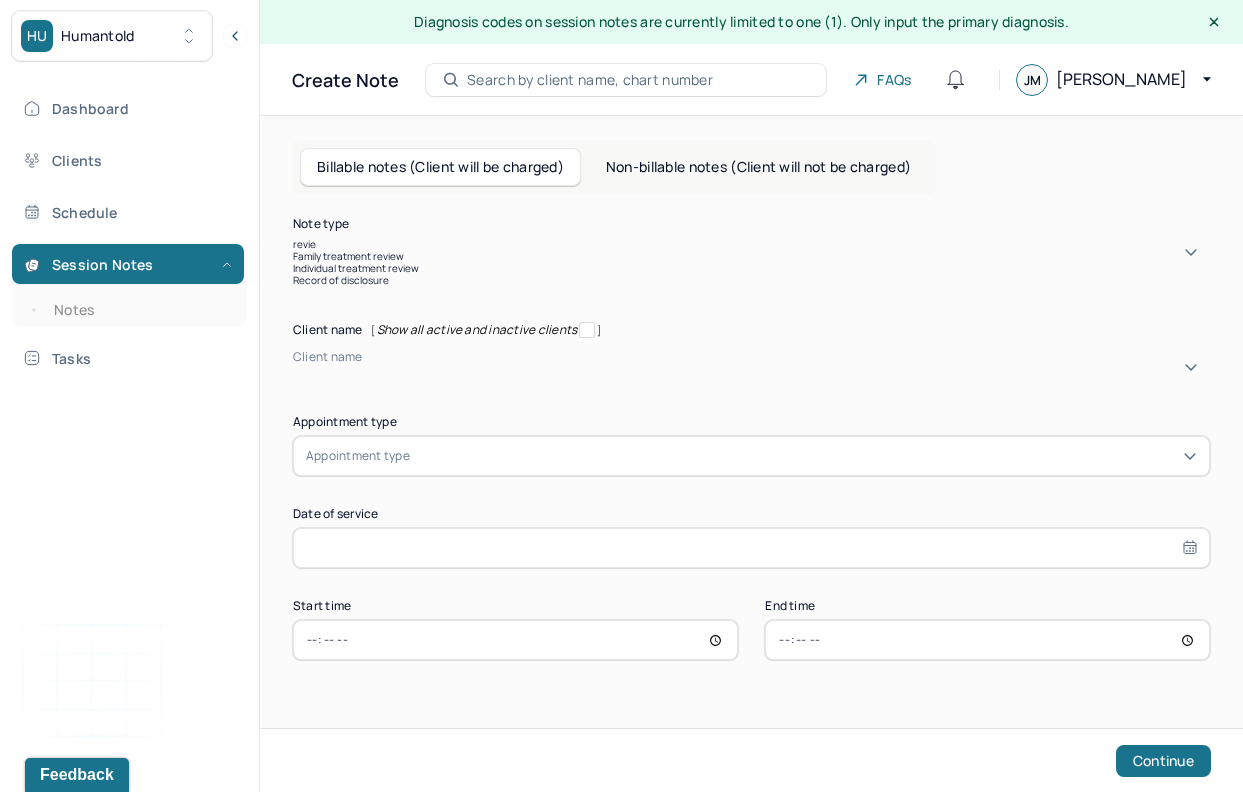 type on "review" 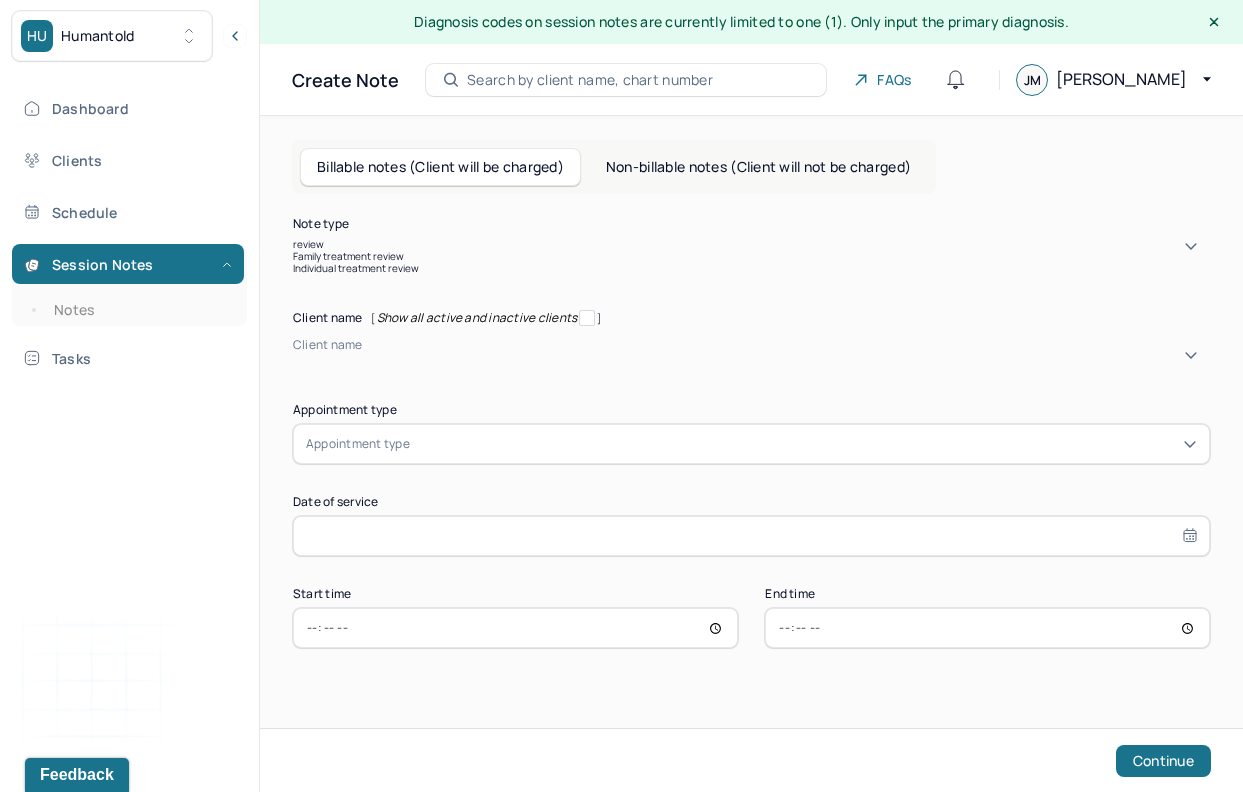 click on "Individual treatment review" at bounding box center [751, 268] 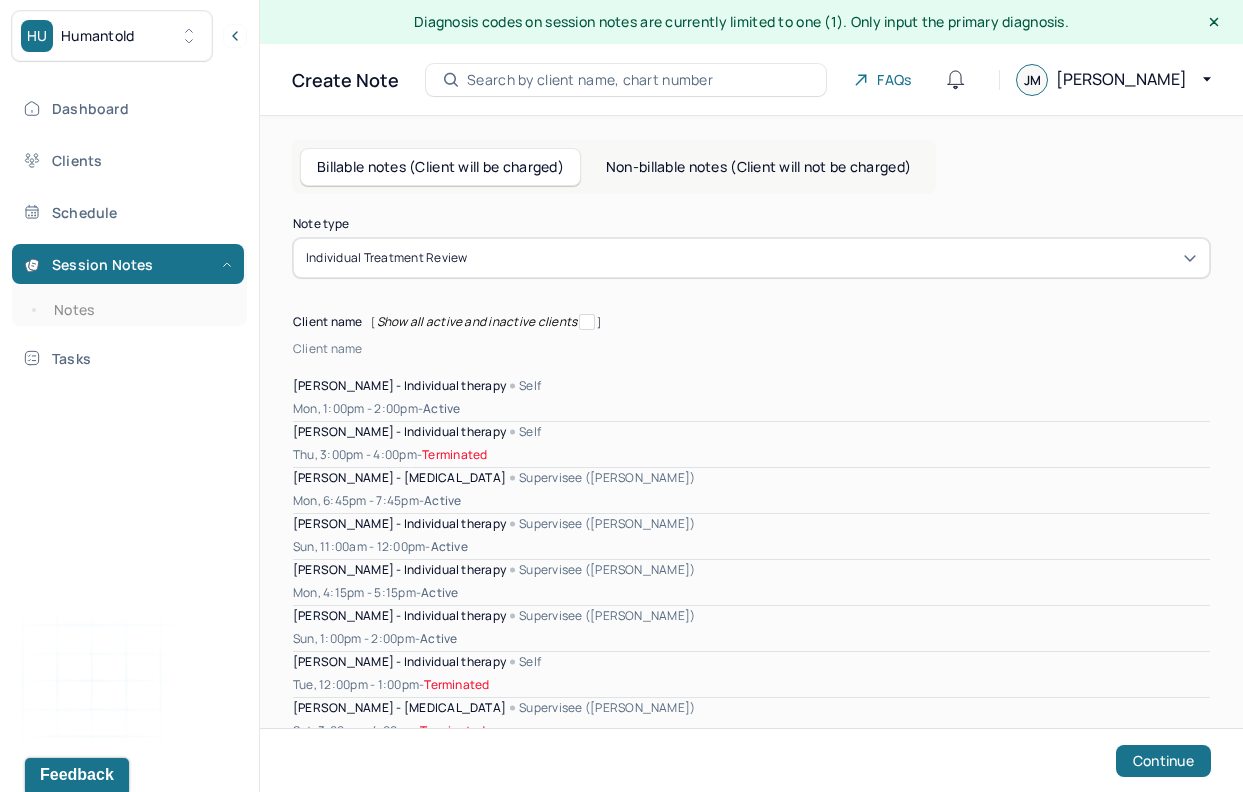 click at bounding box center [296, 366] 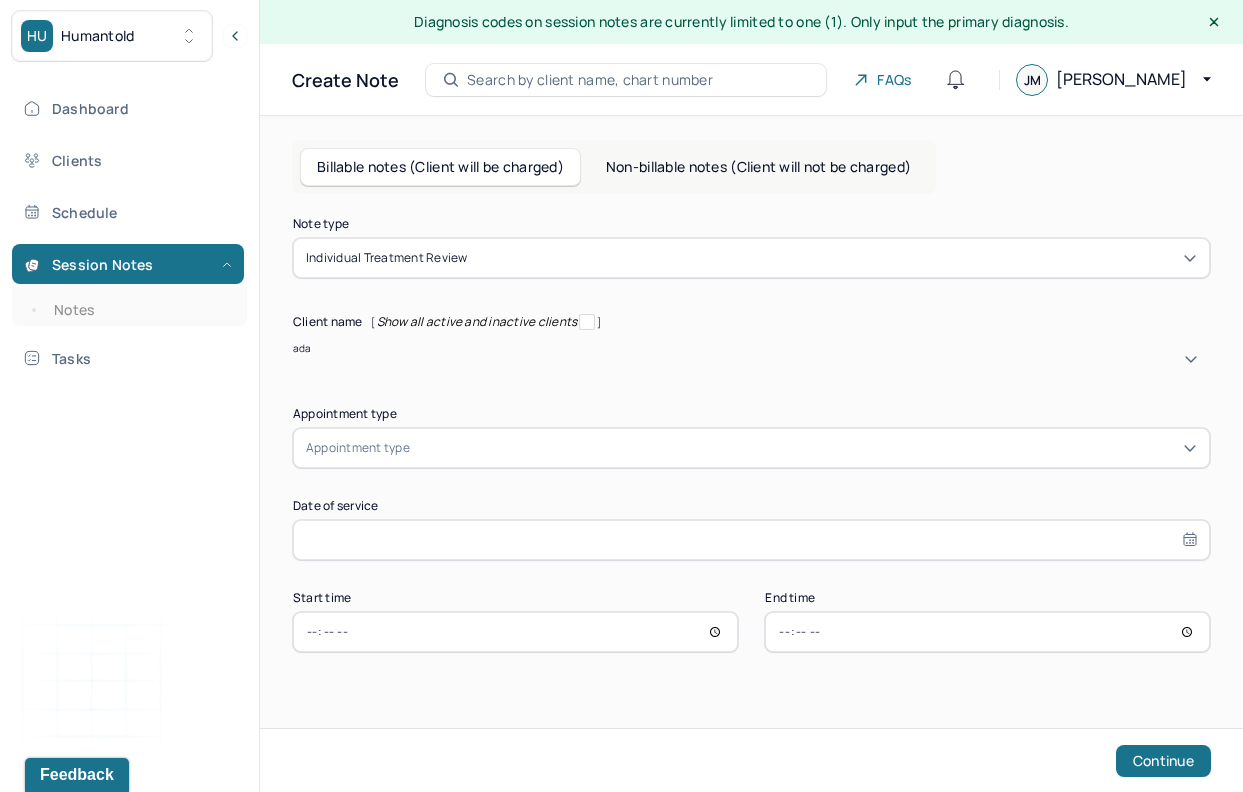 type on "[PERSON_NAME]" 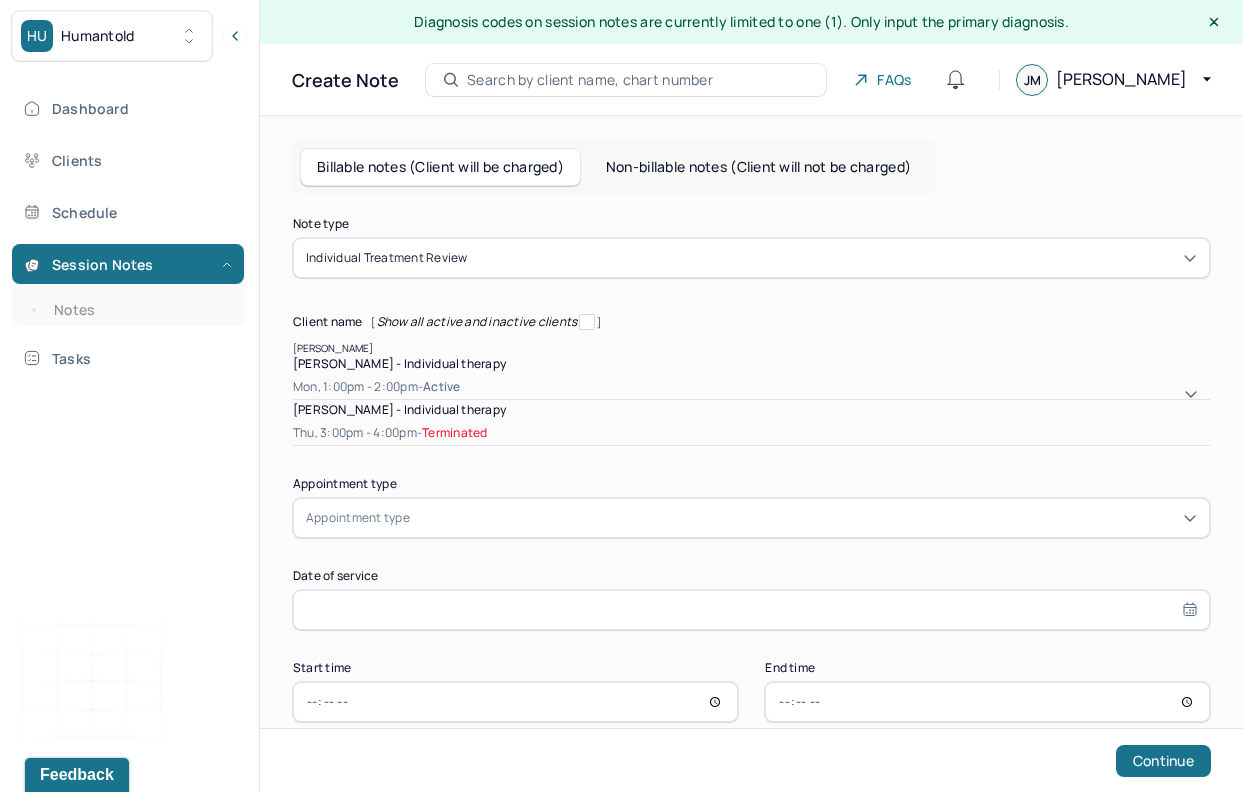 click on "[PERSON_NAME] - Individual therapy" at bounding box center (399, 363) 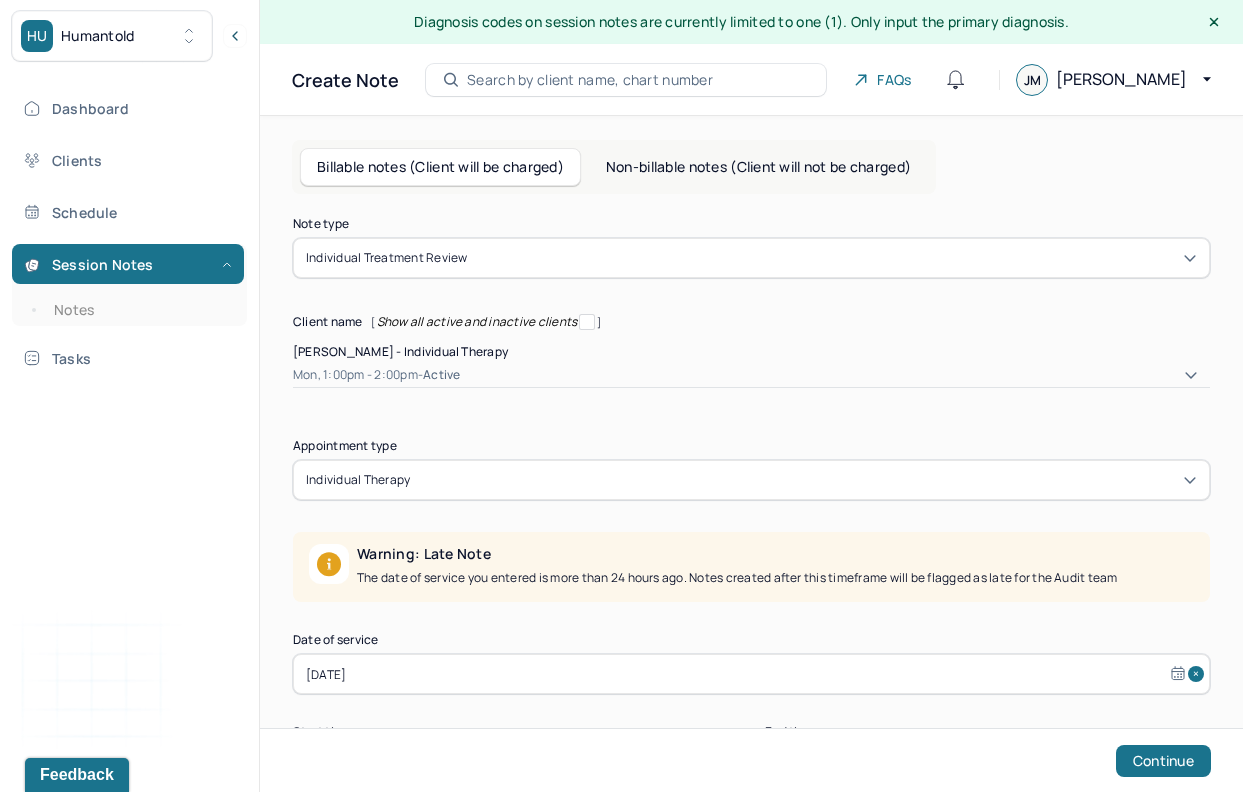 click on "[DATE]" at bounding box center [751, 674] 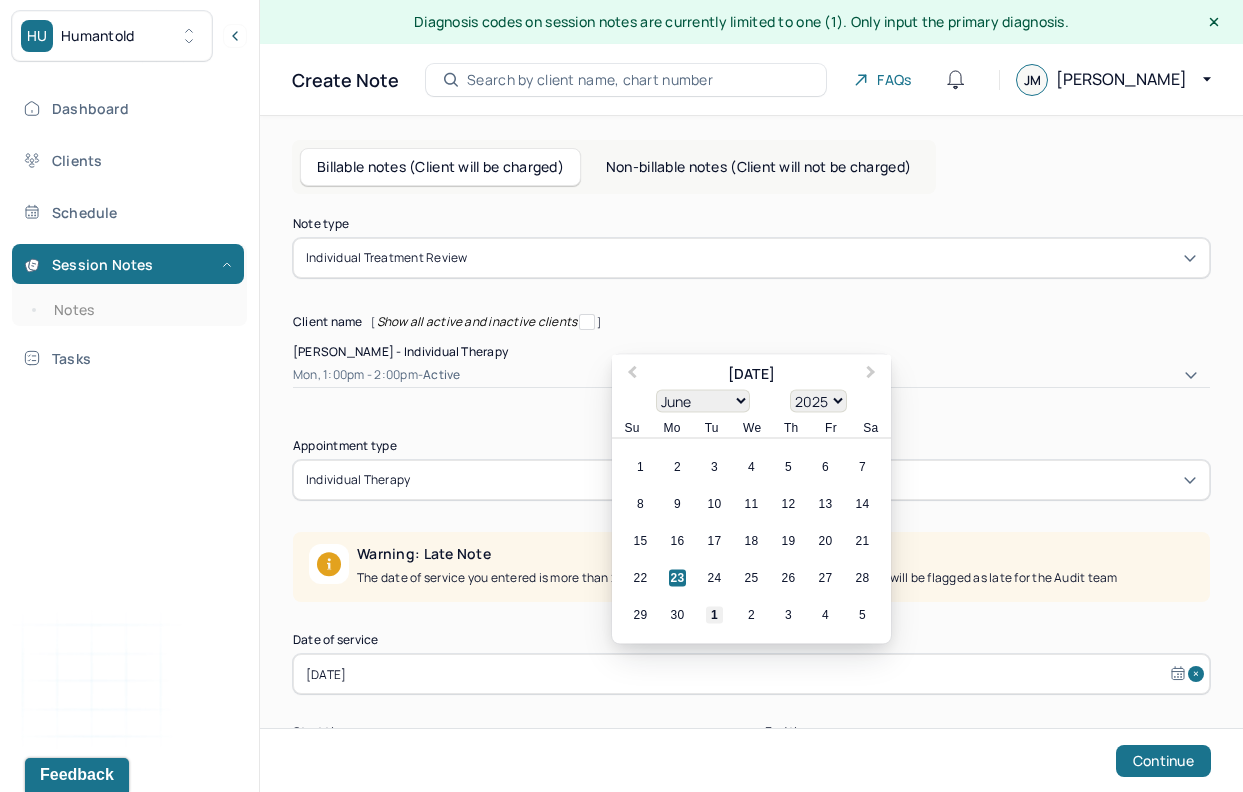 click on "1" at bounding box center (714, 615) 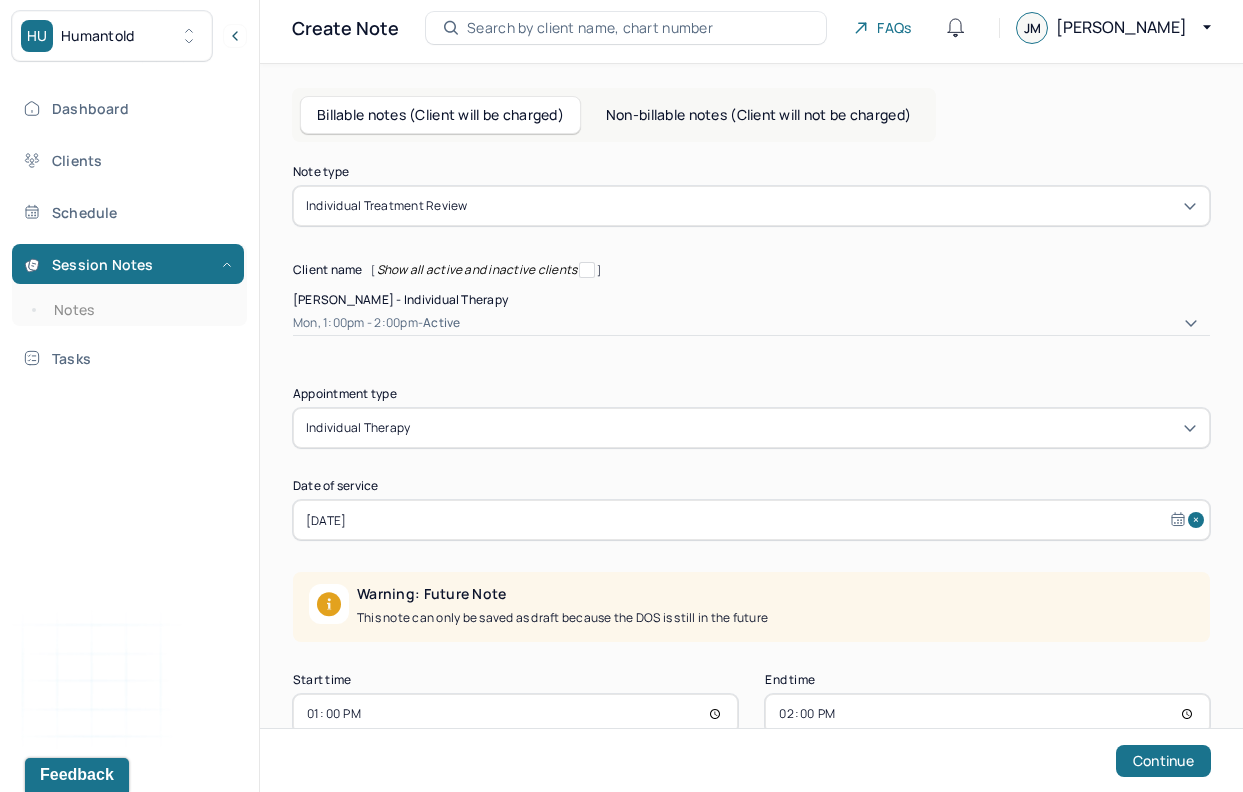 scroll, scrollTop: 81, scrollLeft: 0, axis: vertical 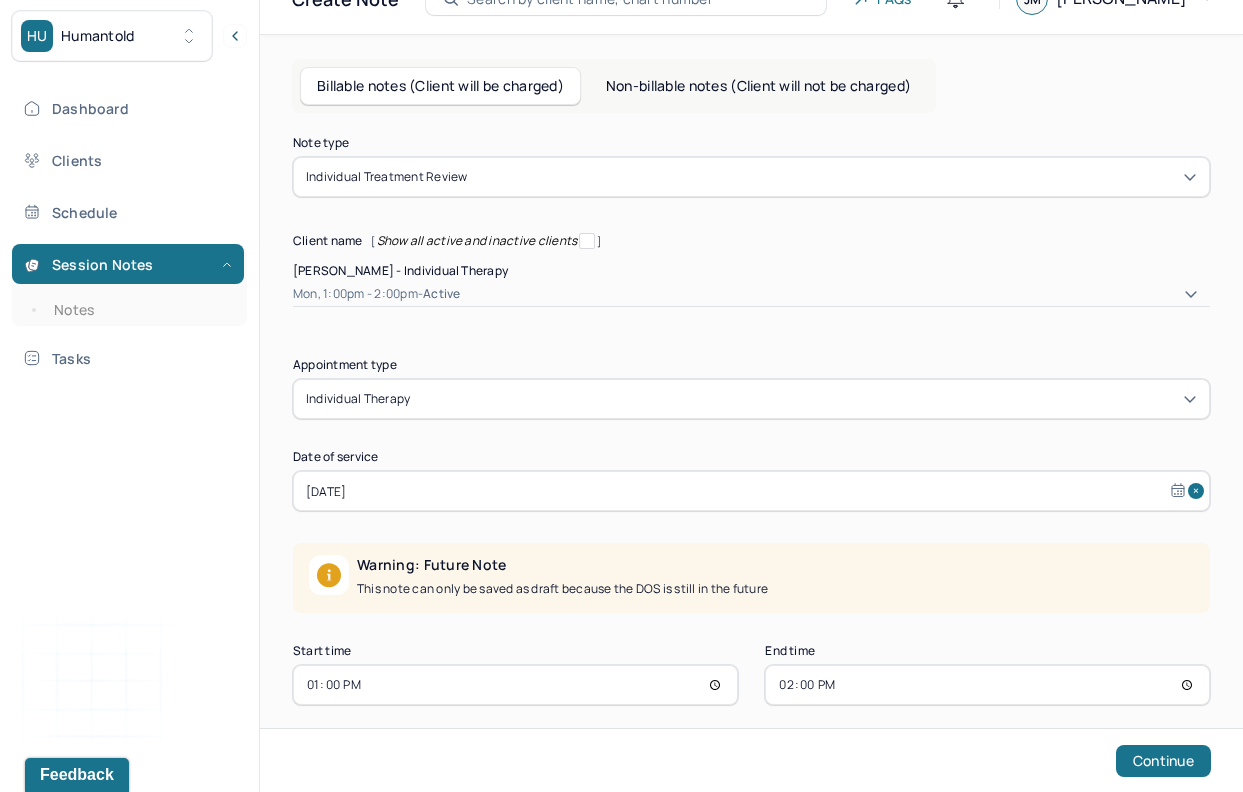 click on "13:00" at bounding box center [515, 685] 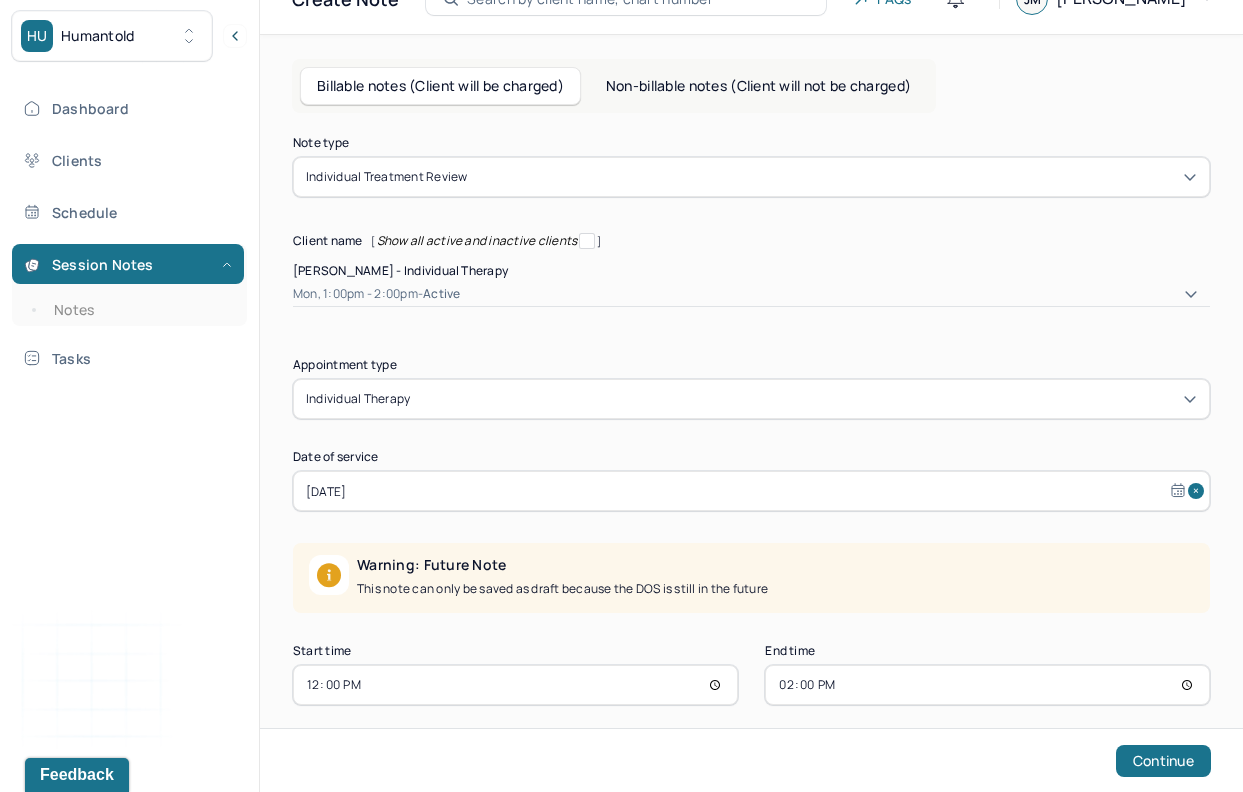 click on "14:00" at bounding box center (987, 685) 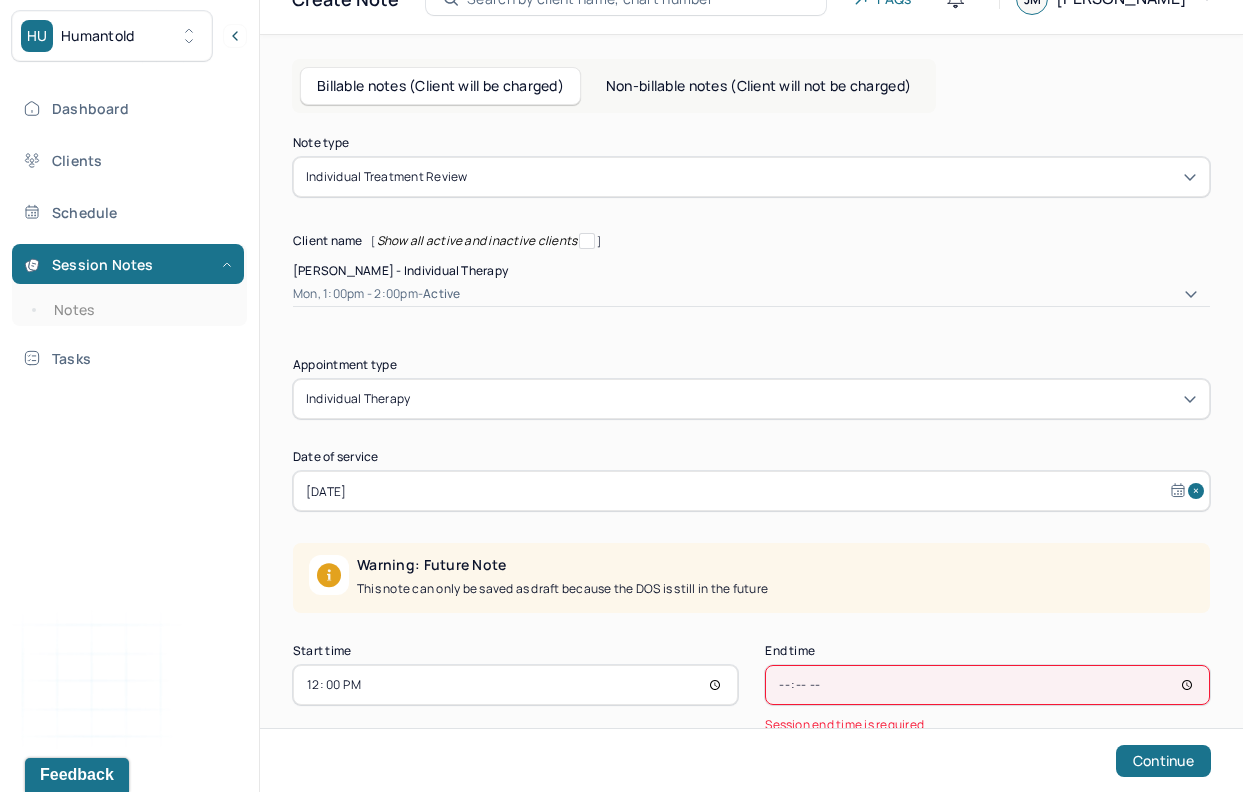 type on "13:00" 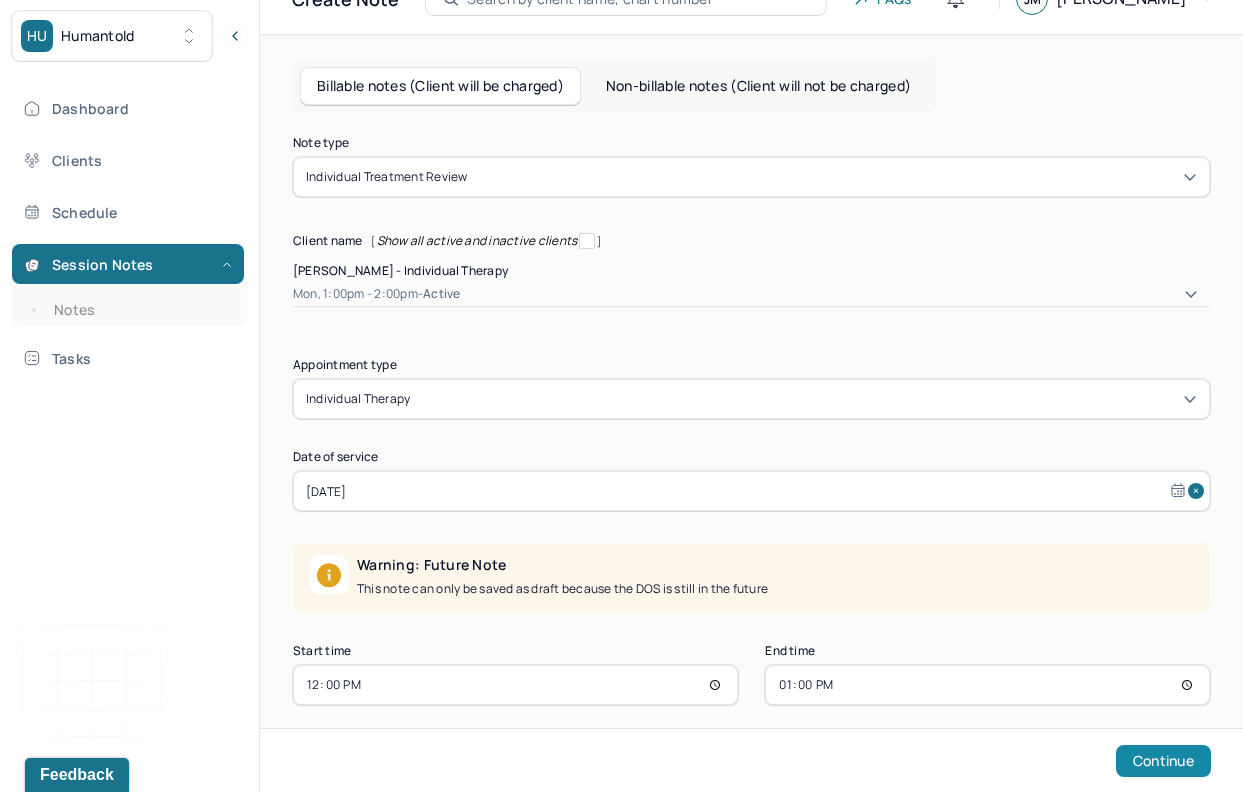 click on "Continue" at bounding box center (1163, 761) 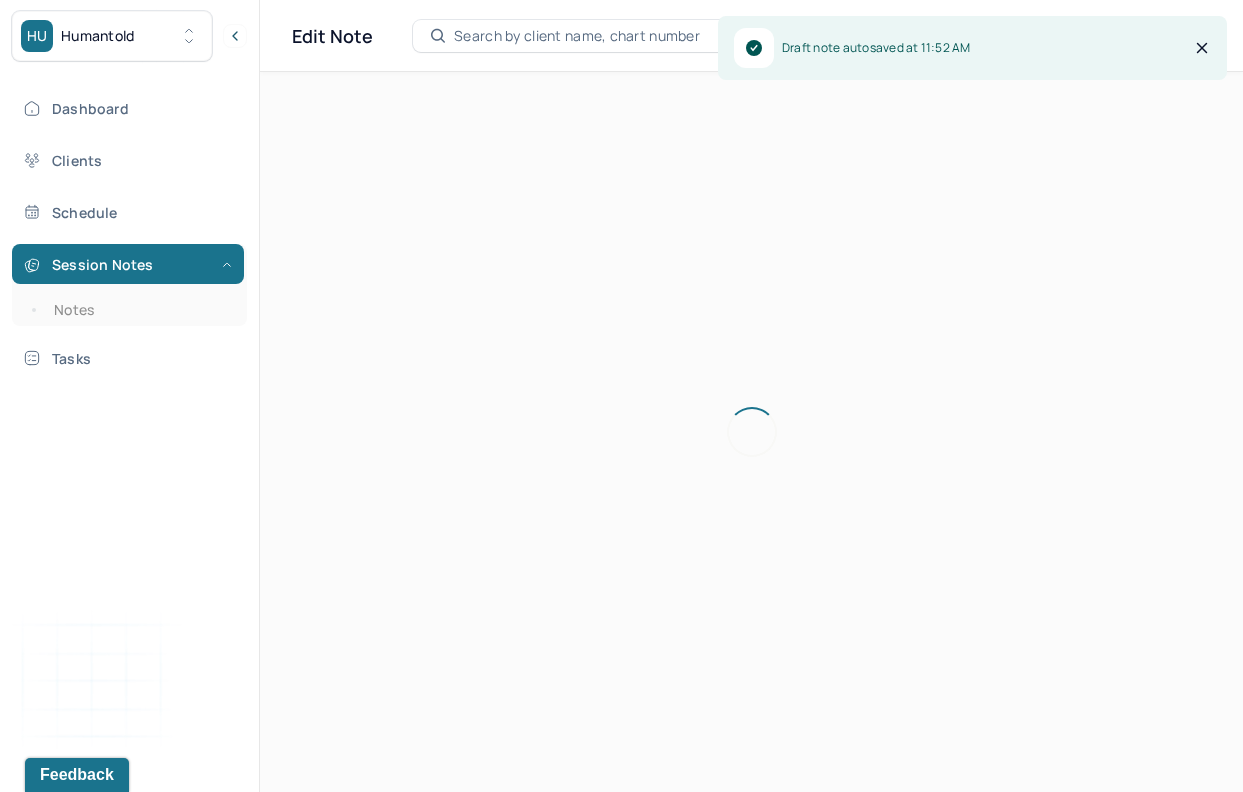 scroll, scrollTop: 36, scrollLeft: 0, axis: vertical 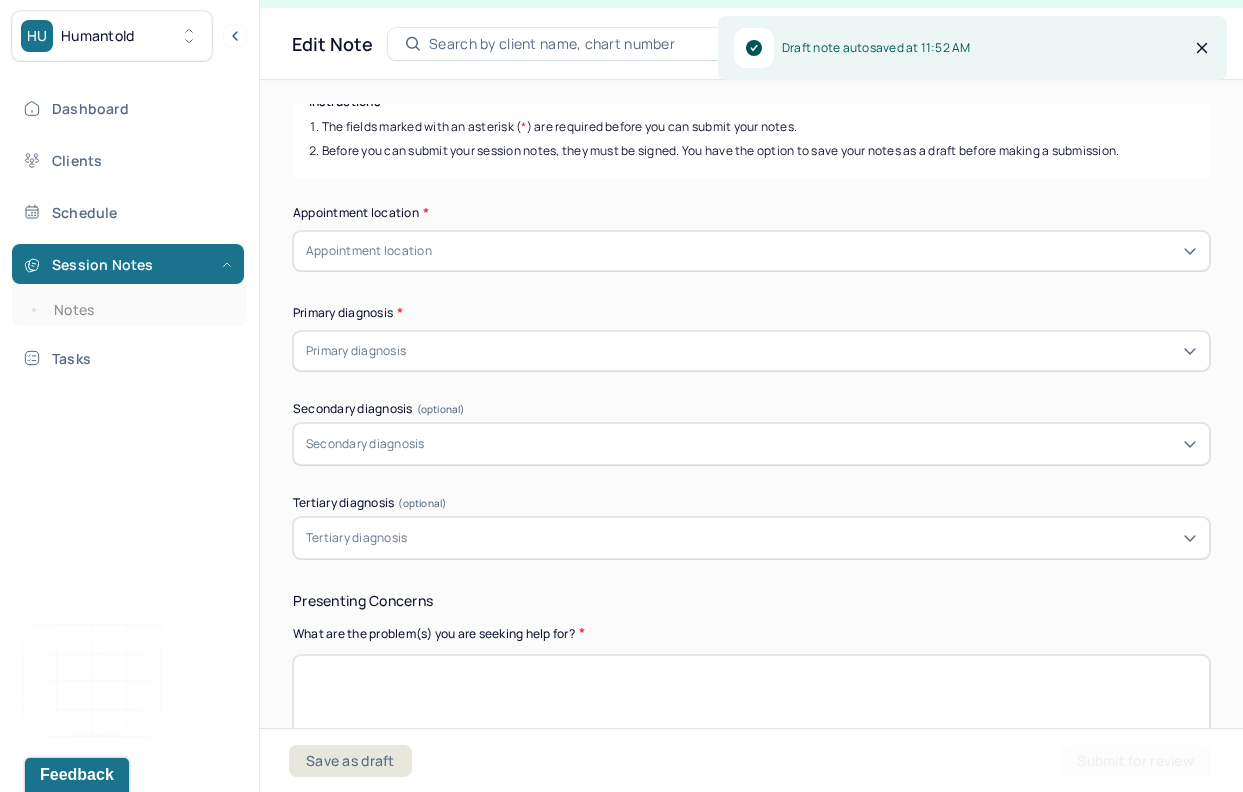 click at bounding box center [813, 444] 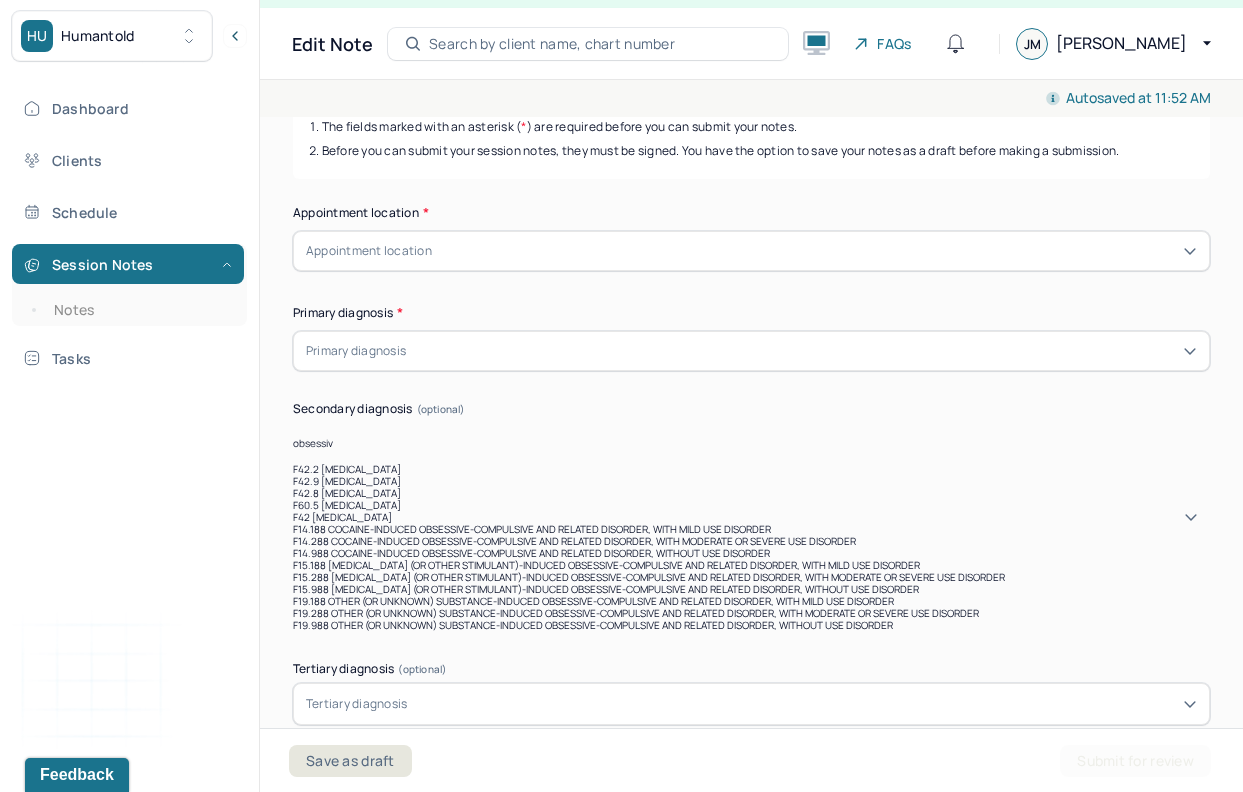 type on "obsessive" 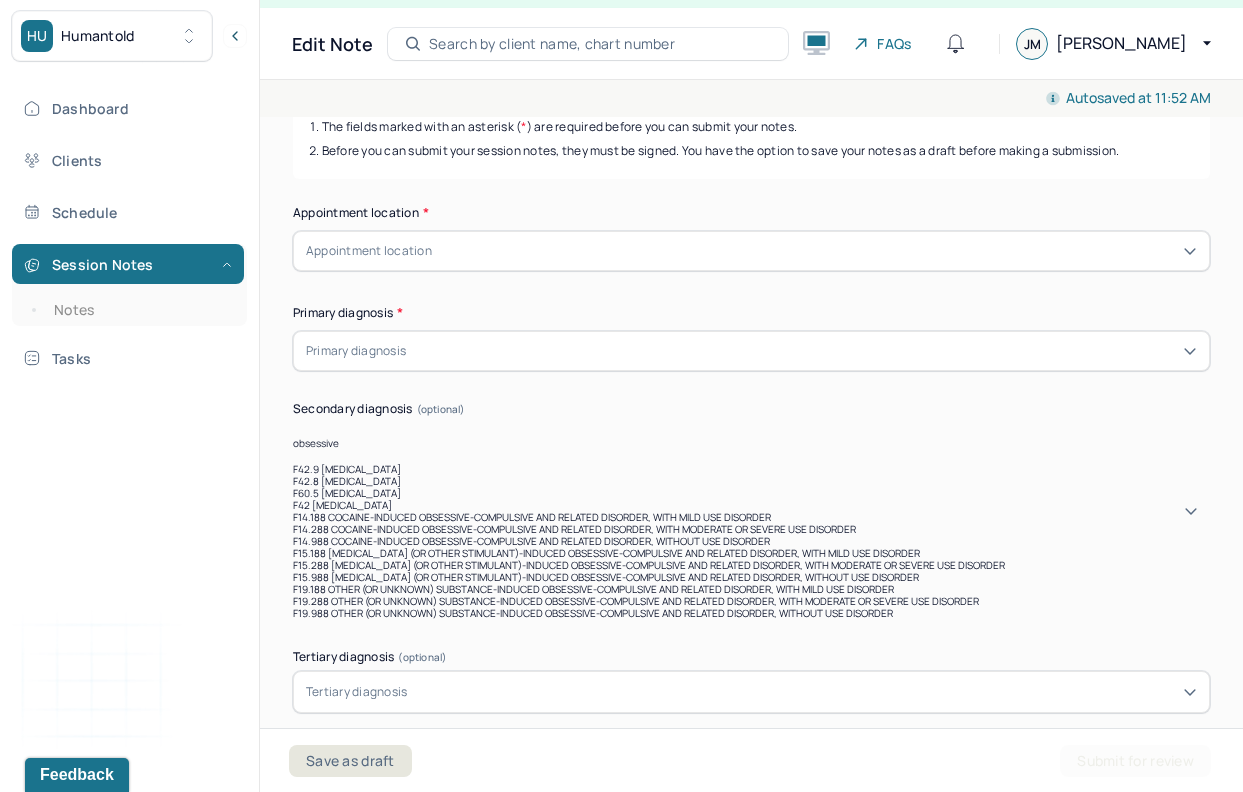 click on "F42.9 [MEDICAL_DATA]" at bounding box center (751, 469) 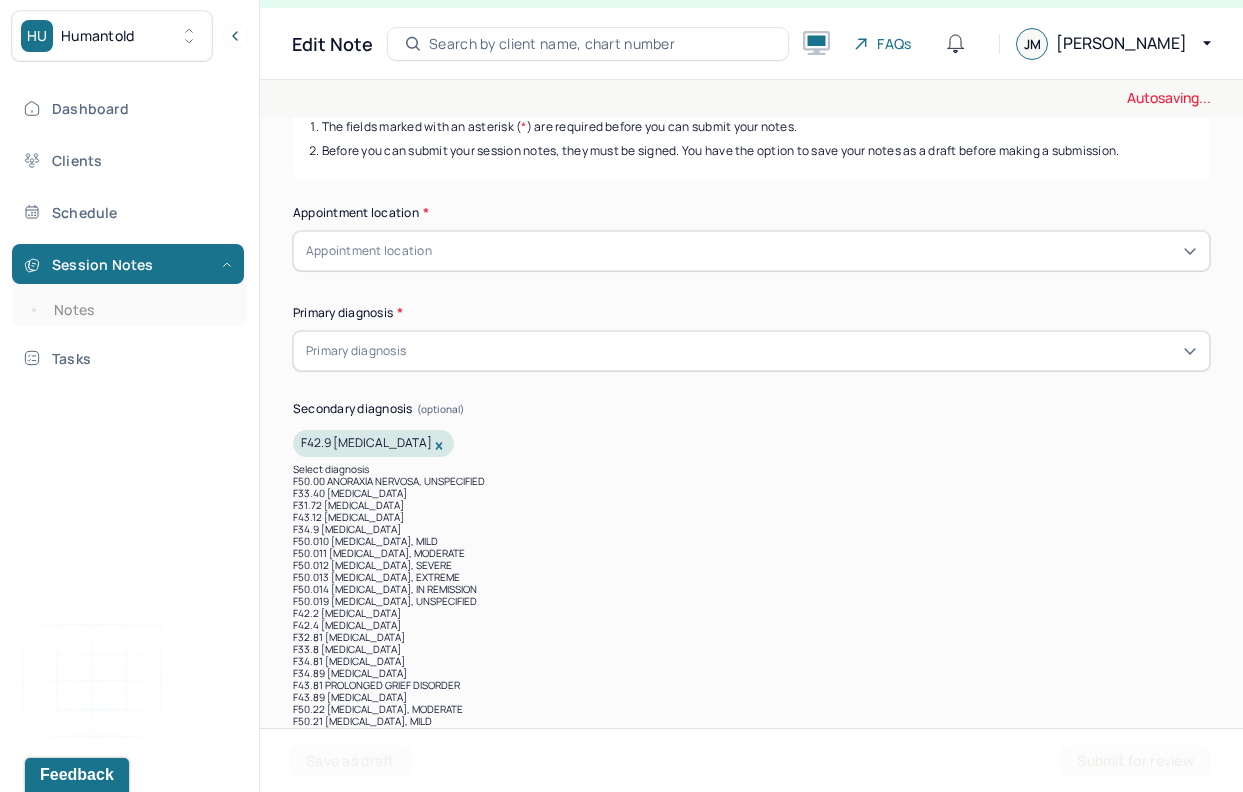 click at bounding box center [834, 443] 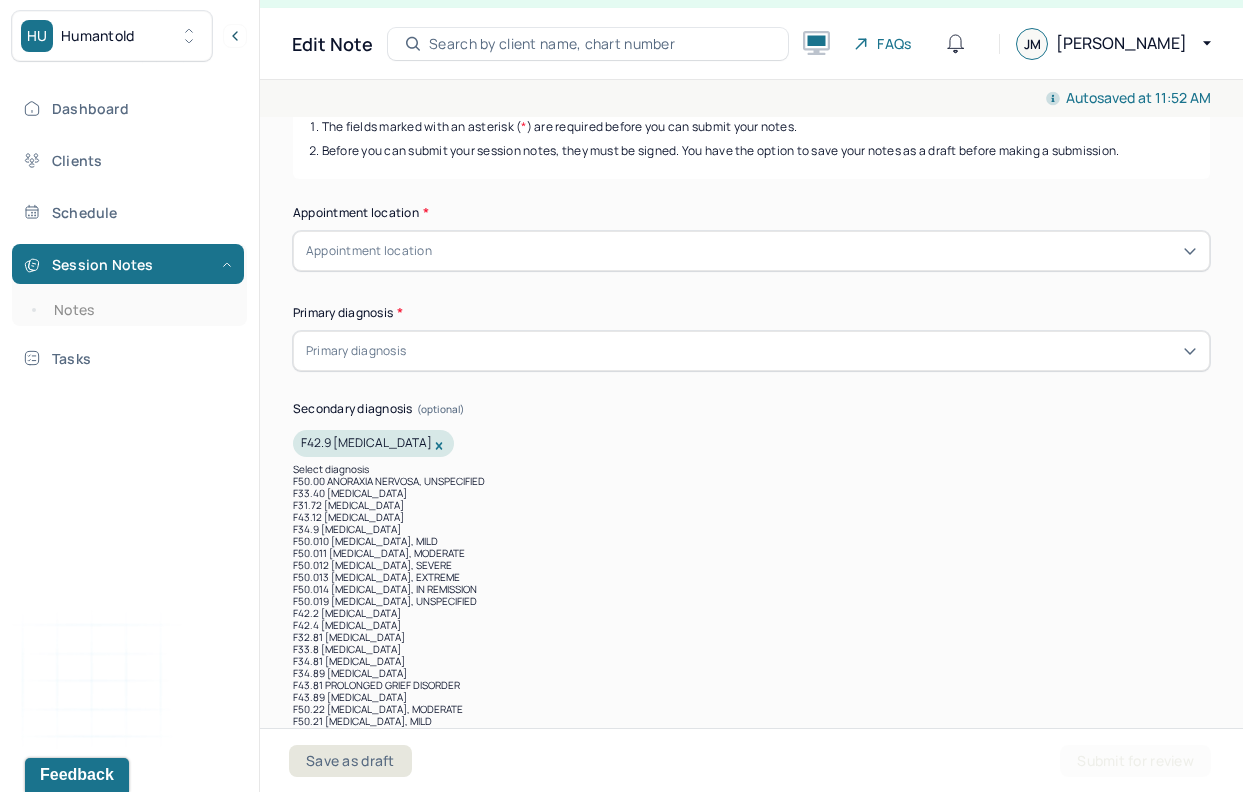 click at bounding box center [834, 443] 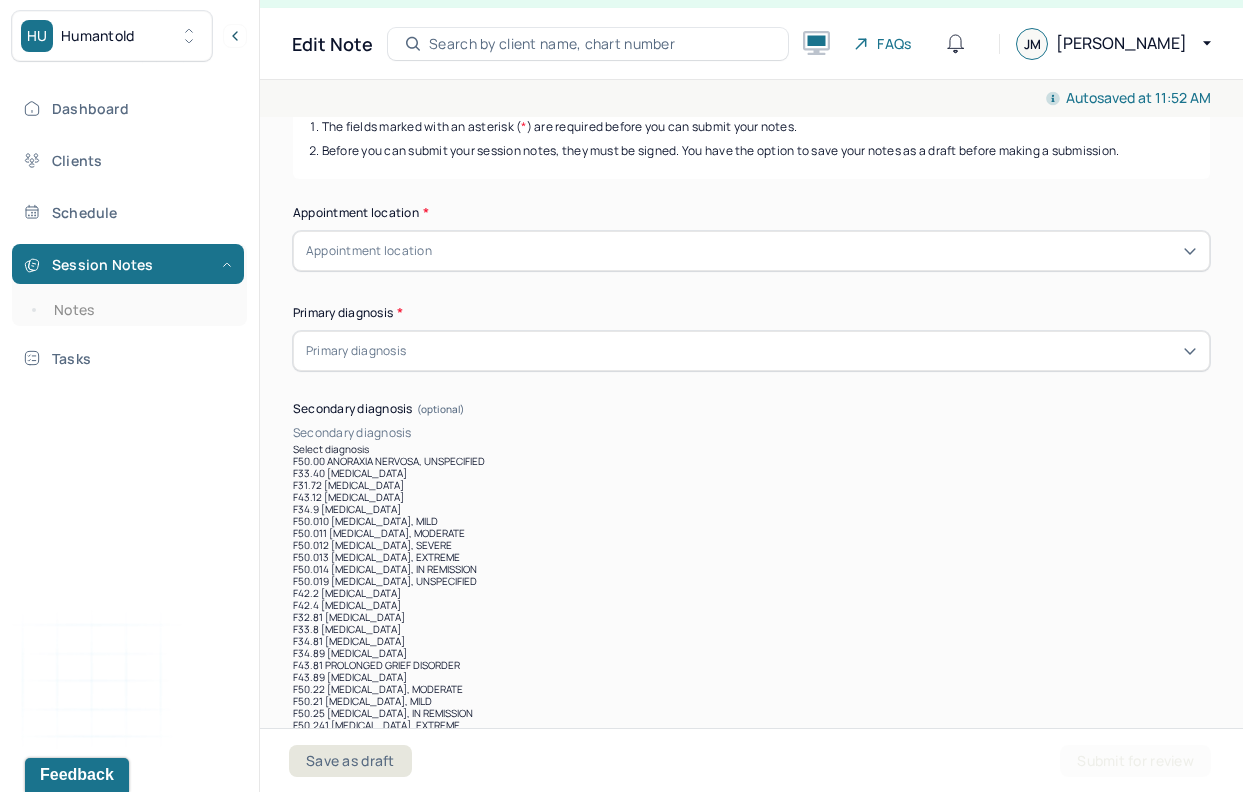 scroll, scrollTop: 0, scrollLeft: 0, axis: both 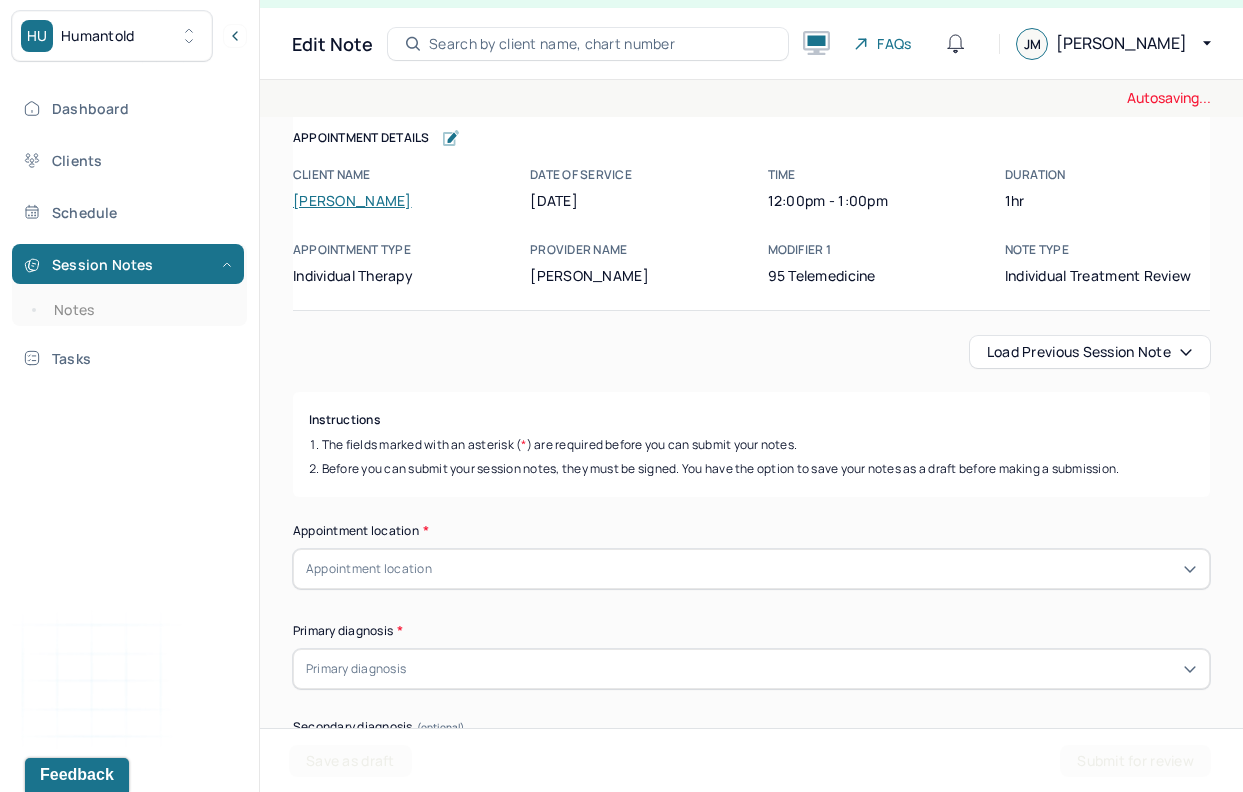 click on "Save as draft     Submit for review" at bounding box center (750, 760) 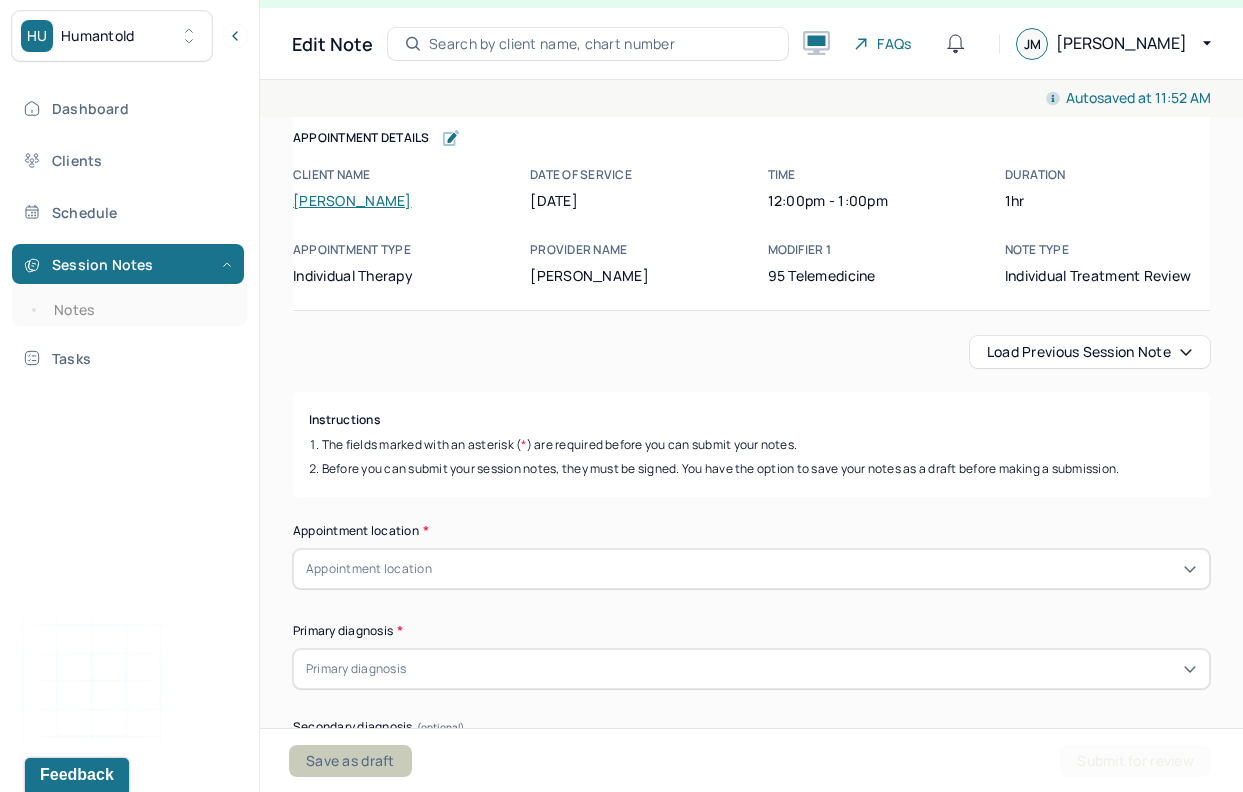 click on "Save as draft" at bounding box center (350, 761) 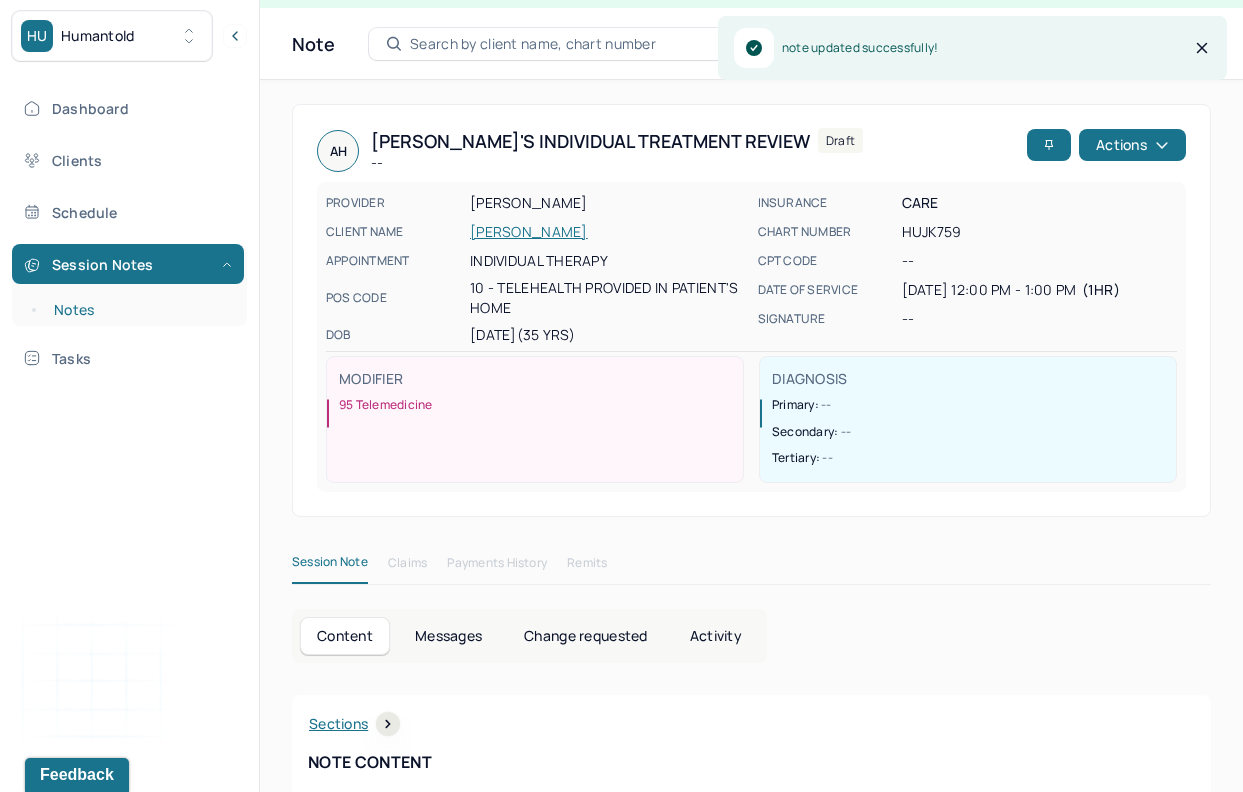 click on "Notes" at bounding box center (139, 310) 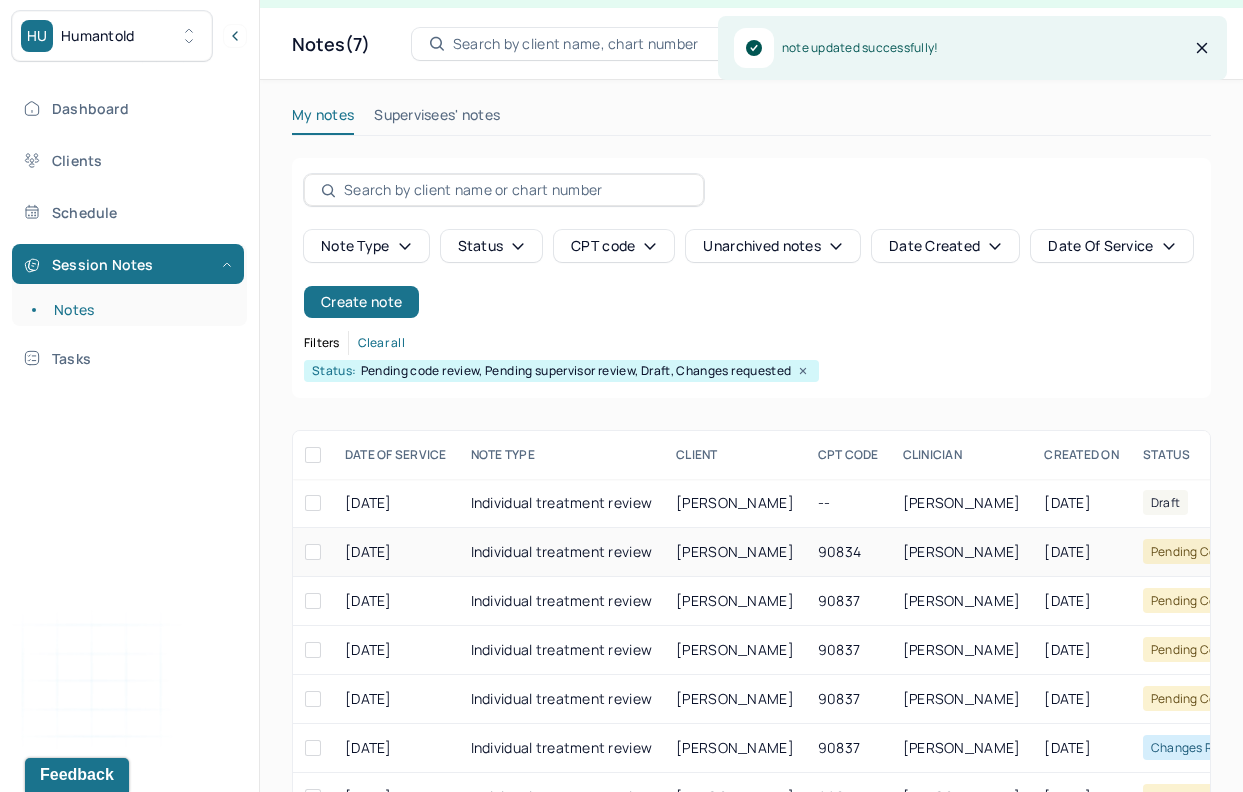 scroll, scrollTop: 136, scrollLeft: 0, axis: vertical 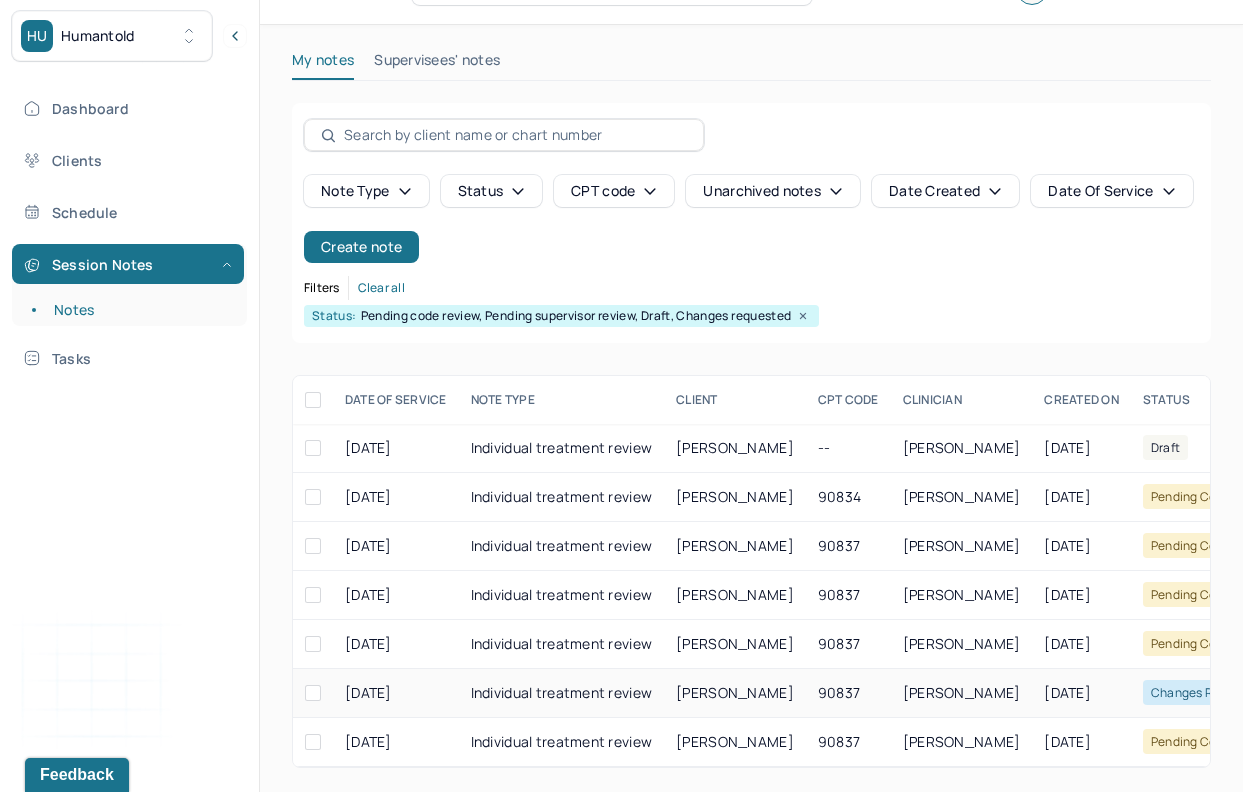 click on "[PERSON_NAME]" at bounding box center (735, 693) 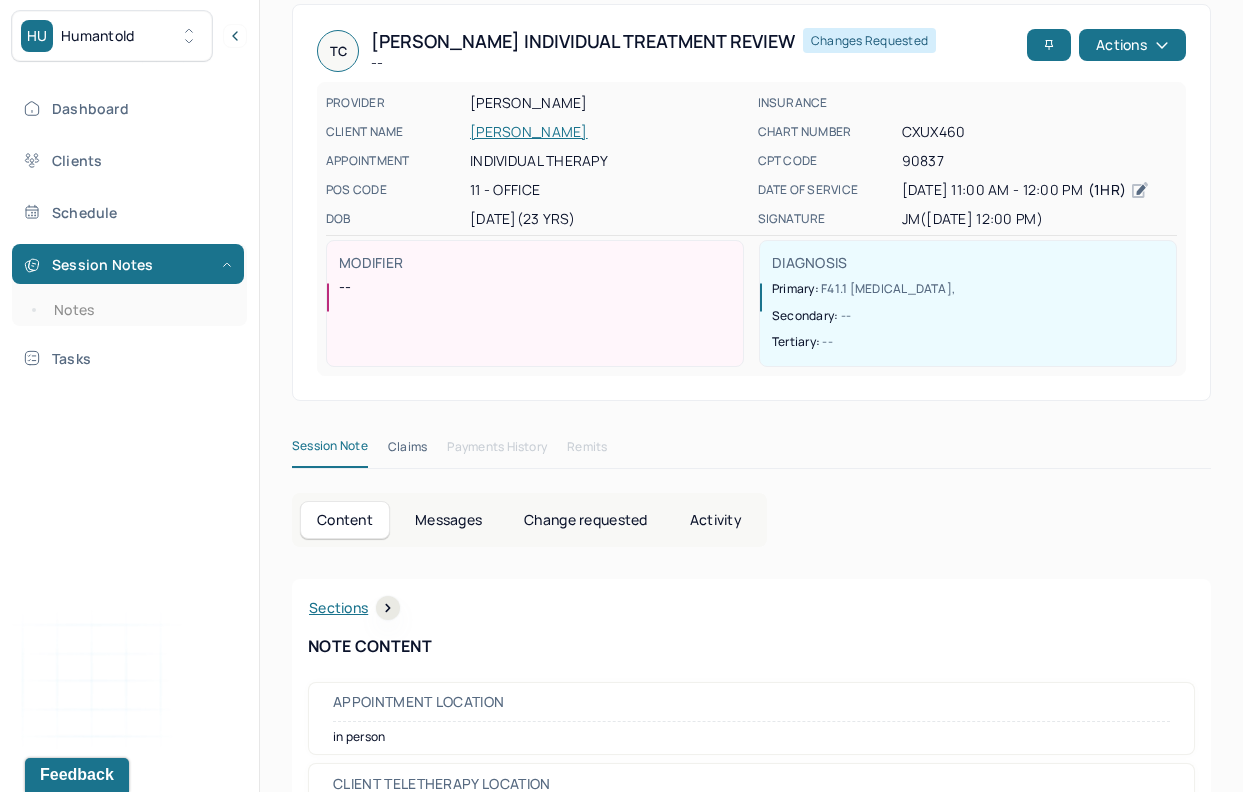 click on "Sections   NOTE CONTENT Appointment location in person Client Teletherapy Location -- Provider Teletherapy Location -- Consent was received for the teletherapy session   Consent was received for the teletherapy session The teletherapy session was conducted via video   The teletherapy session was conducted via video Primary diagnosis F41.1 [MEDICAL_DATA] Secondary diagnosis F42 [MEDICAL_DATA]  Tertiary diagnosis F95.1 PERSISTENT ([MEDICAL_DATA]  What are the problem(s) you are seeking help for? Client presents with history of anxiety and OCD. He was recently diagnosed with [MEDICAL_DATA] by his neurologist; diagnosis updated in this review. He reports previous relationship trauma and struggles with dating still. He is about to embark on a medical school journey which is causing some anxiety and stress.  Symptoms Anxiety Anxiety Anxiety frequency weekly Anxiety details spiraling thoughts, overthinking [MEDICAL_DATA] [MEDICAL_DATA] [MEDICAL_DATA] frequency --" at bounding box center [751, 3352] 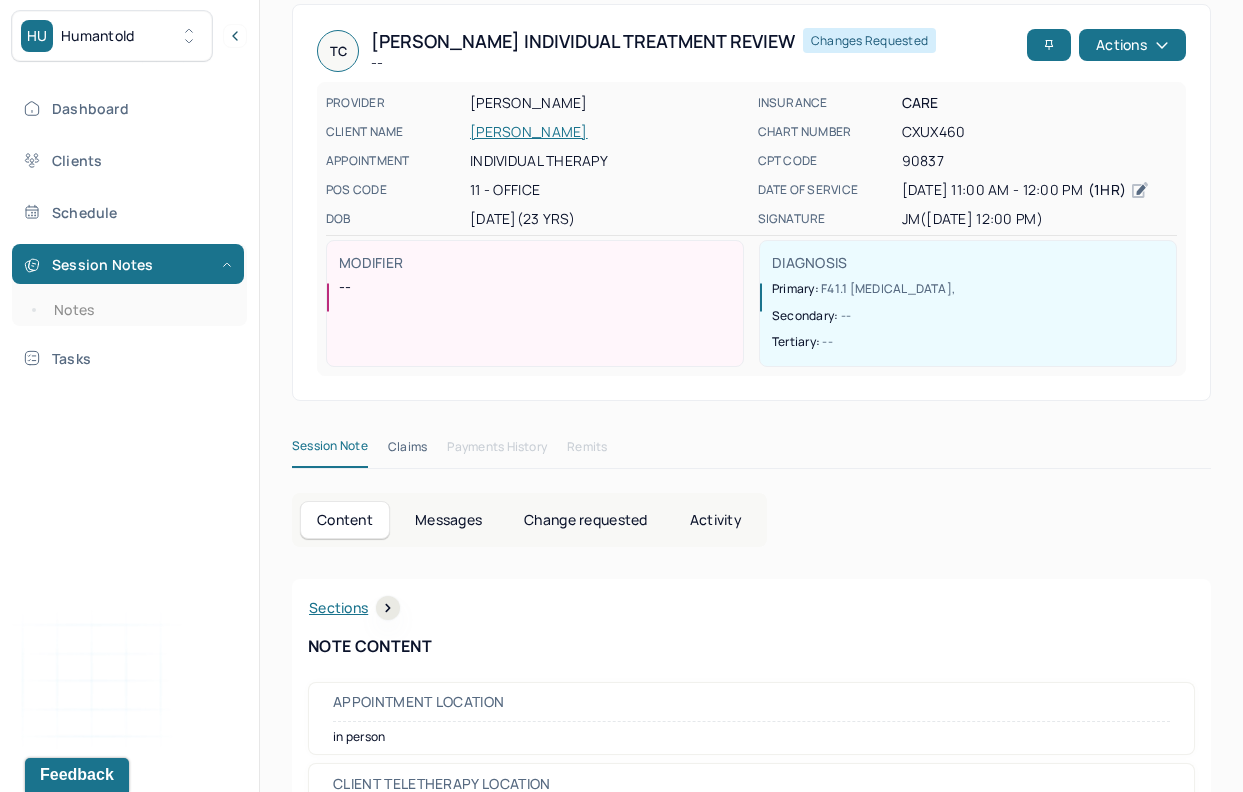 click on "Change requested" at bounding box center (585, 520) 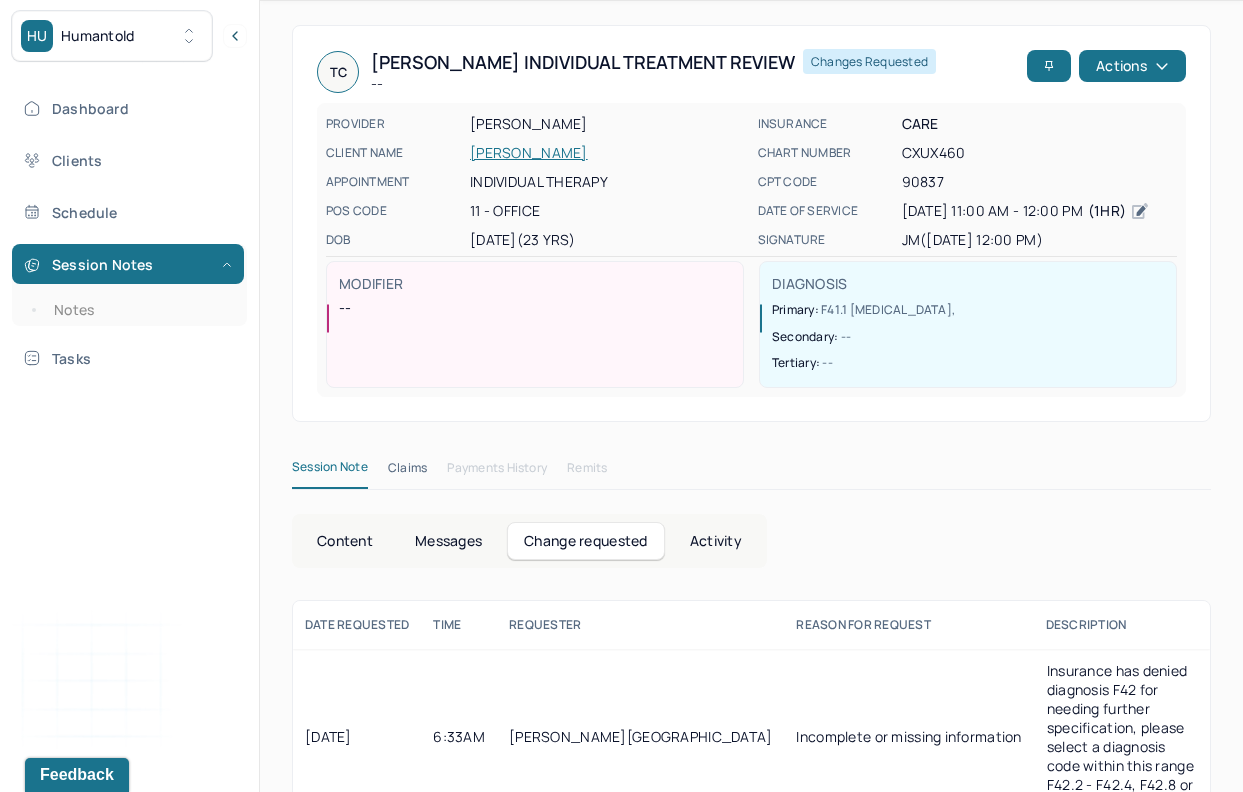 click on "Content" at bounding box center [345, 541] 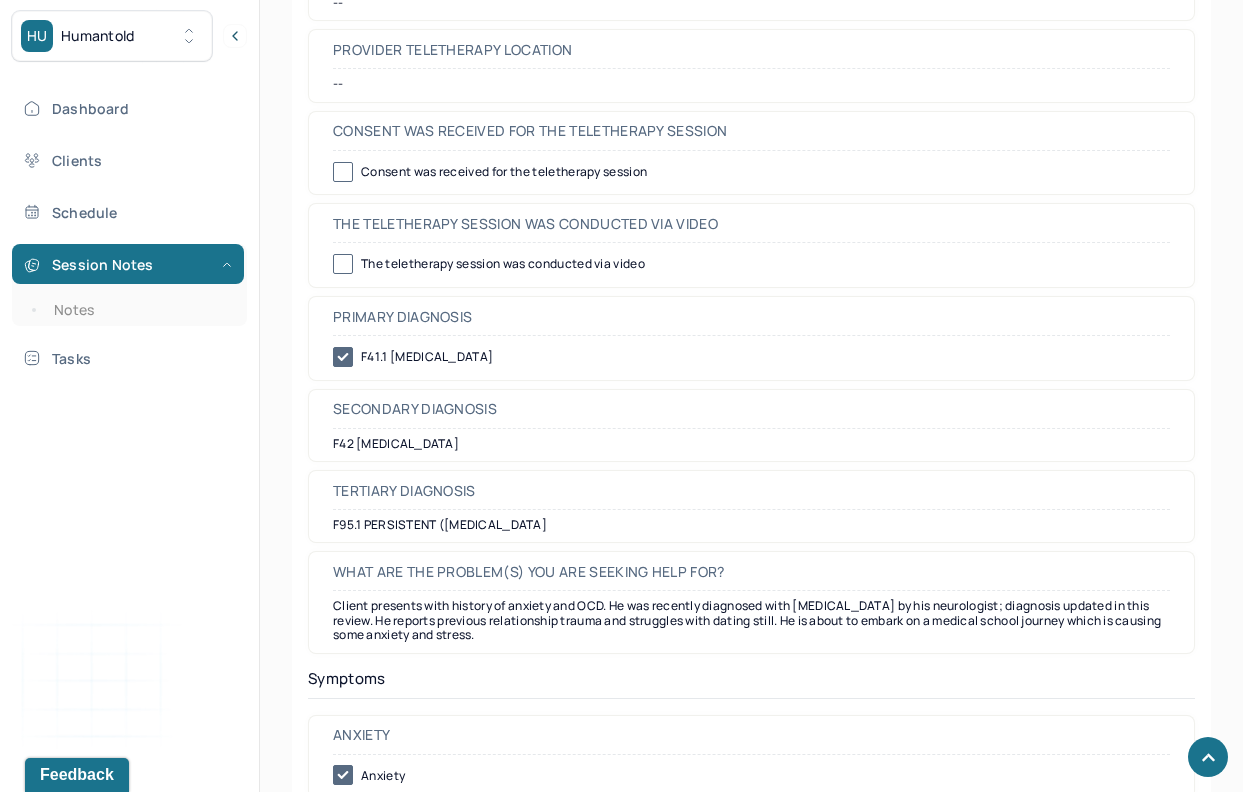 scroll, scrollTop: 949, scrollLeft: 0, axis: vertical 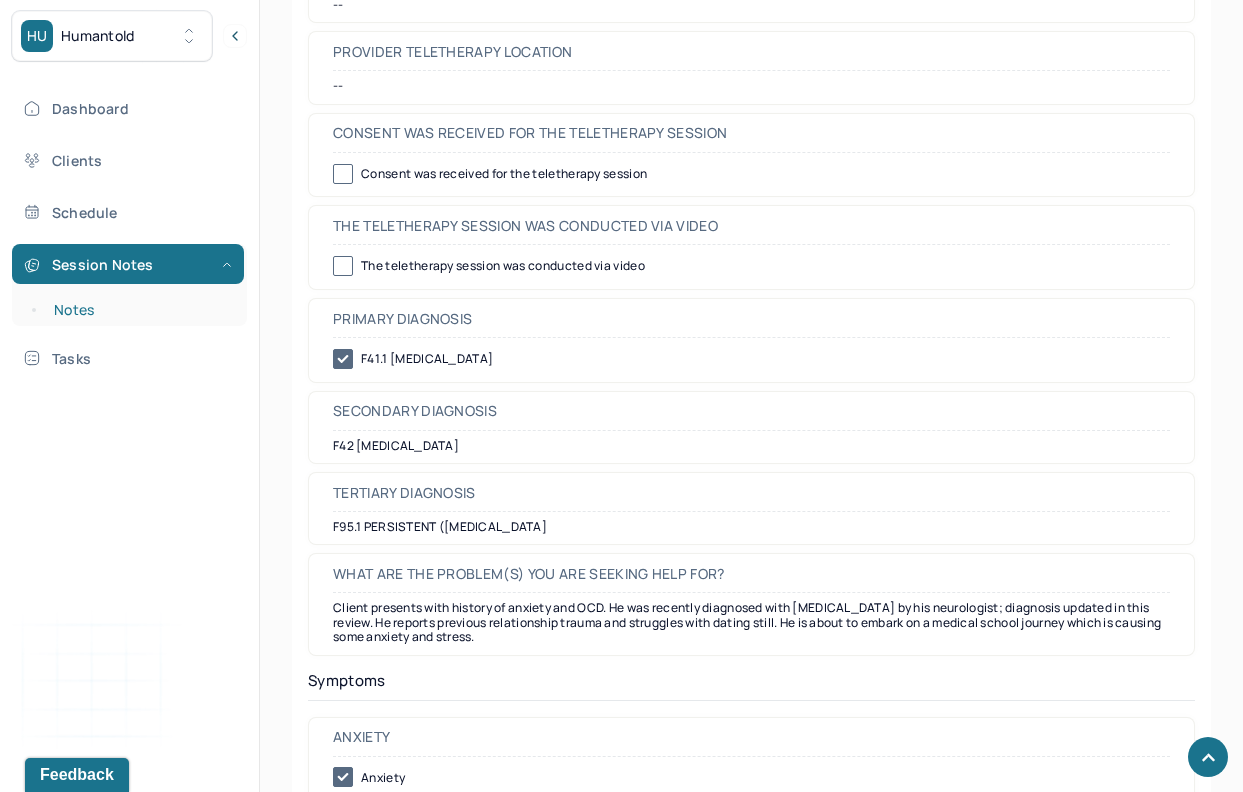 click on "Notes" at bounding box center (139, 310) 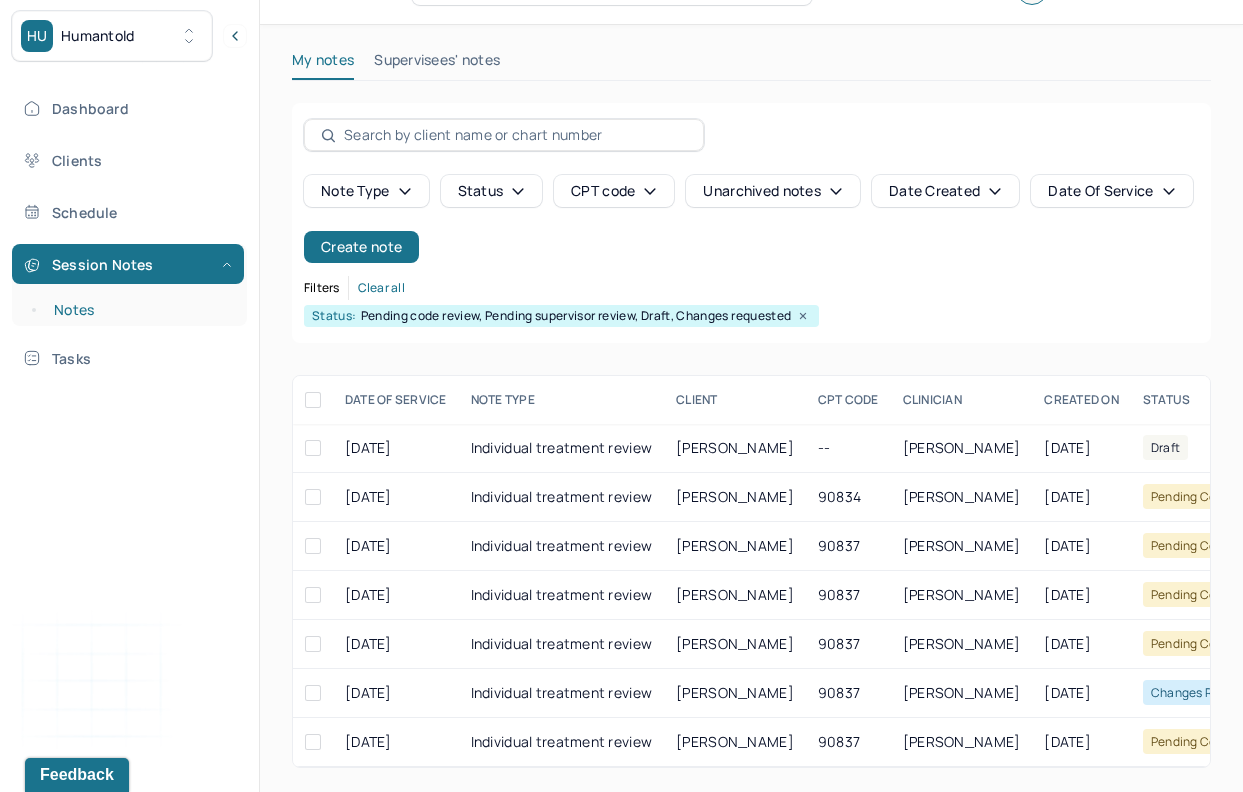 scroll, scrollTop: 136, scrollLeft: 0, axis: vertical 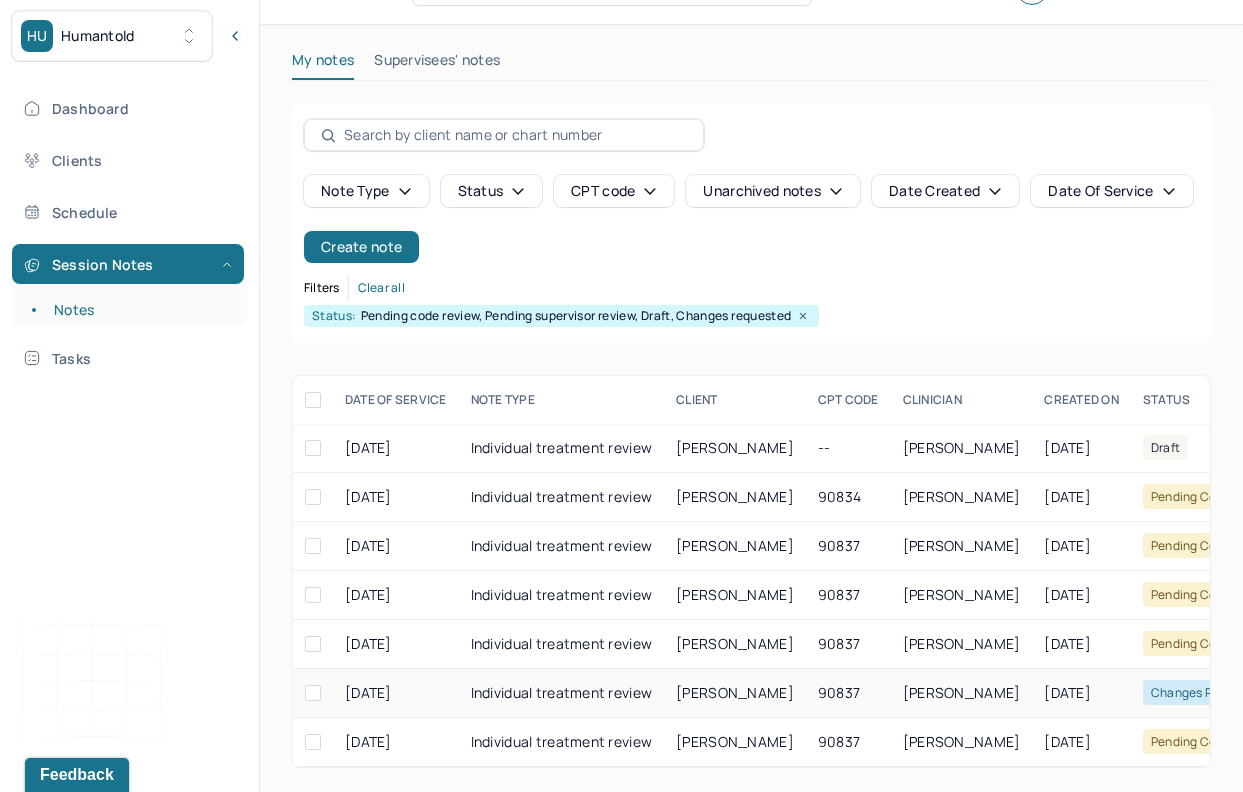 click on "90837" at bounding box center (848, 693) 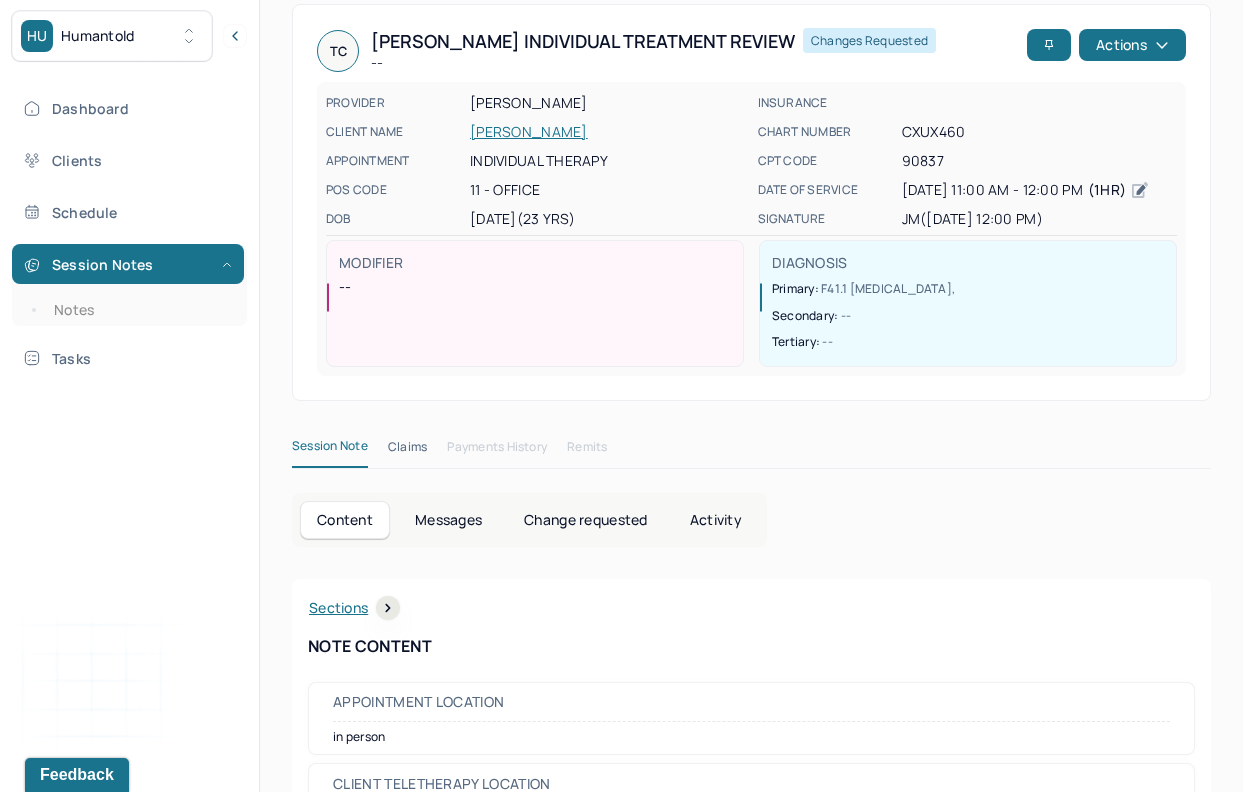 click on "Appointment location in person" at bounding box center (751, 718) 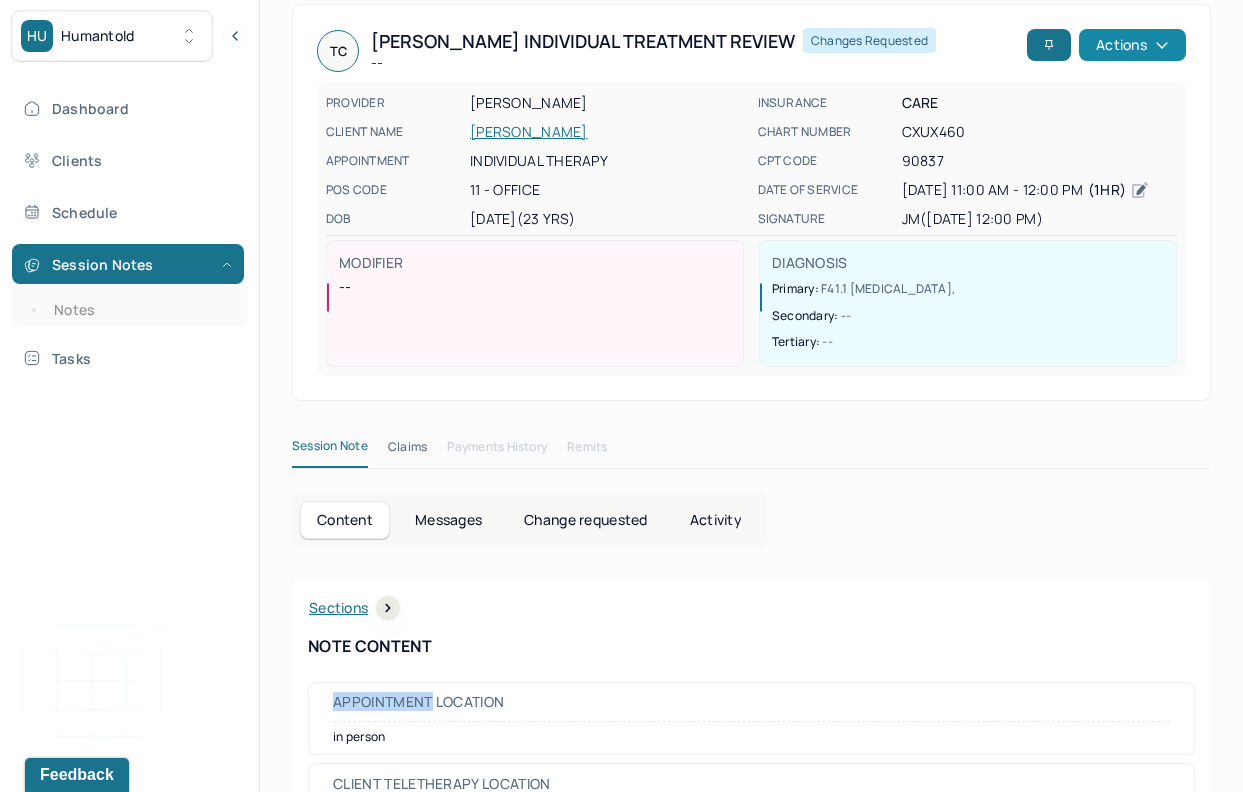click on "Actions" at bounding box center [1132, 45] 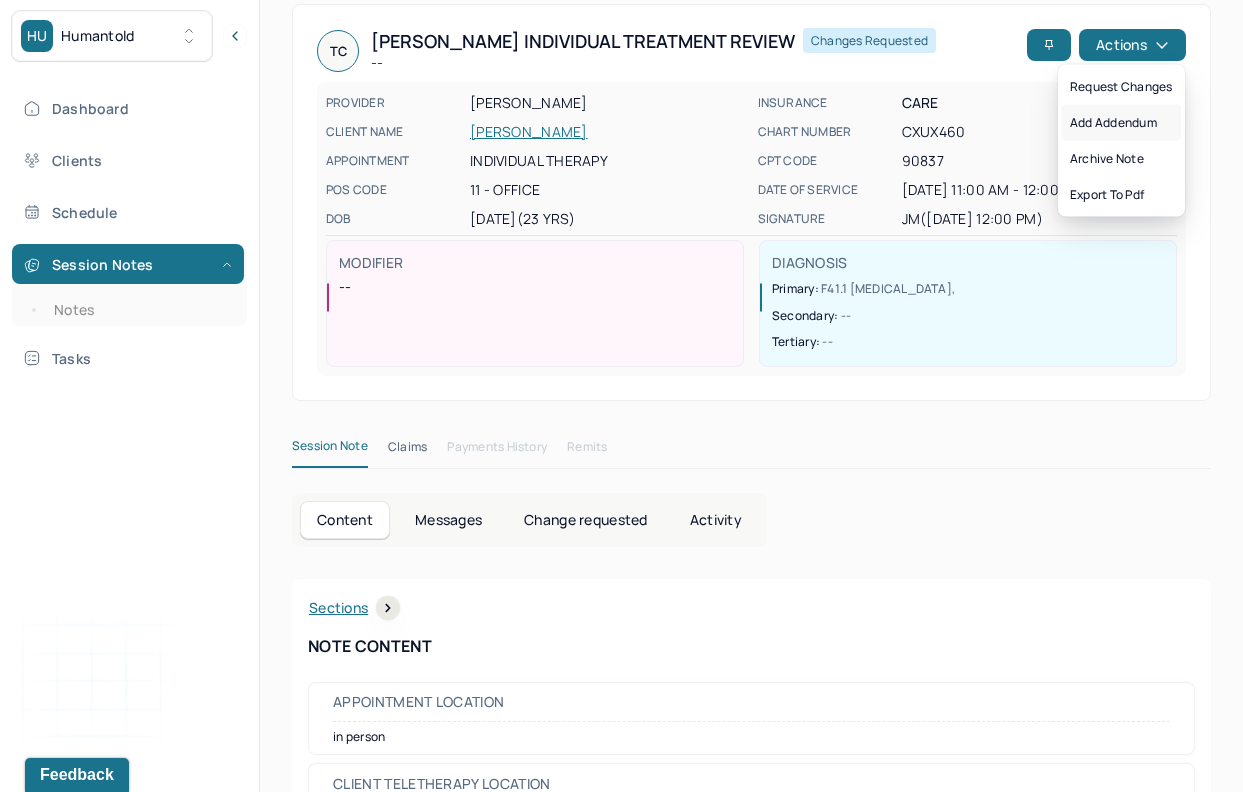 click on "Add addendum" at bounding box center [1121, 123] 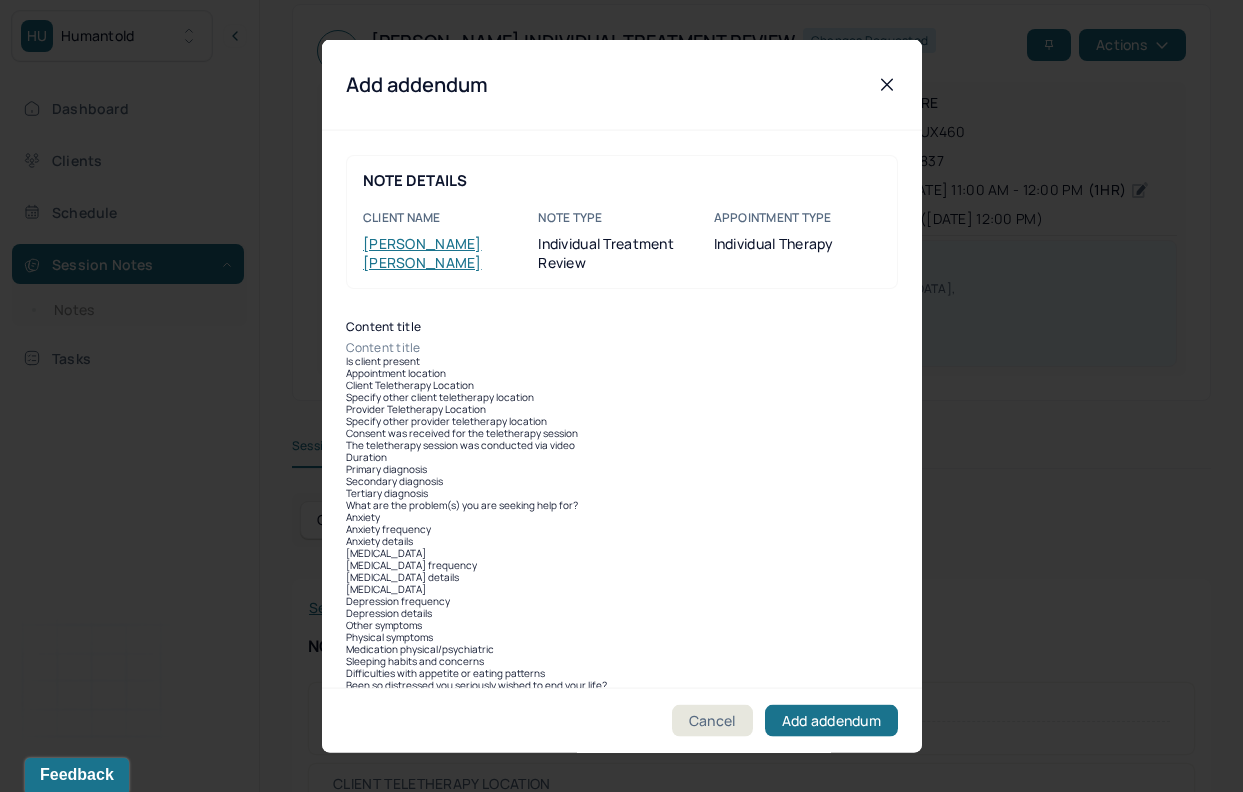 click on "Content title" at bounding box center [622, 348] 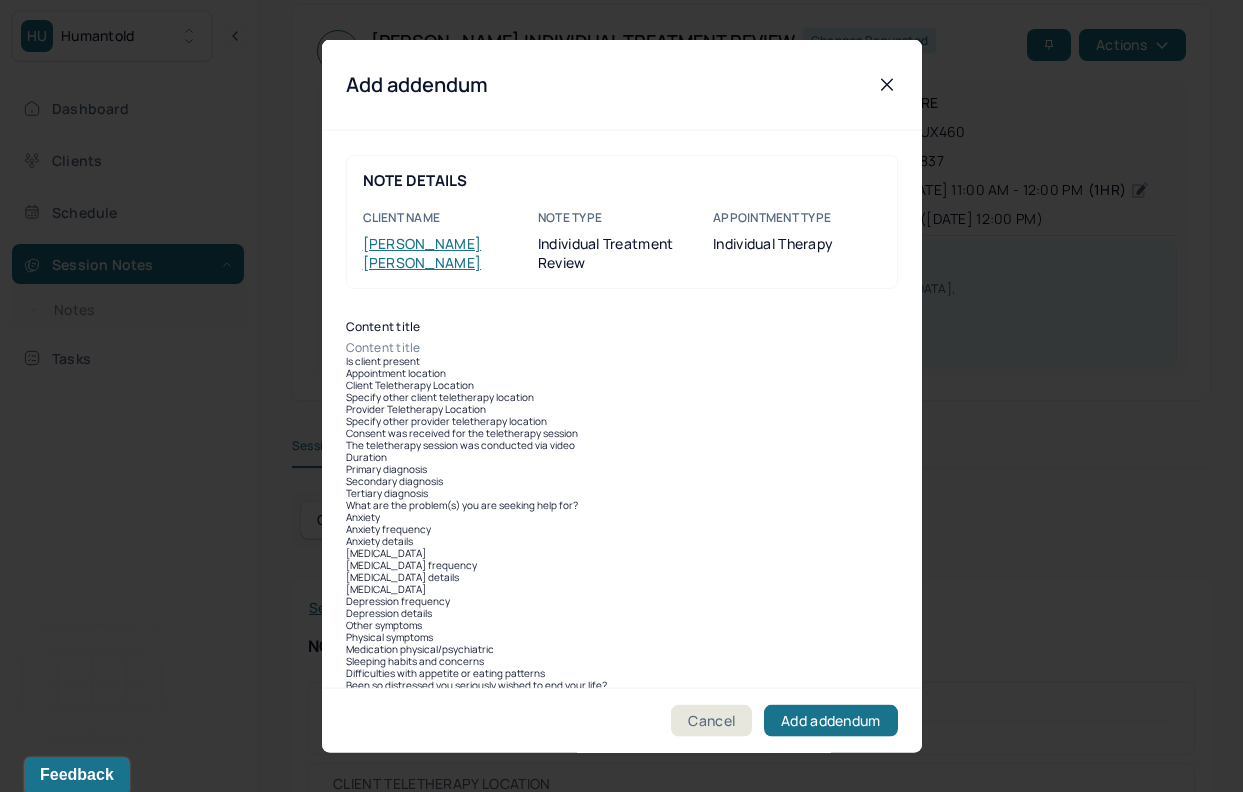 scroll, scrollTop: 318, scrollLeft: 0, axis: vertical 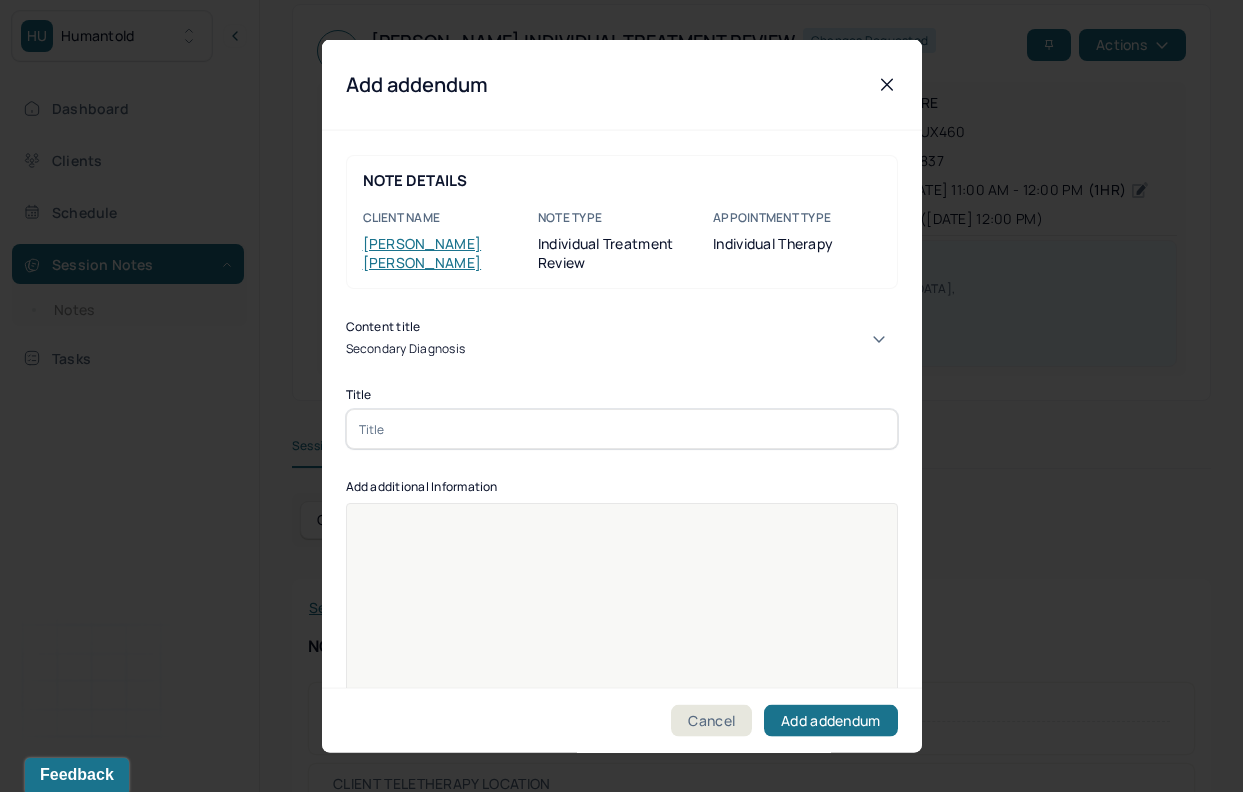 click at bounding box center (622, 429) 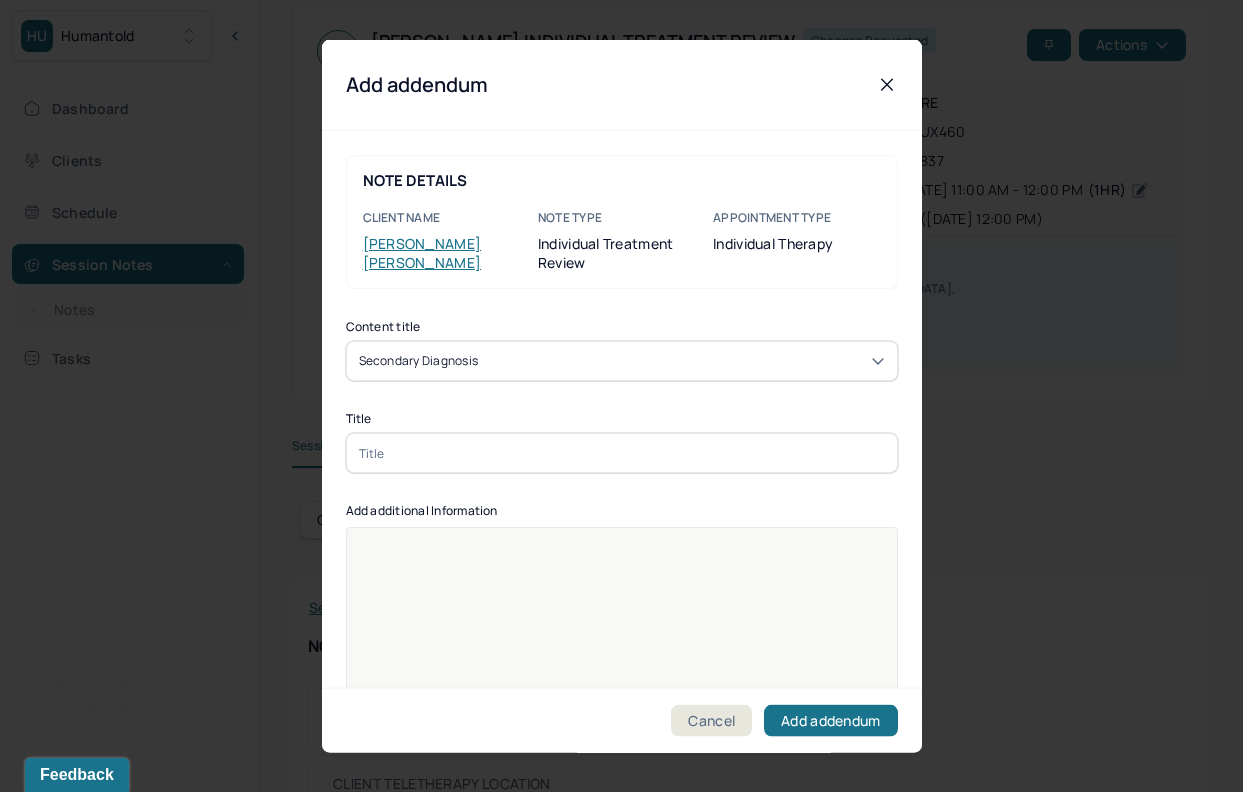 click at bounding box center (622, 453) 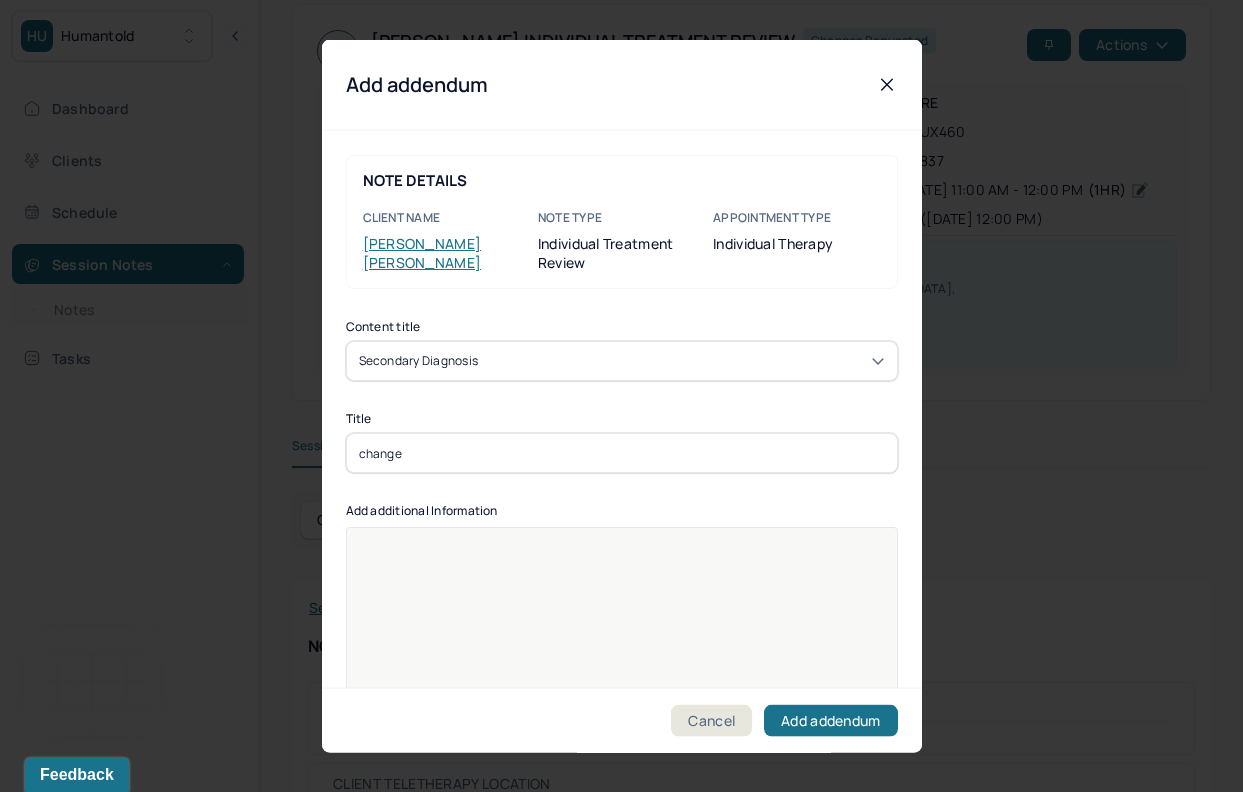 type on "change" 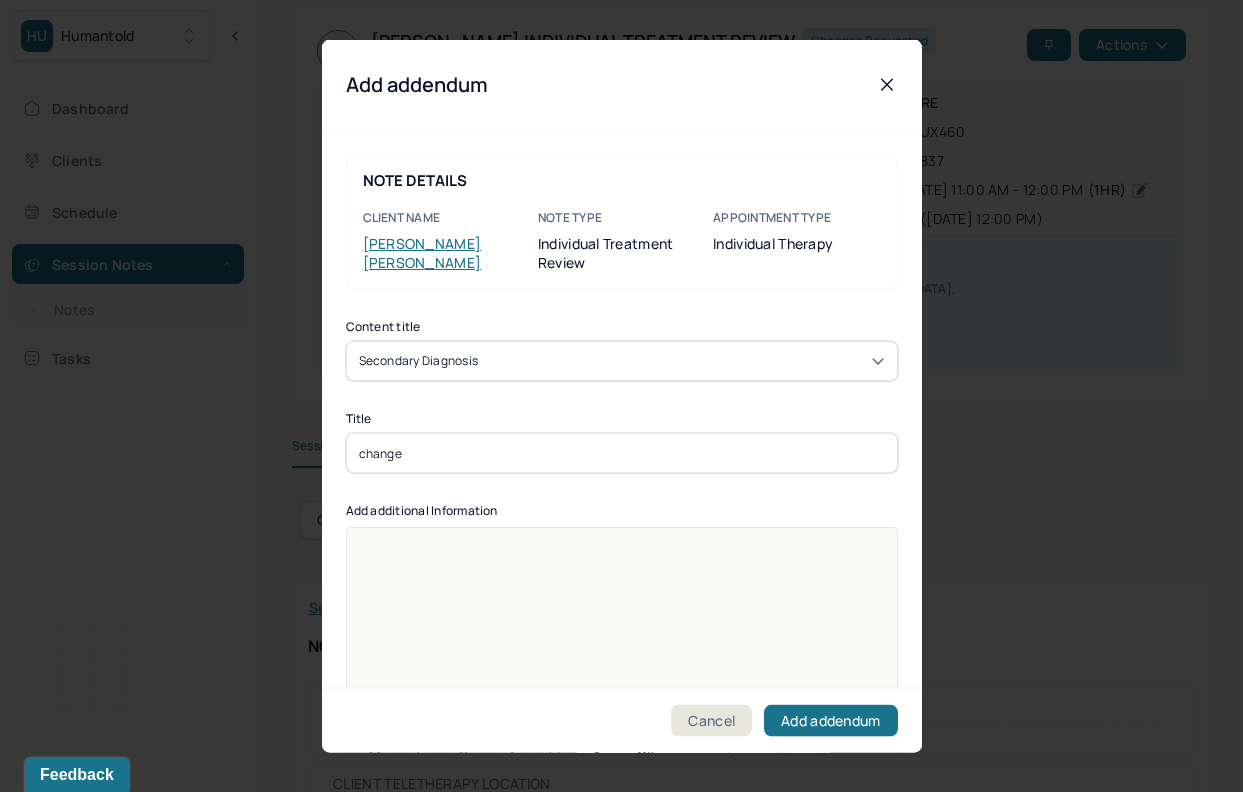 type 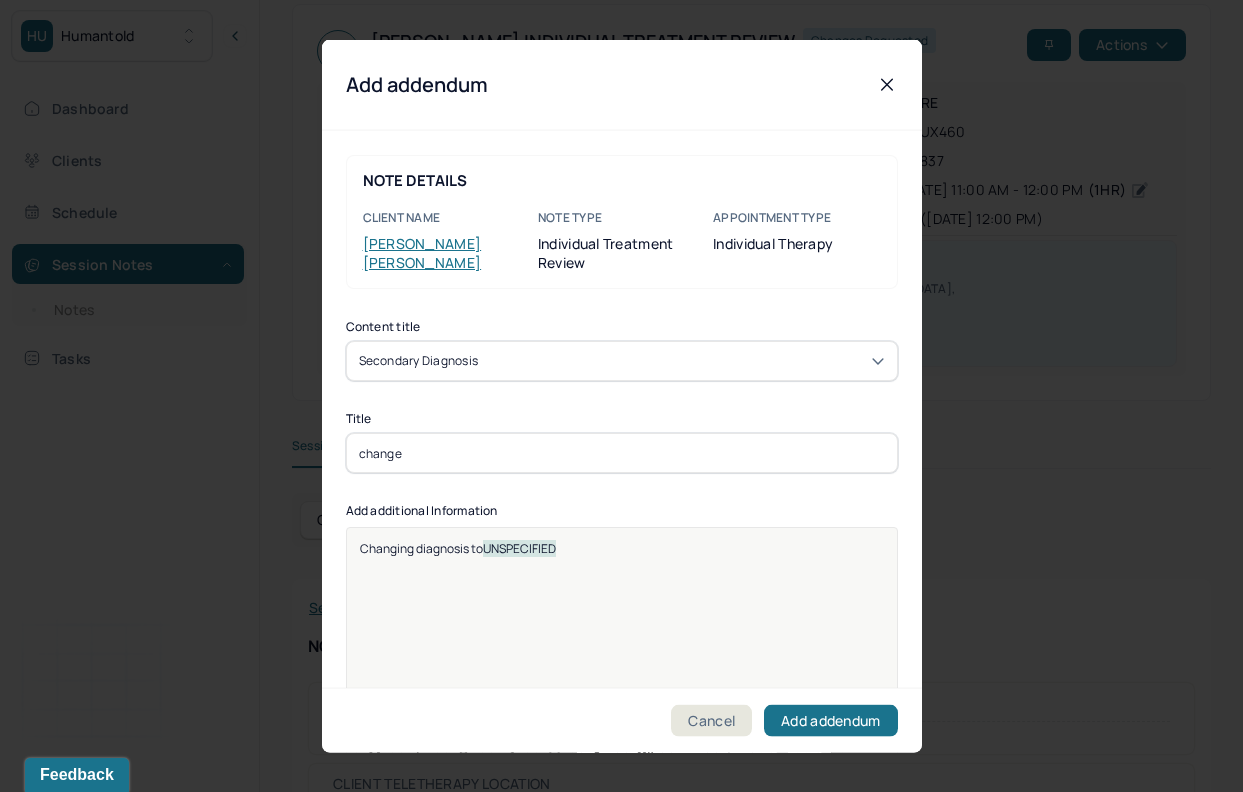 click on "Changing diagnosis to  UNSPECIFIED" at bounding box center [622, 640] 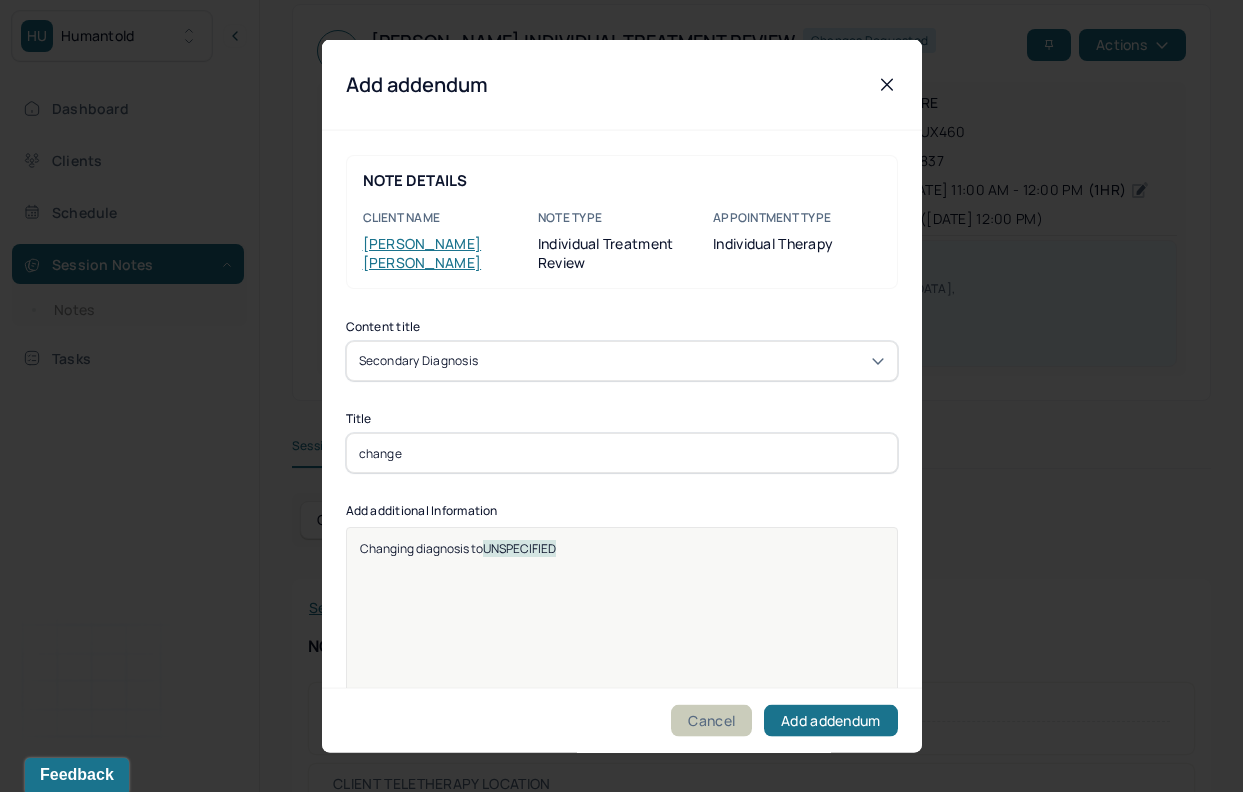 click on "Cancel" at bounding box center (711, 720) 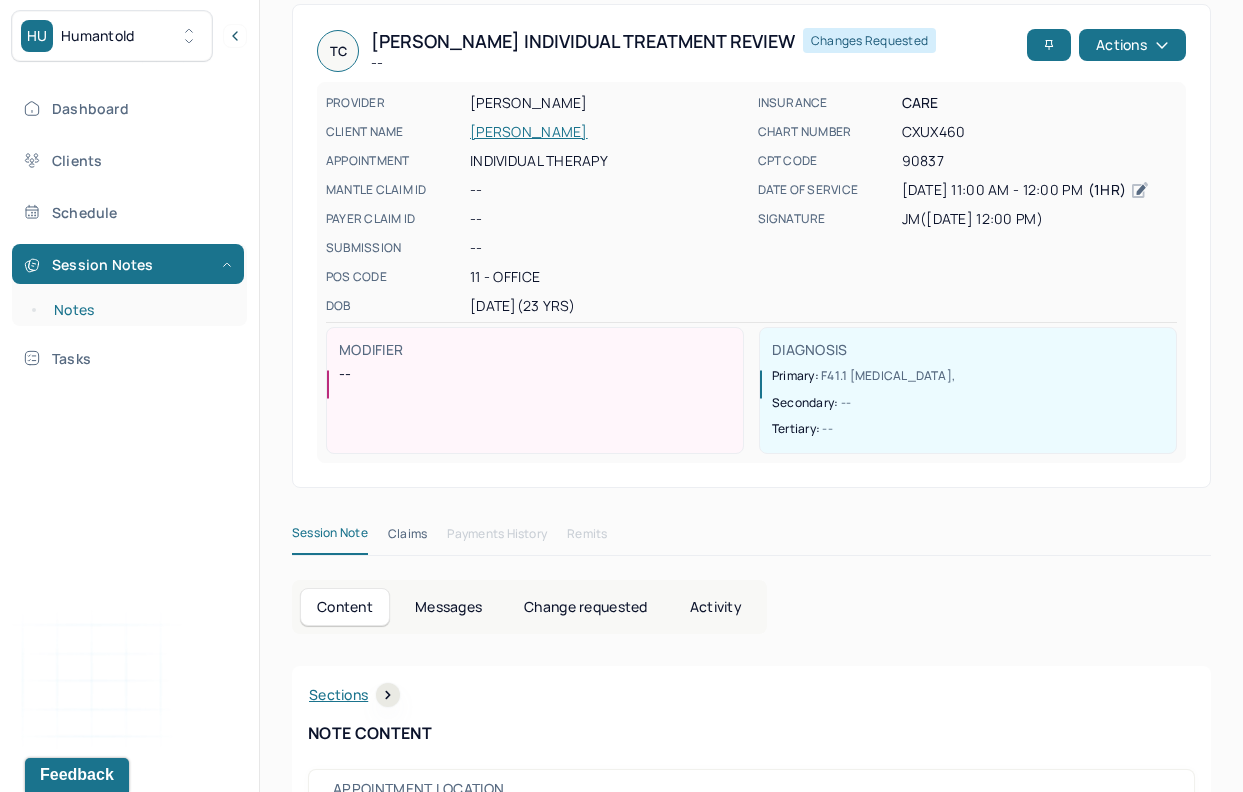click on "Notes" at bounding box center [139, 310] 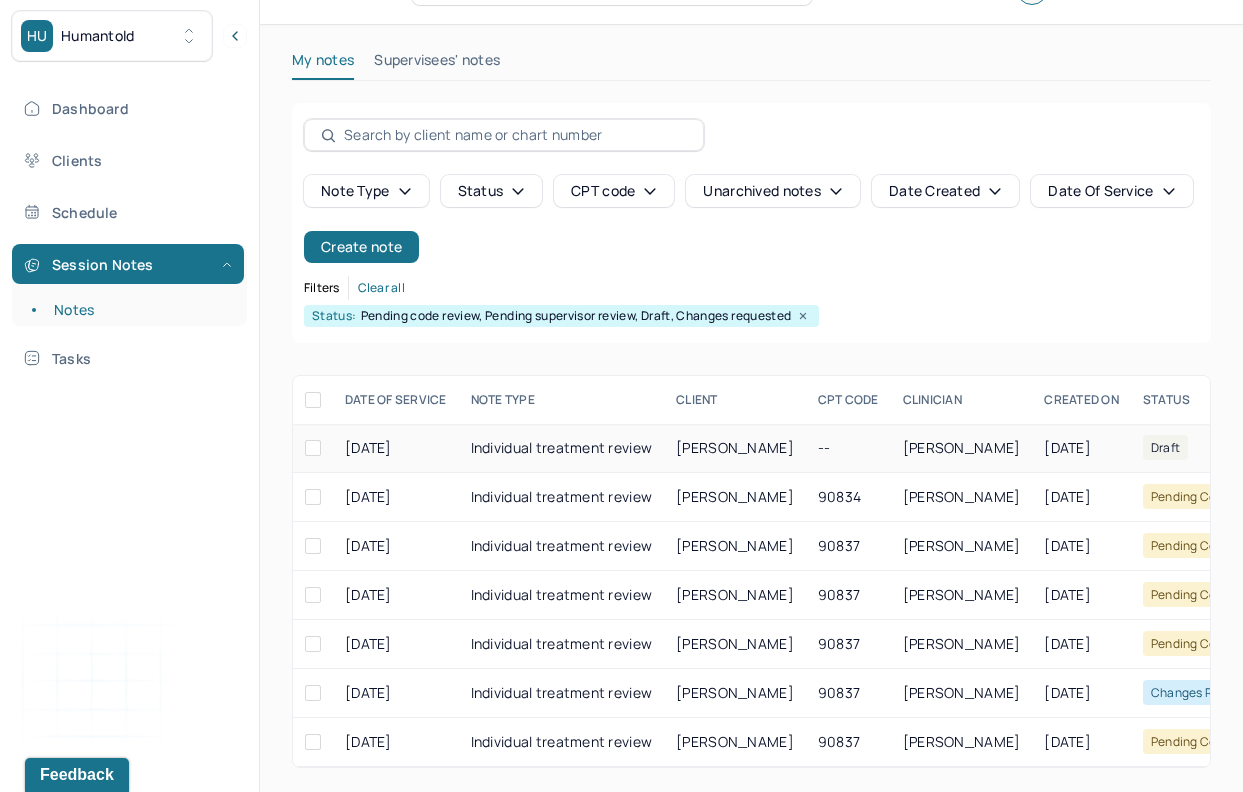 click on "[PERSON_NAME]" at bounding box center (735, 448) 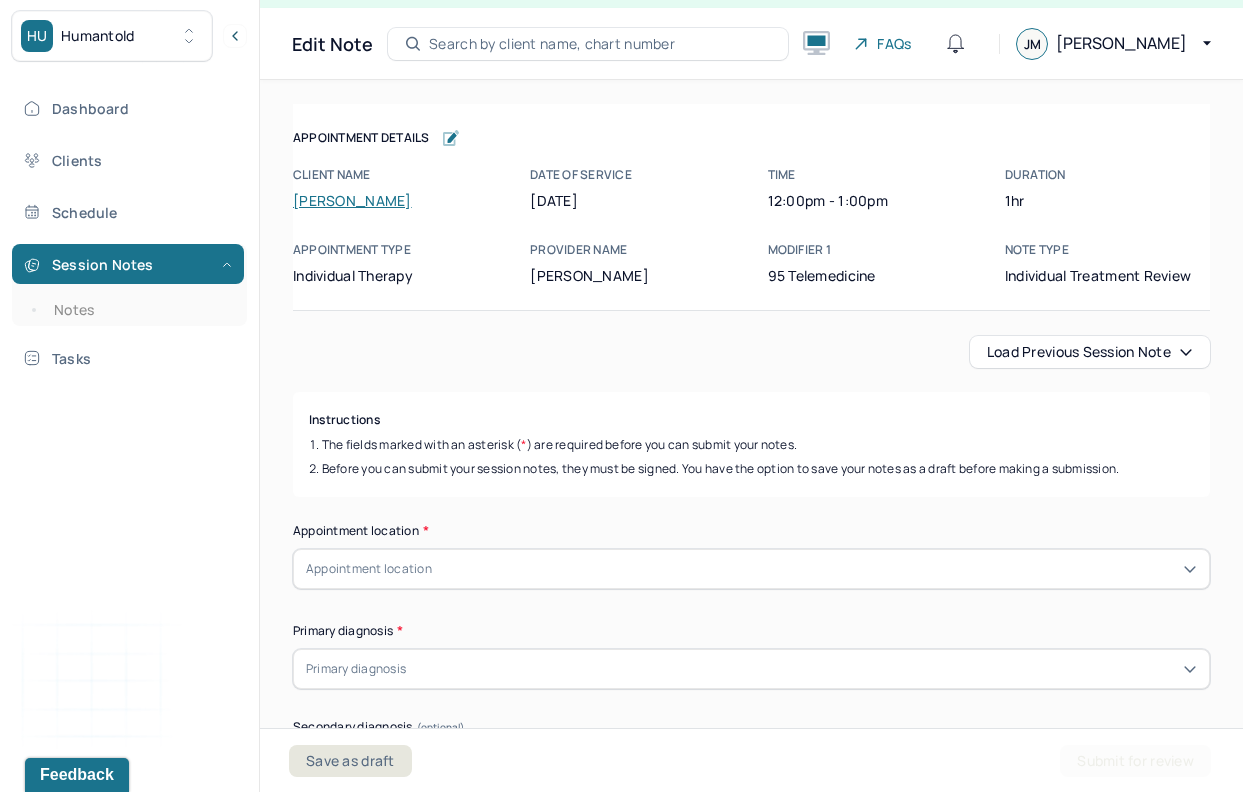 scroll, scrollTop: 36, scrollLeft: 0, axis: vertical 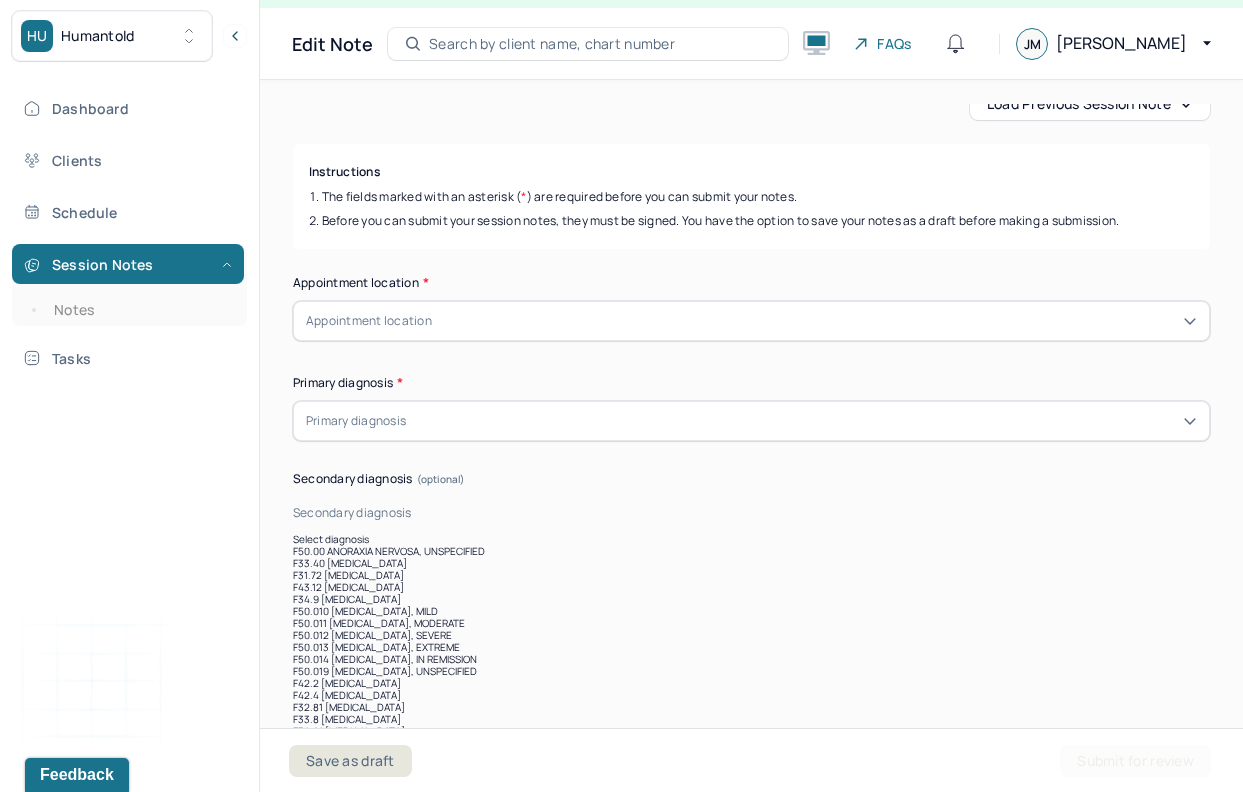 click at bounding box center (813, 513) 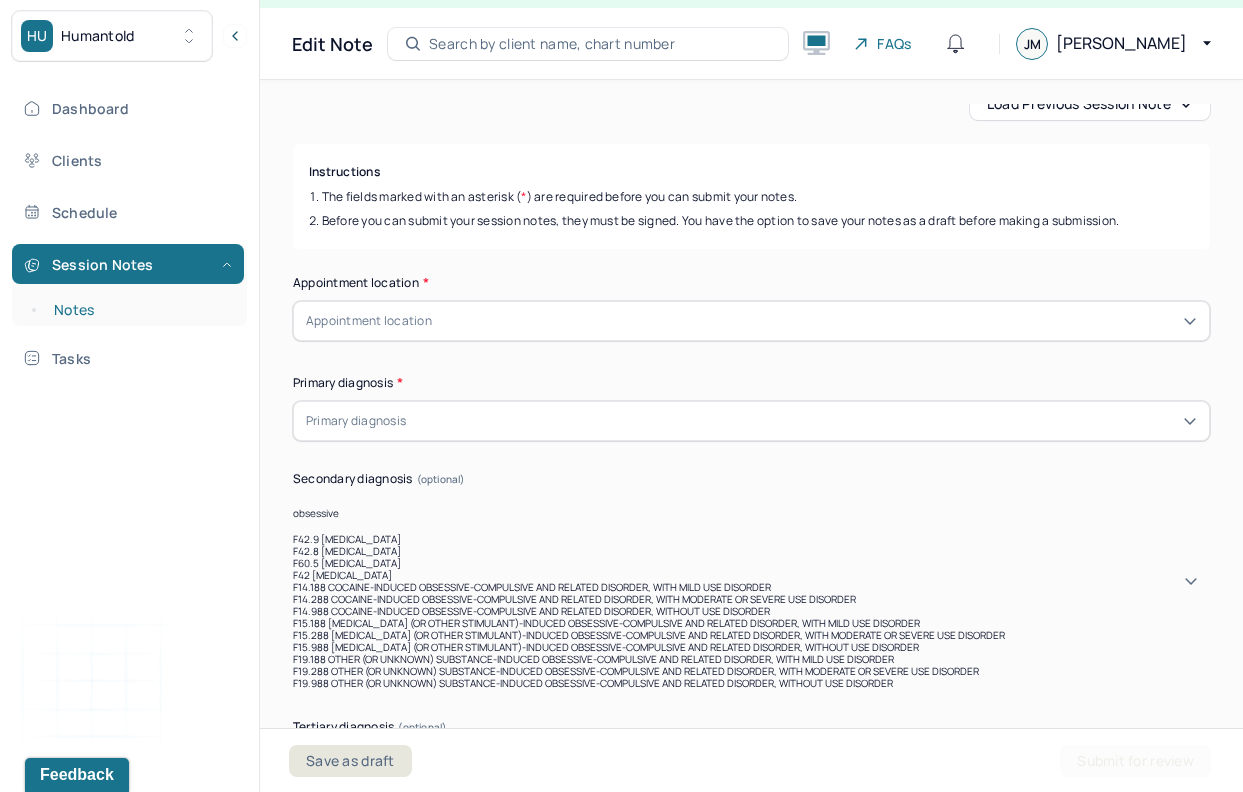 type on "obsessive" 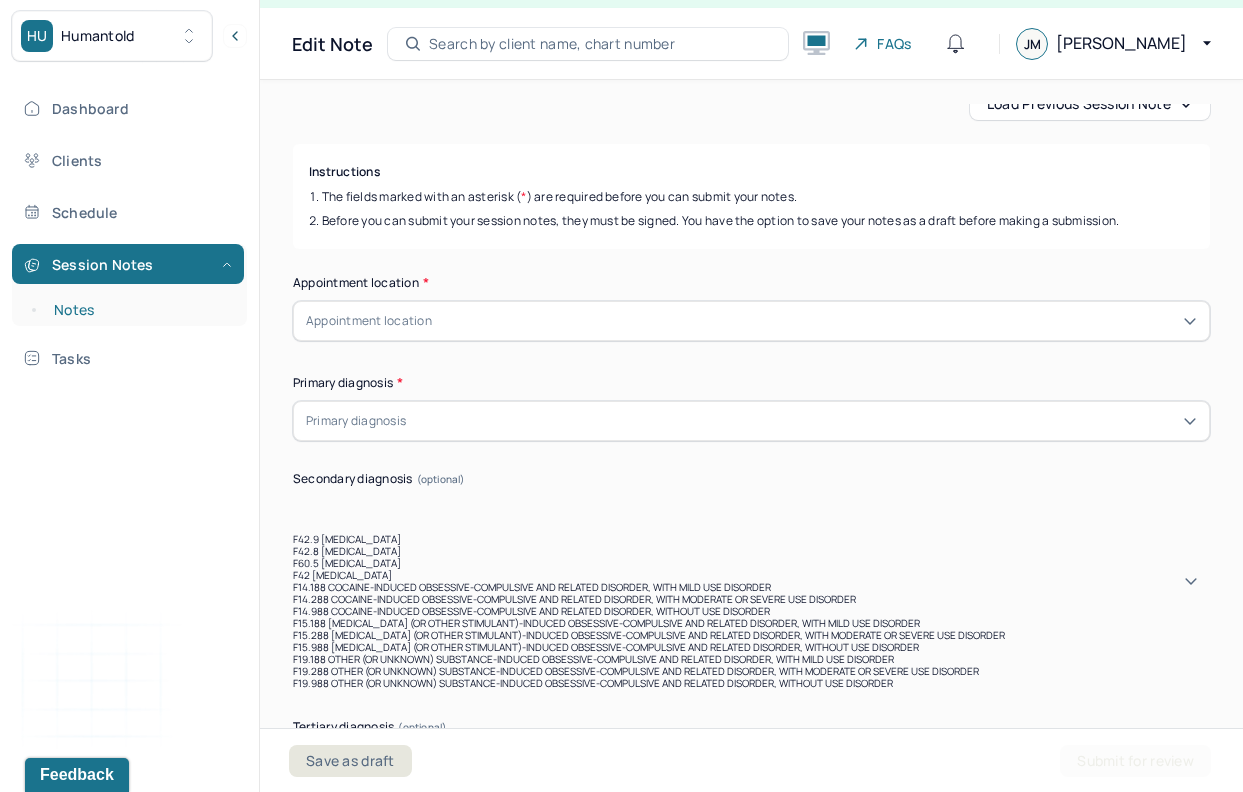 click on "Notes" at bounding box center [139, 310] 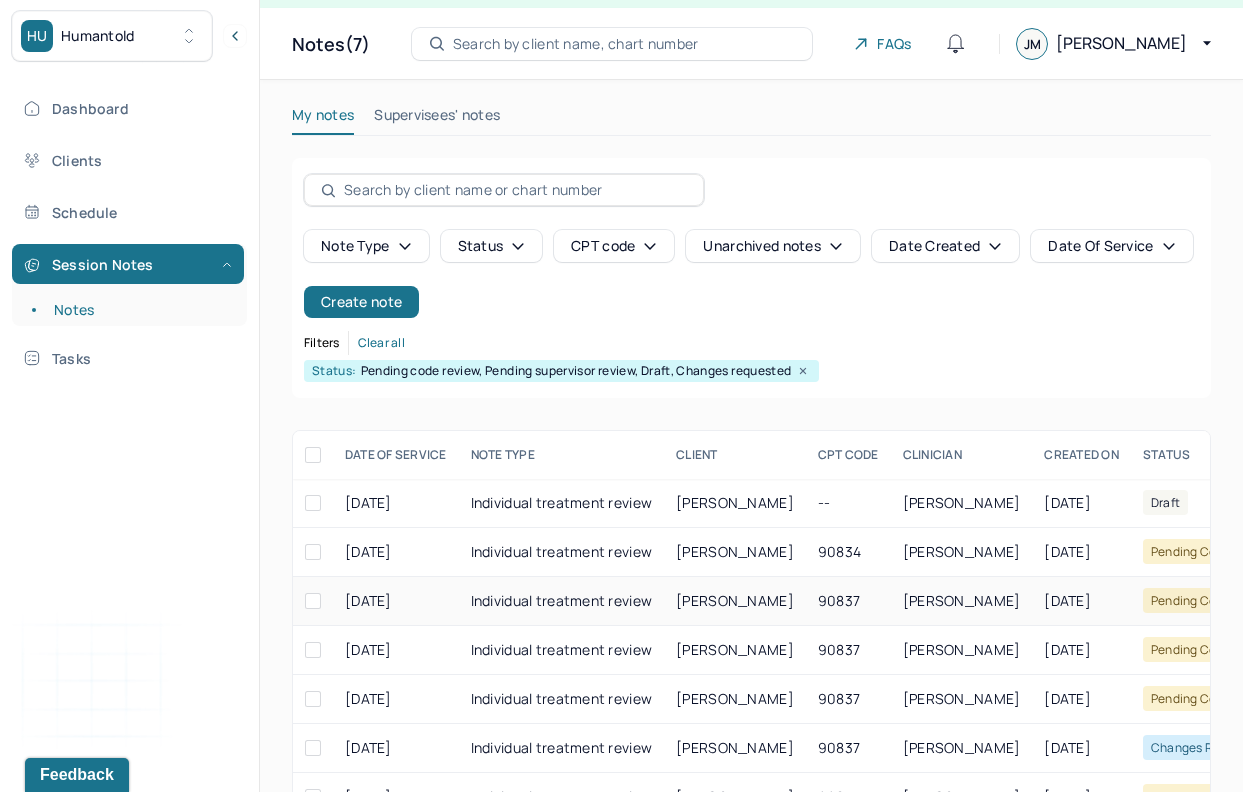 scroll, scrollTop: 136, scrollLeft: 0, axis: vertical 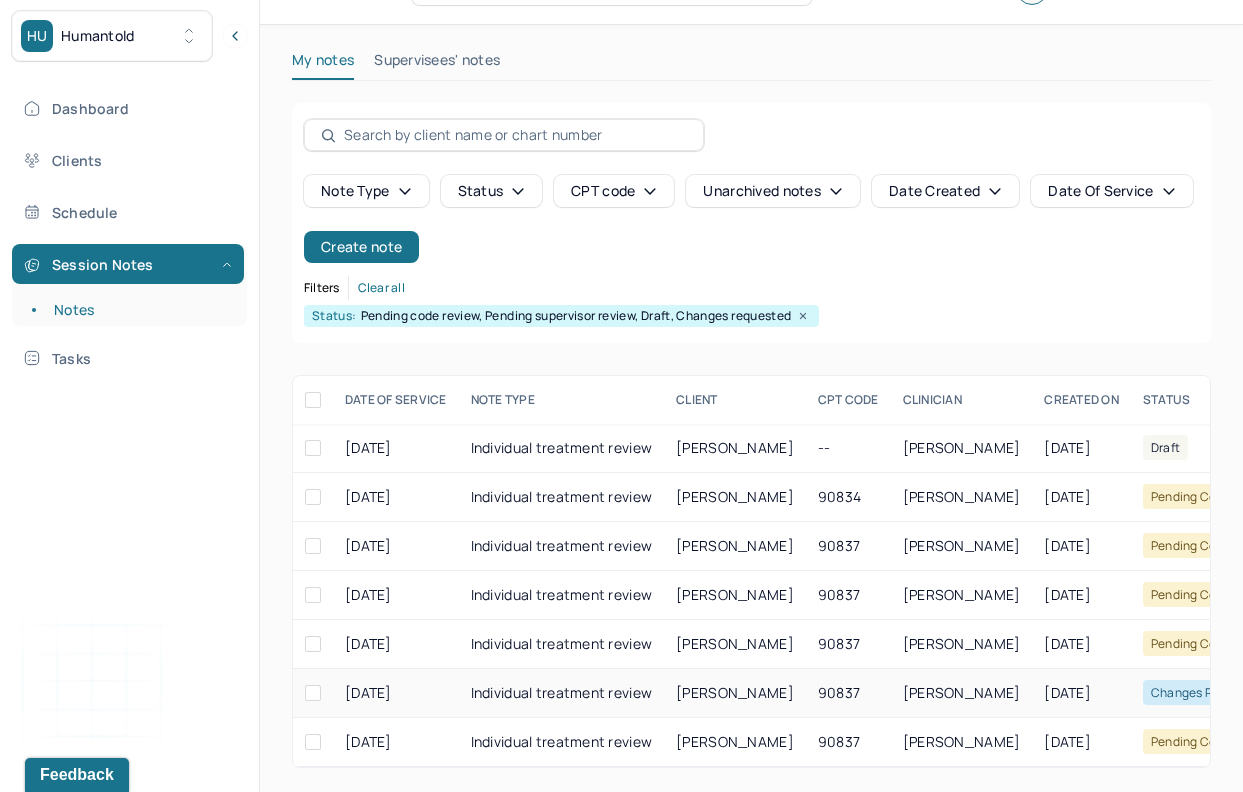 click on "Individual treatment review" at bounding box center [562, 693] 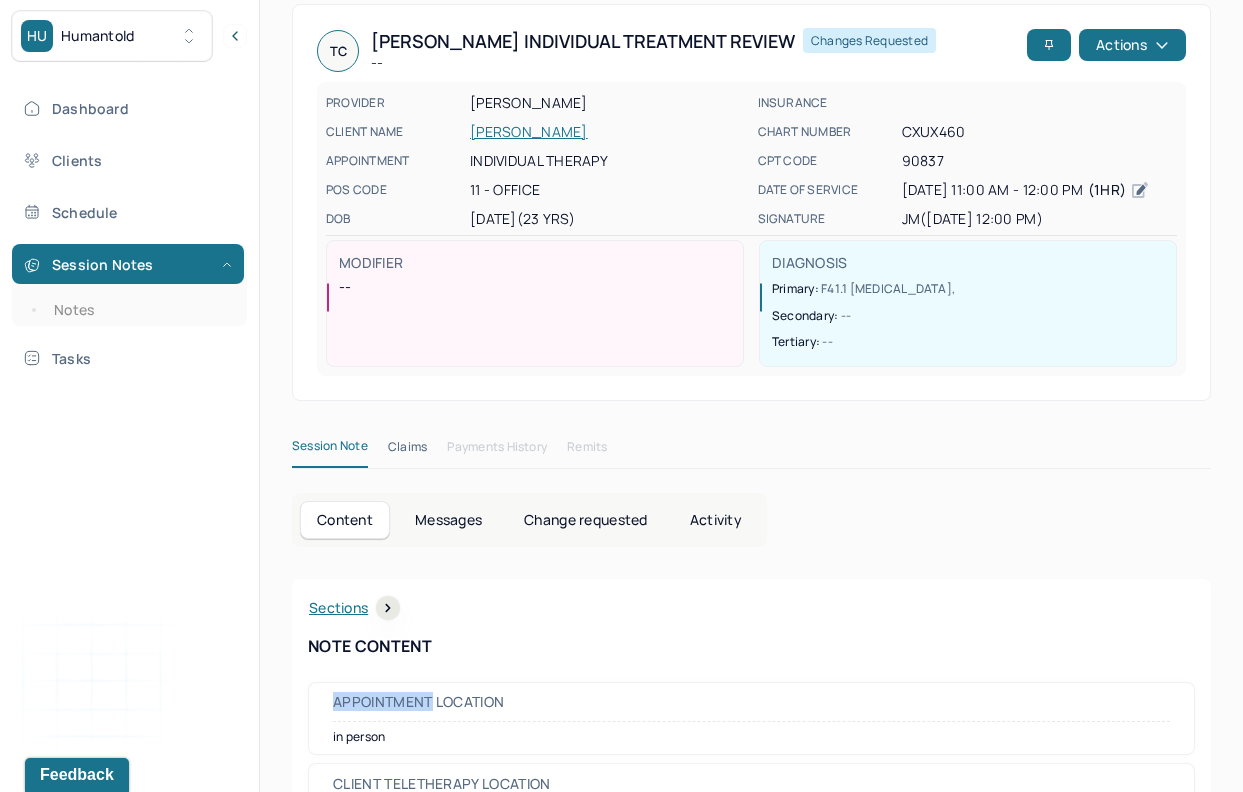 click on "Sections   NOTE CONTENT Appointment location in person Client Teletherapy Location -- Provider Teletherapy Location -- Consent was received for the teletherapy session   Consent was received for the teletherapy session The teletherapy session was conducted via video   The teletherapy session was conducted via video Primary diagnosis F41.1 [MEDICAL_DATA] Secondary diagnosis F42 [MEDICAL_DATA]  Tertiary diagnosis F95.1 PERSISTENT ([MEDICAL_DATA]  What are the problem(s) you are seeking help for? Client presents with history of anxiety and OCD. He was recently diagnosed with [MEDICAL_DATA] by his neurologist; diagnosis updated in this review. He reports previous relationship trauma and struggles with dating still. He is about to embark on a medical school journey which is causing some anxiety and stress.  Symptoms Anxiety Anxiety Anxiety frequency weekly Anxiety details spiraling thoughts, overthinking [MEDICAL_DATA] [MEDICAL_DATA] [MEDICAL_DATA] frequency --" at bounding box center (751, 3352) 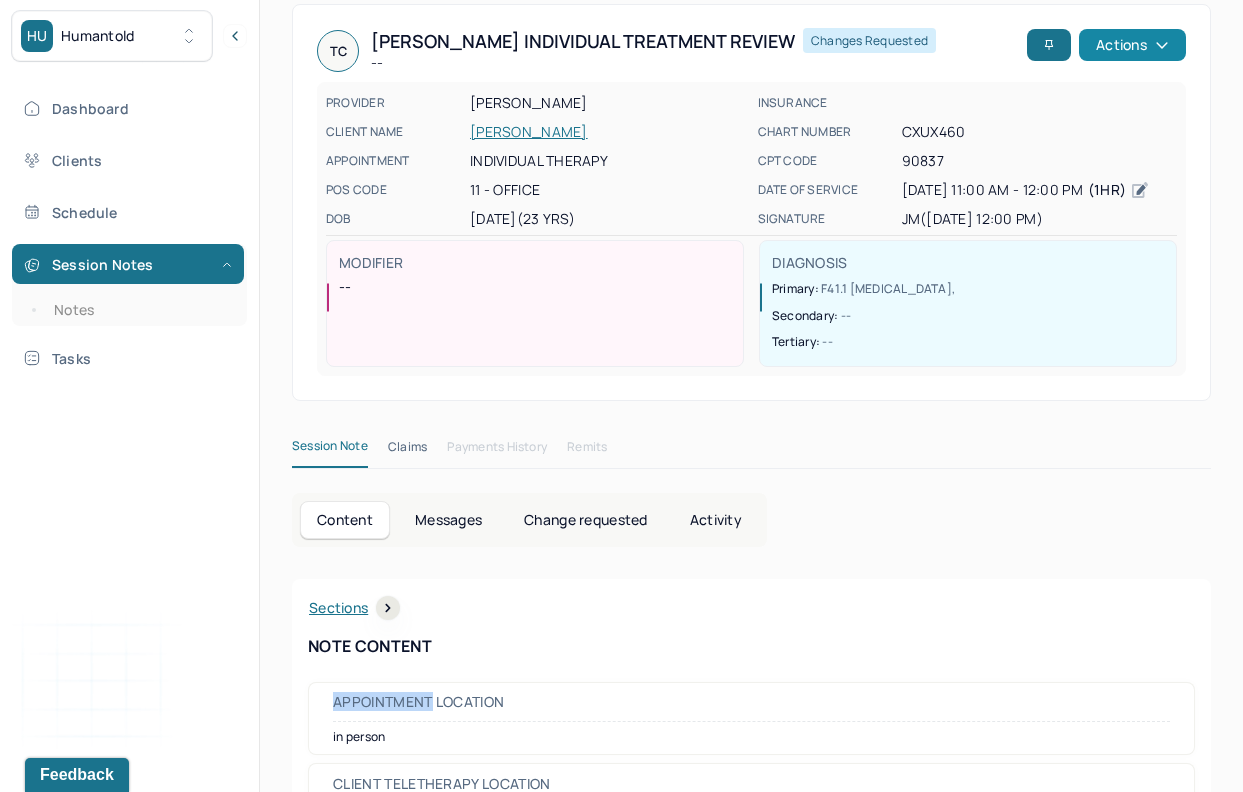 click on "Actions" at bounding box center (1132, 45) 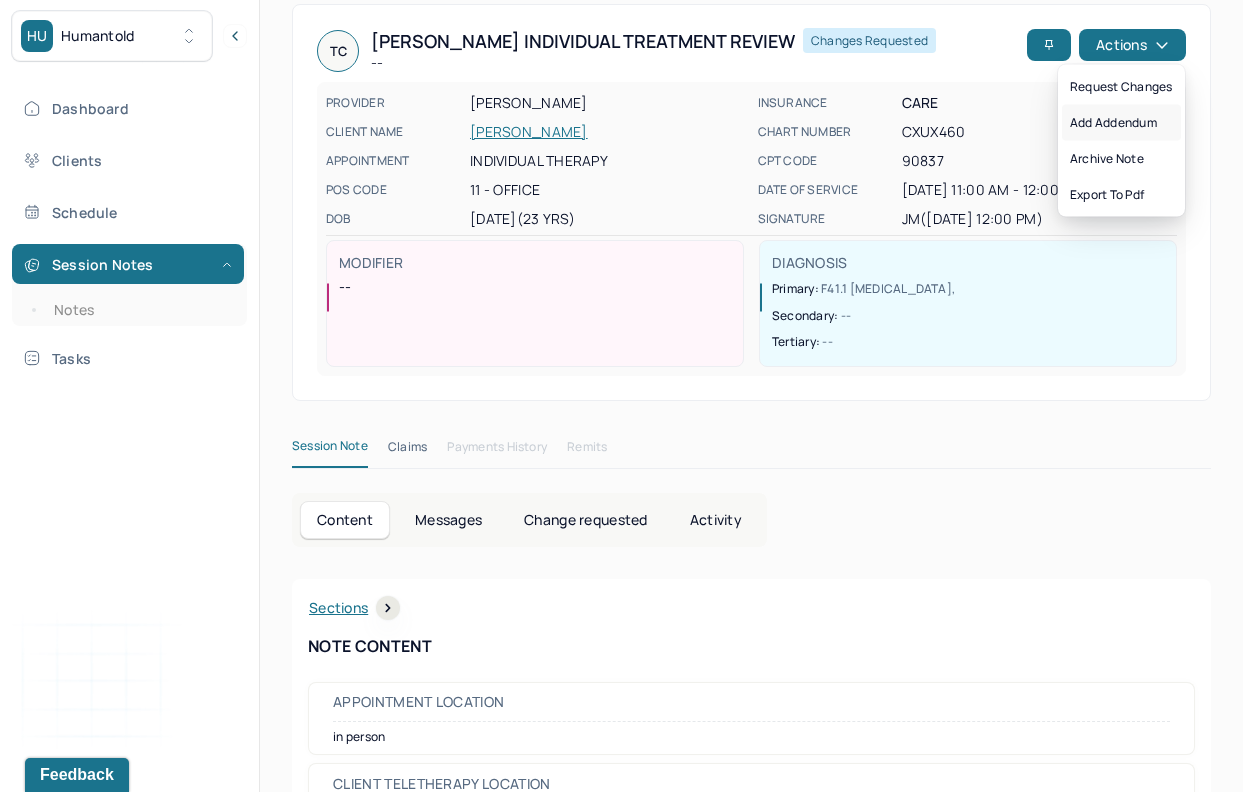 click on "Add addendum" at bounding box center (1121, 123) 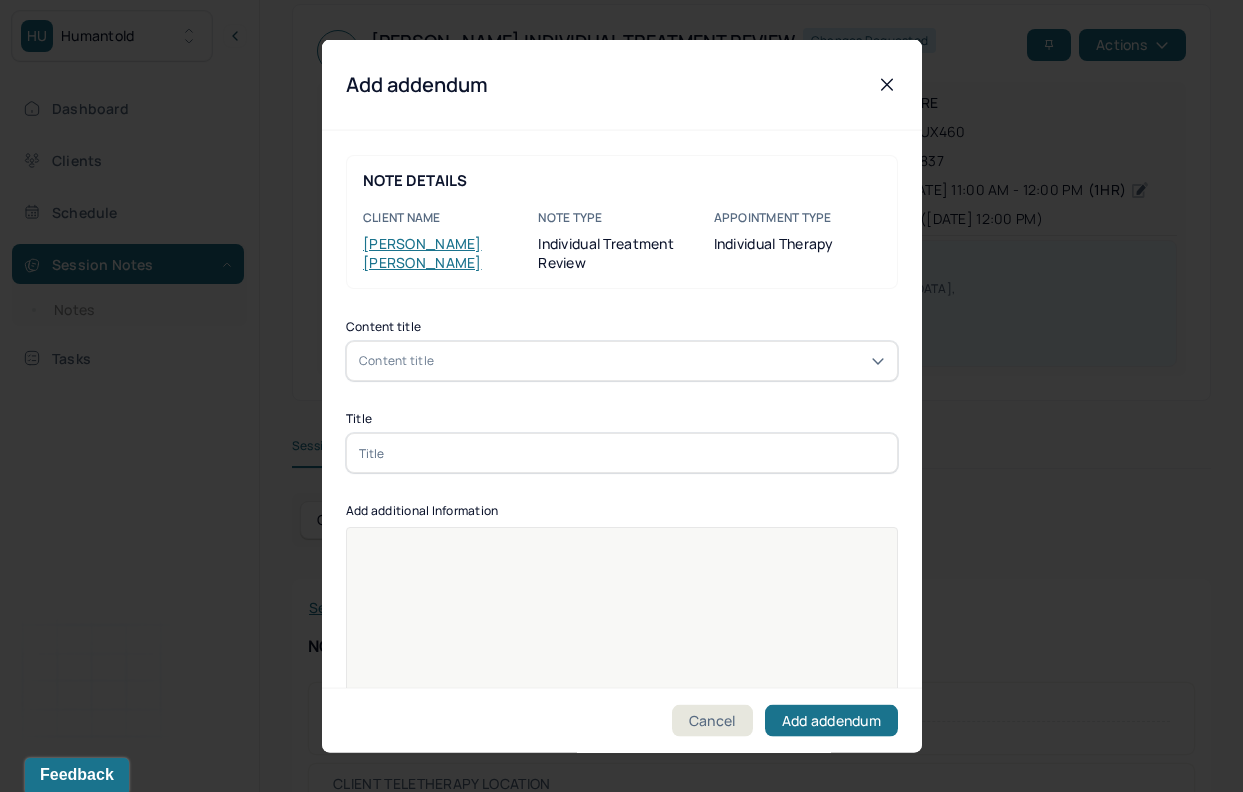 click on "Content title" at bounding box center [622, 361] 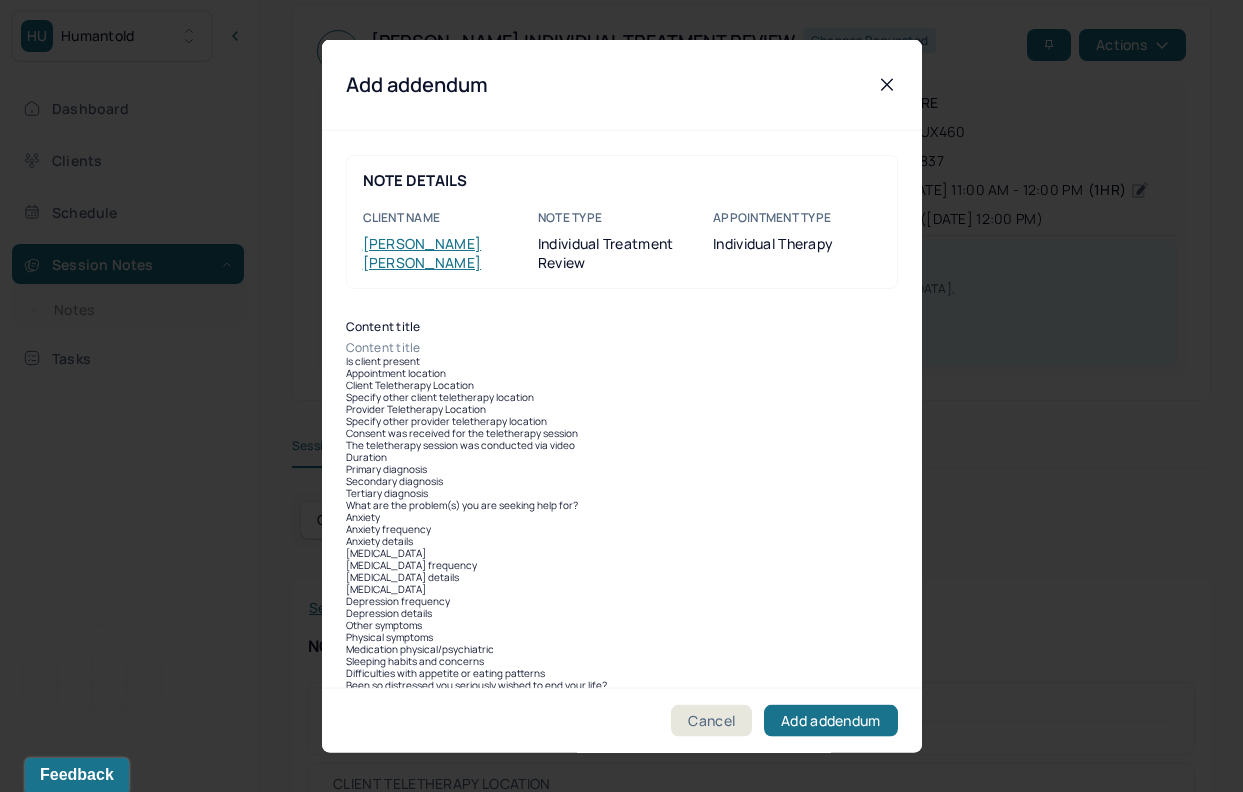 scroll, scrollTop: 186, scrollLeft: 0, axis: vertical 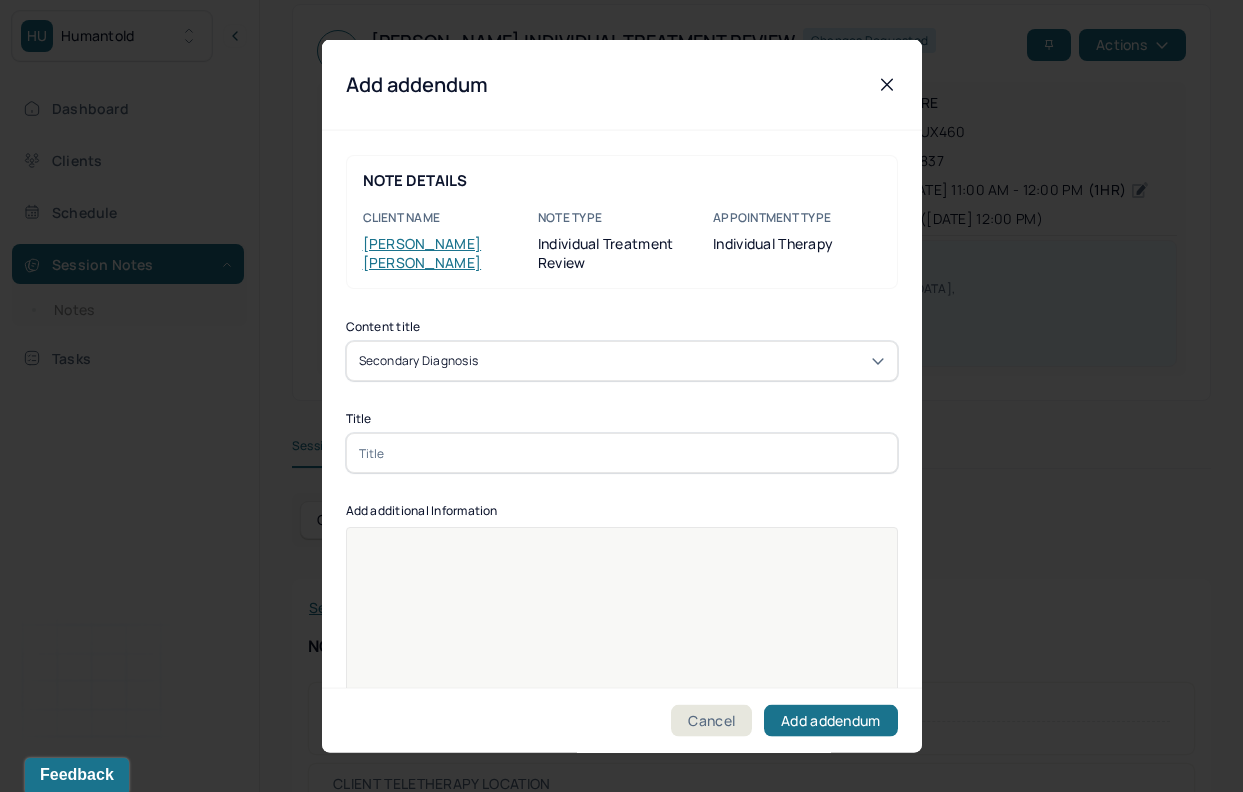 click at bounding box center (622, 453) 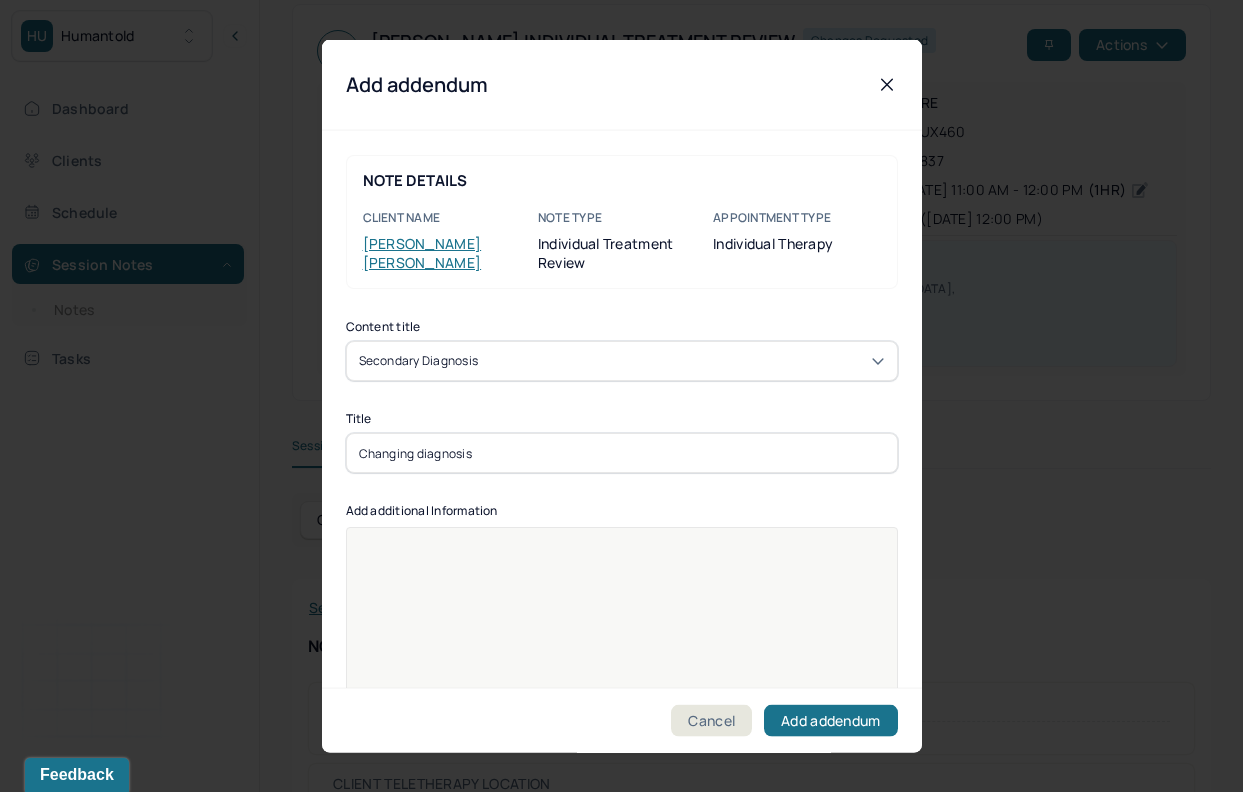 type on "Changing diagnosis" 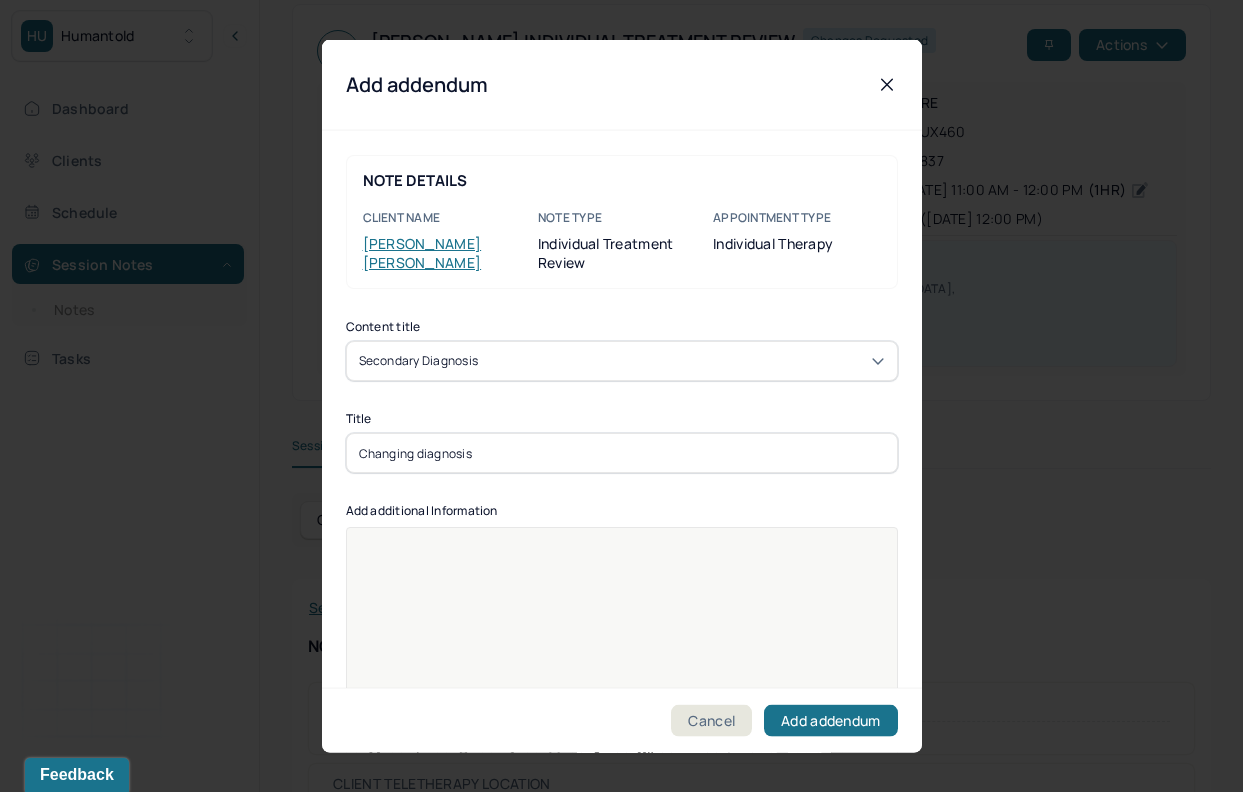 click at bounding box center (622, 640) 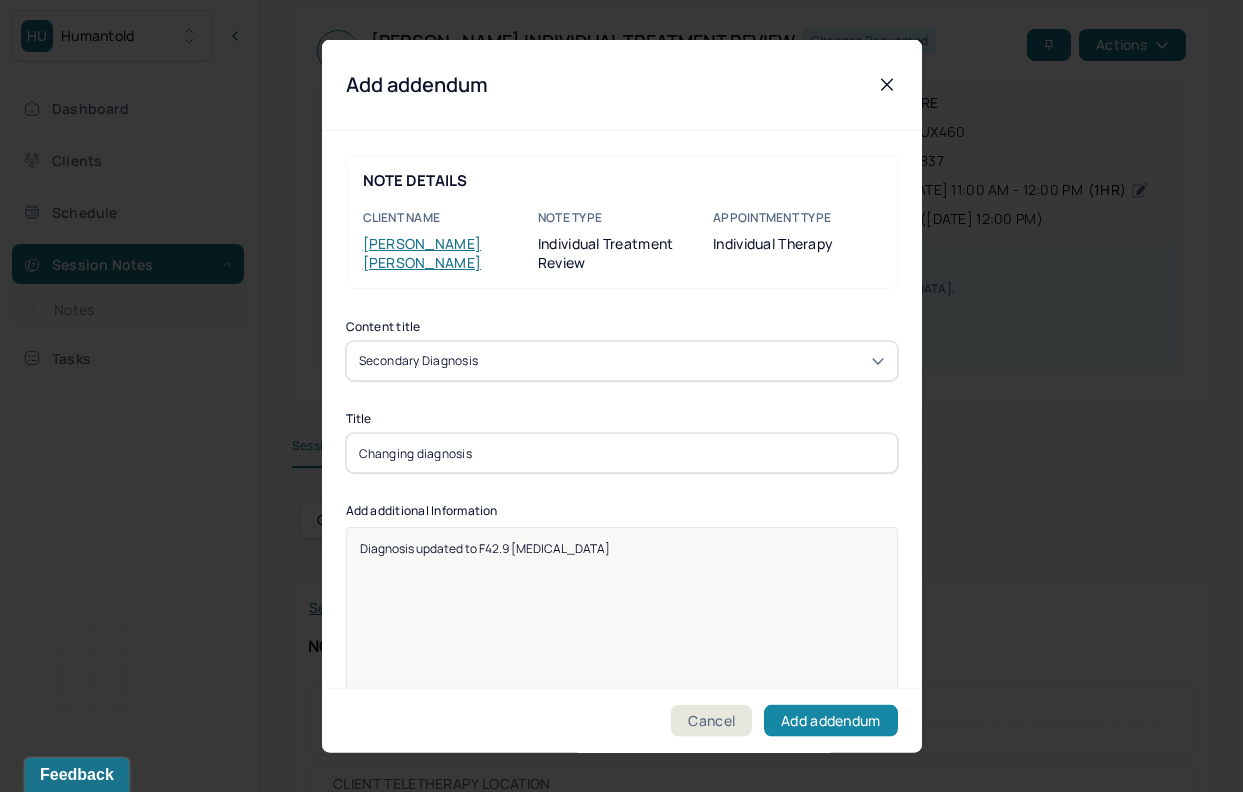 click on "Add addendum" at bounding box center (830, 720) 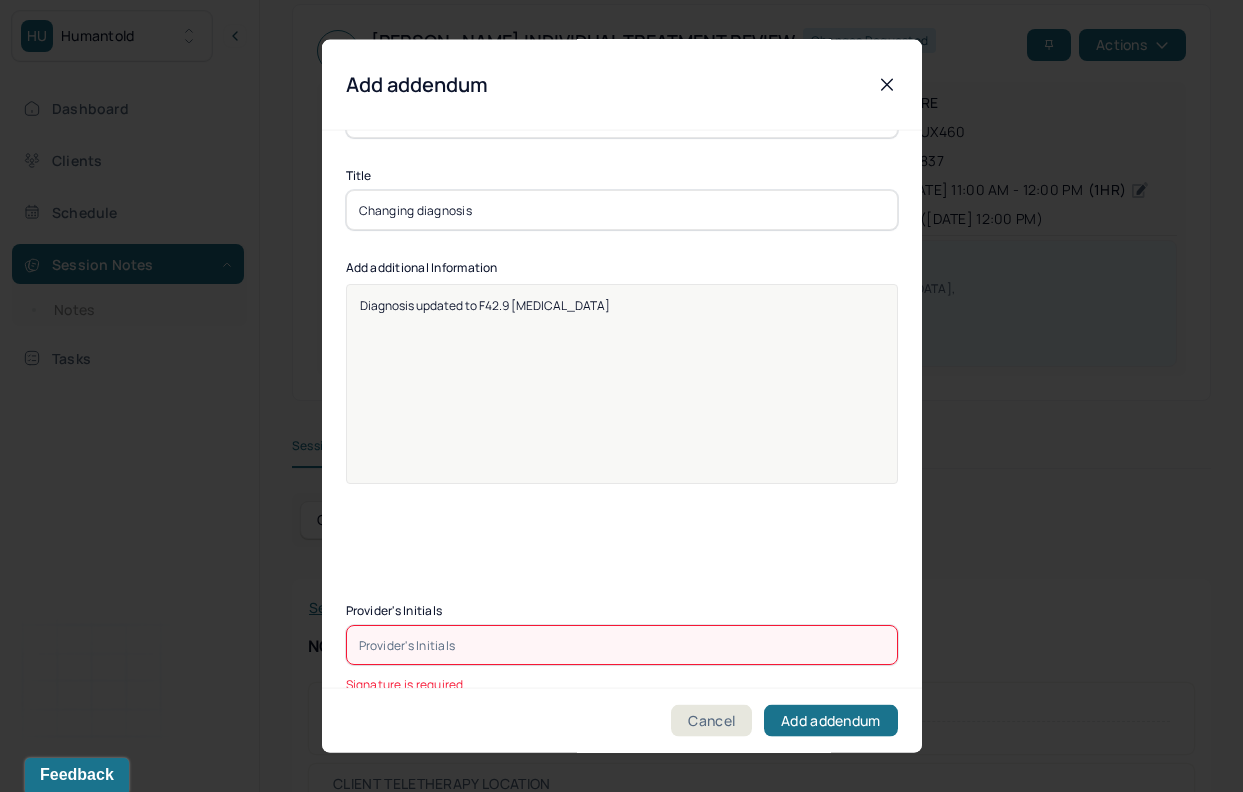 click at bounding box center (622, 645) 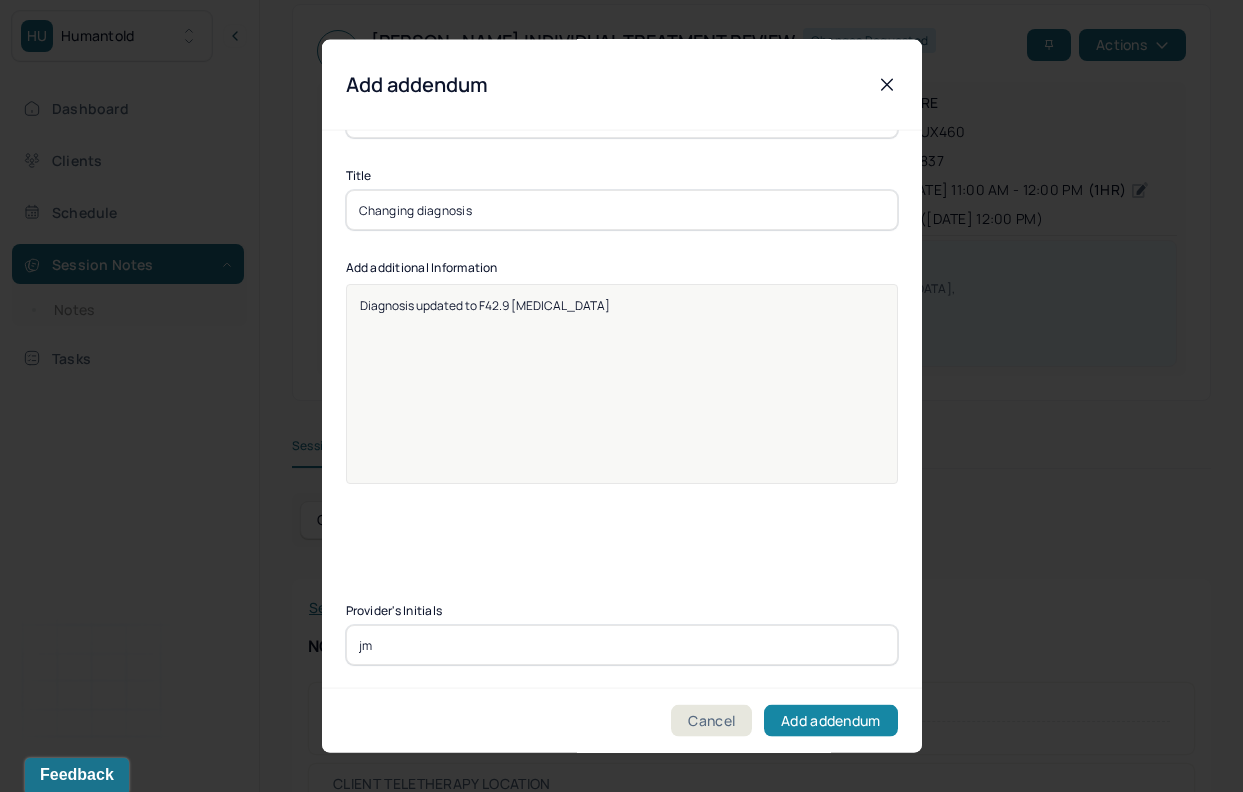 type on "jm" 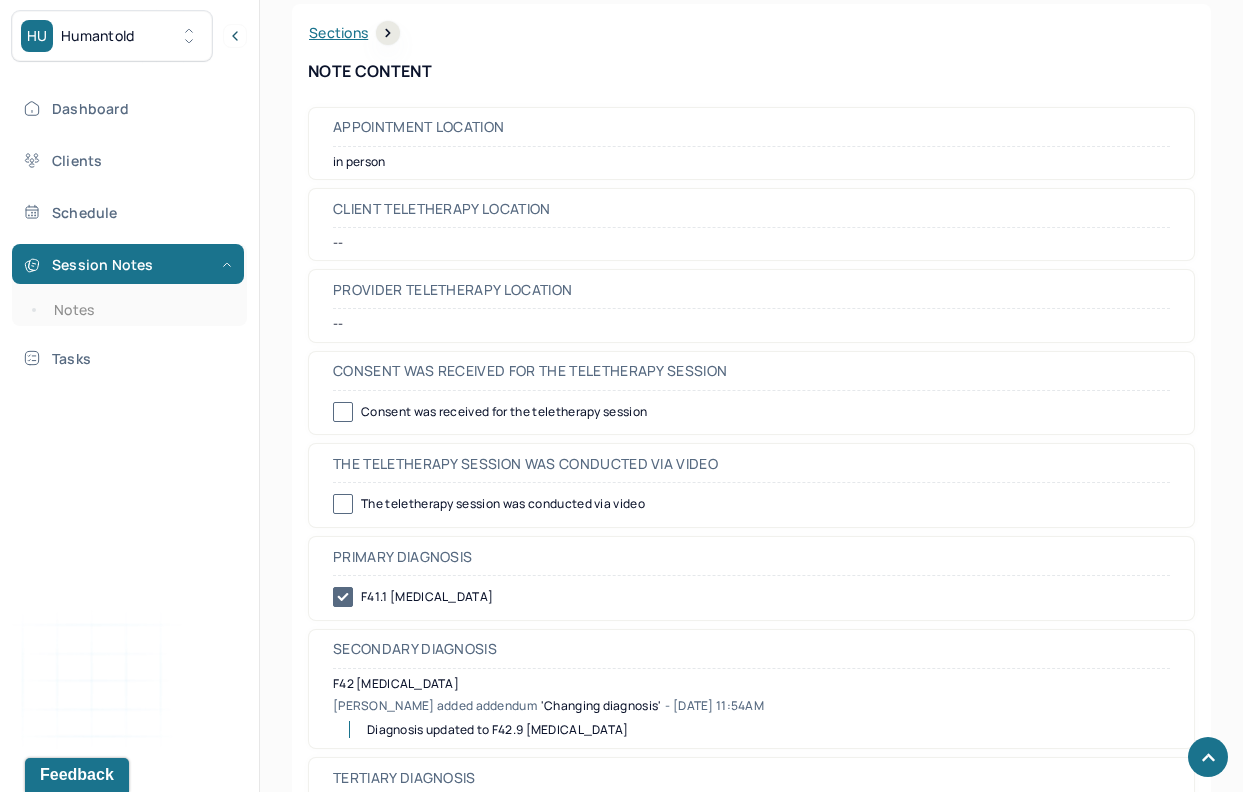 scroll, scrollTop: 0, scrollLeft: 0, axis: both 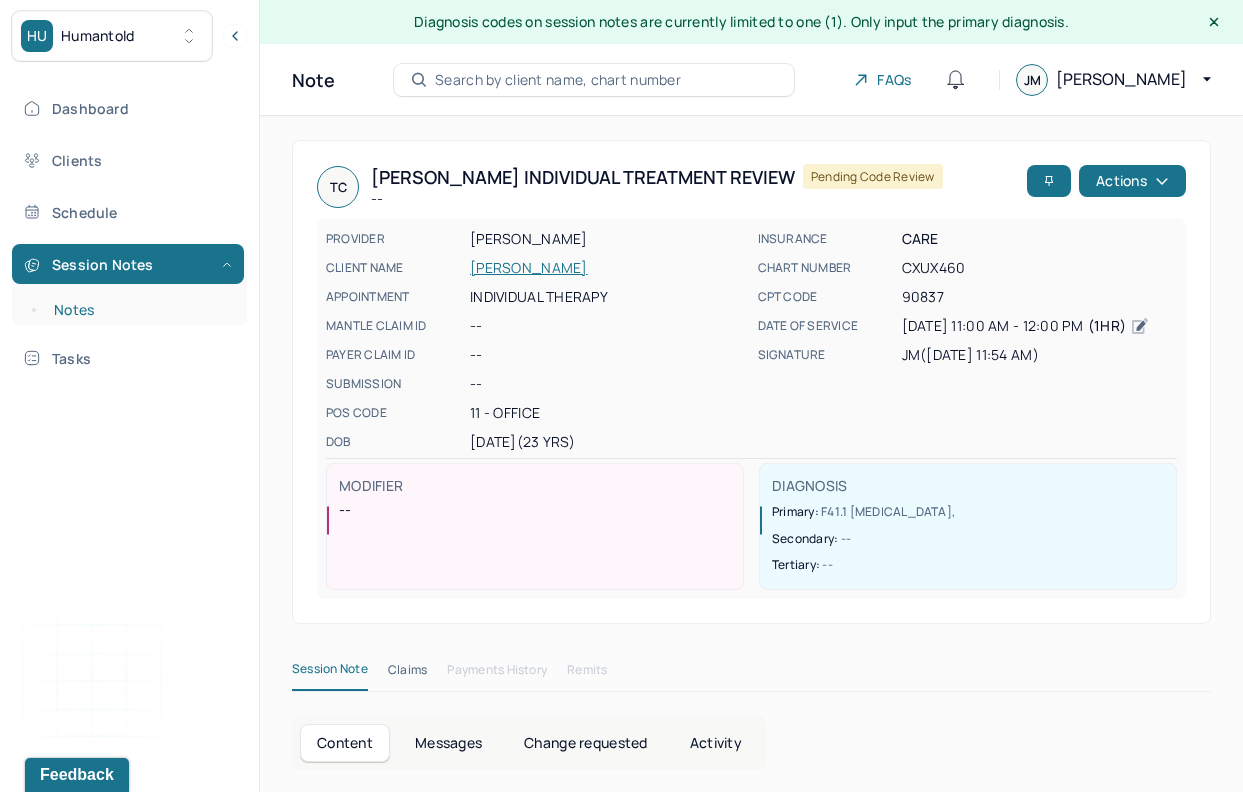 click on "Notes" at bounding box center [139, 310] 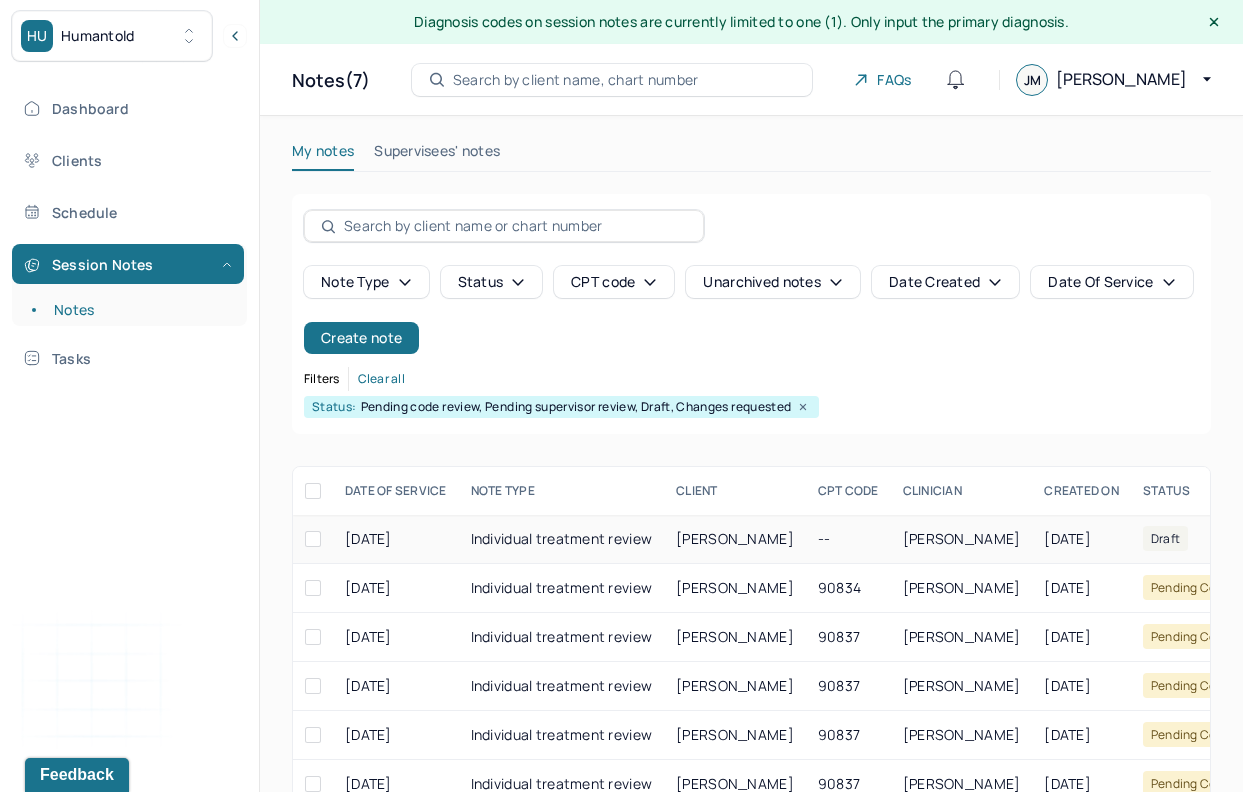 scroll, scrollTop: 136, scrollLeft: 0, axis: vertical 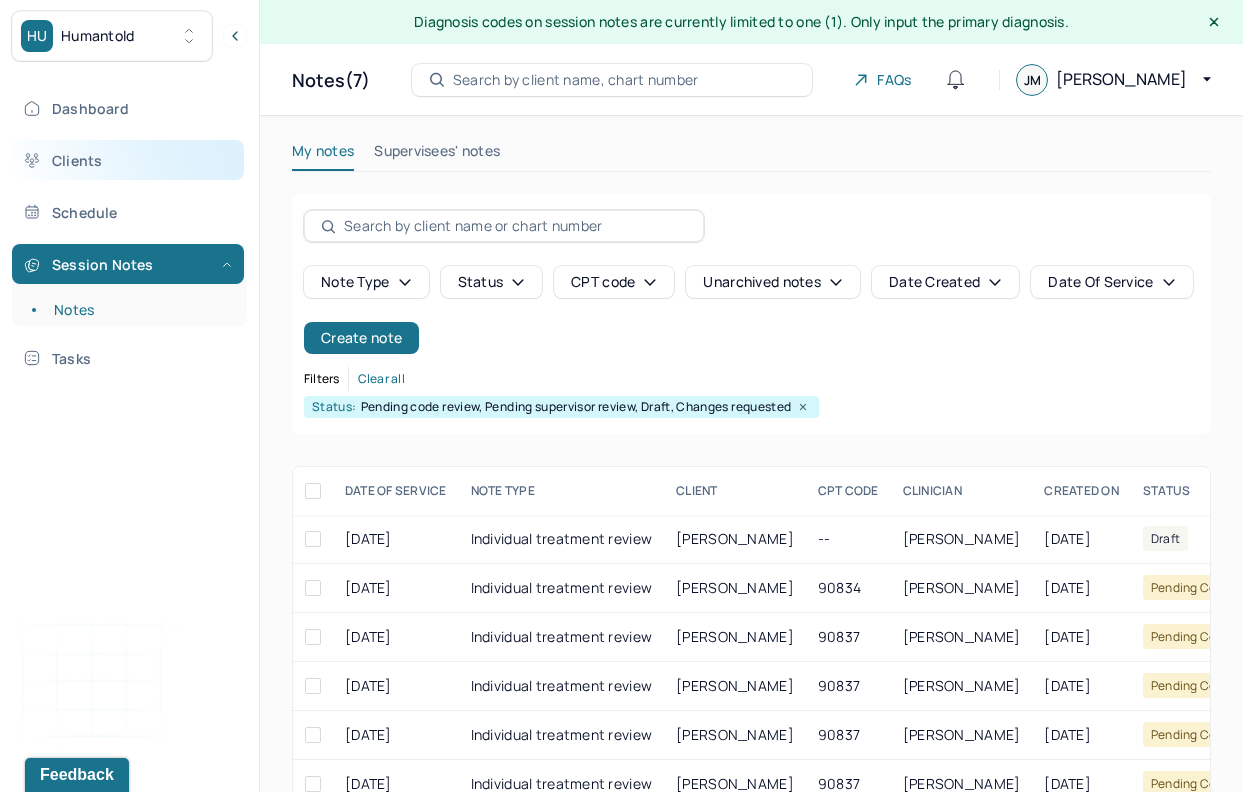 click on "Clients" at bounding box center [128, 160] 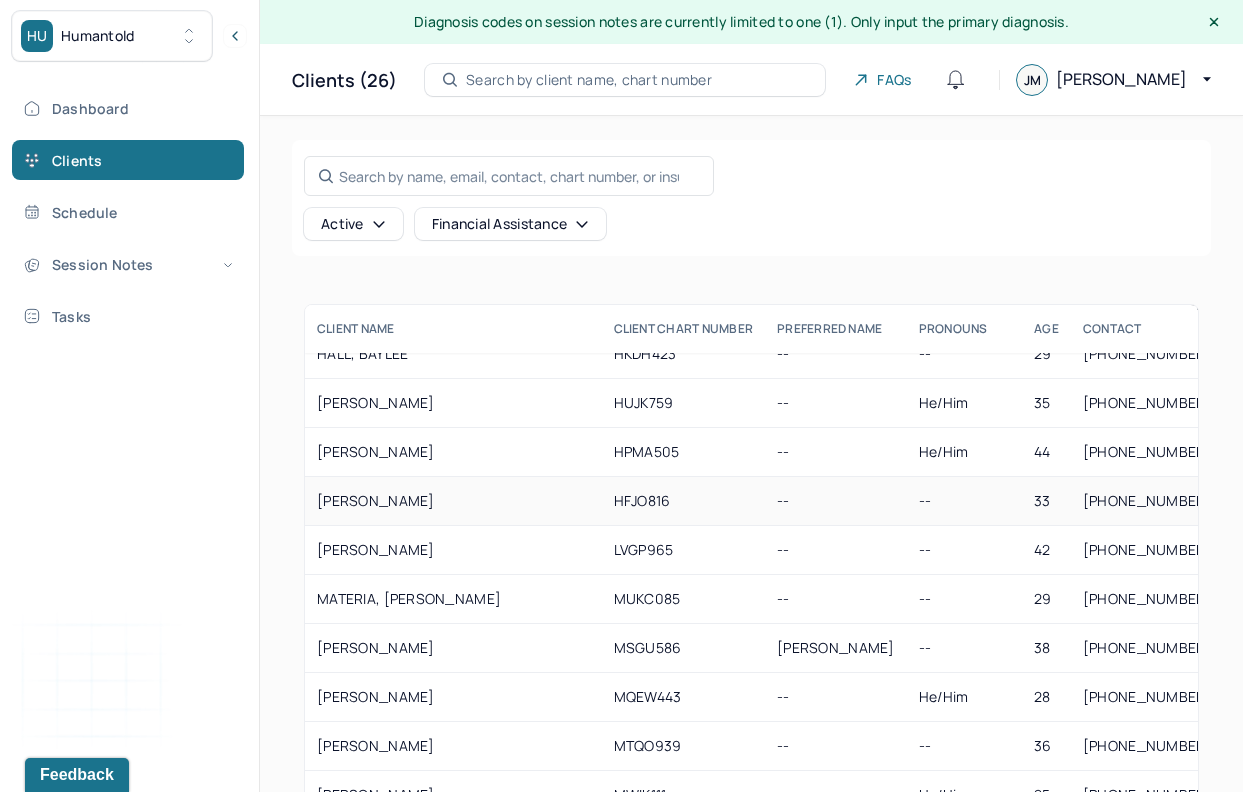 scroll, scrollTop: 304, scrollLeft: 0, axis: vertical 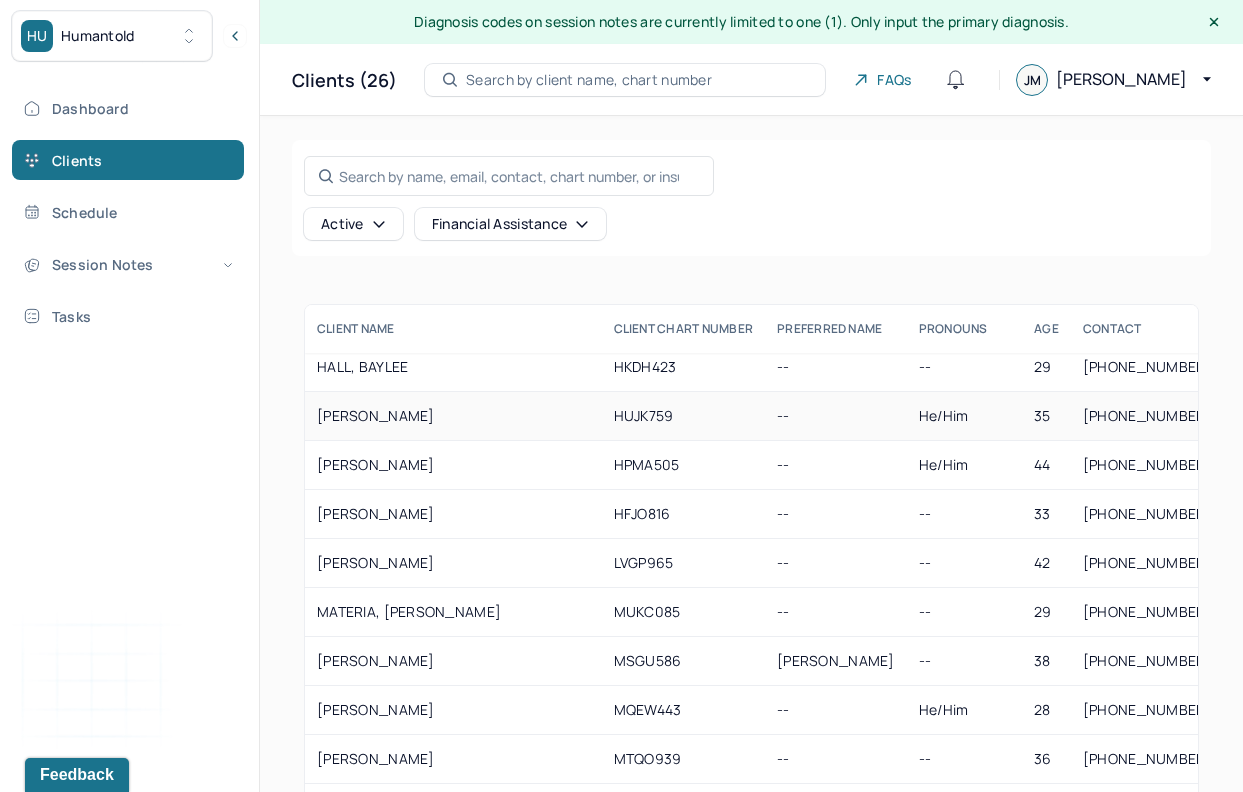 click on "[PERSON_NAME]" at bounding box center [453, 416] 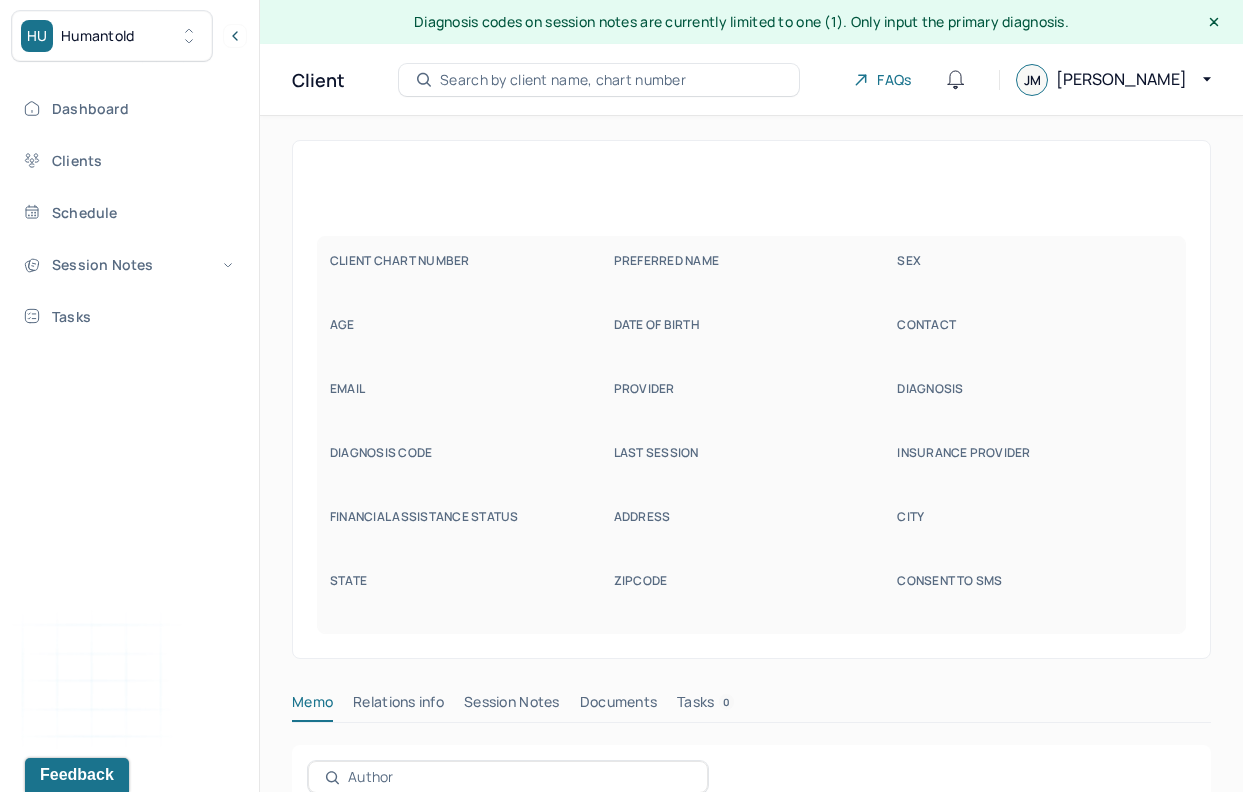 click on "EMAIL" at bounding box center (468, 403) 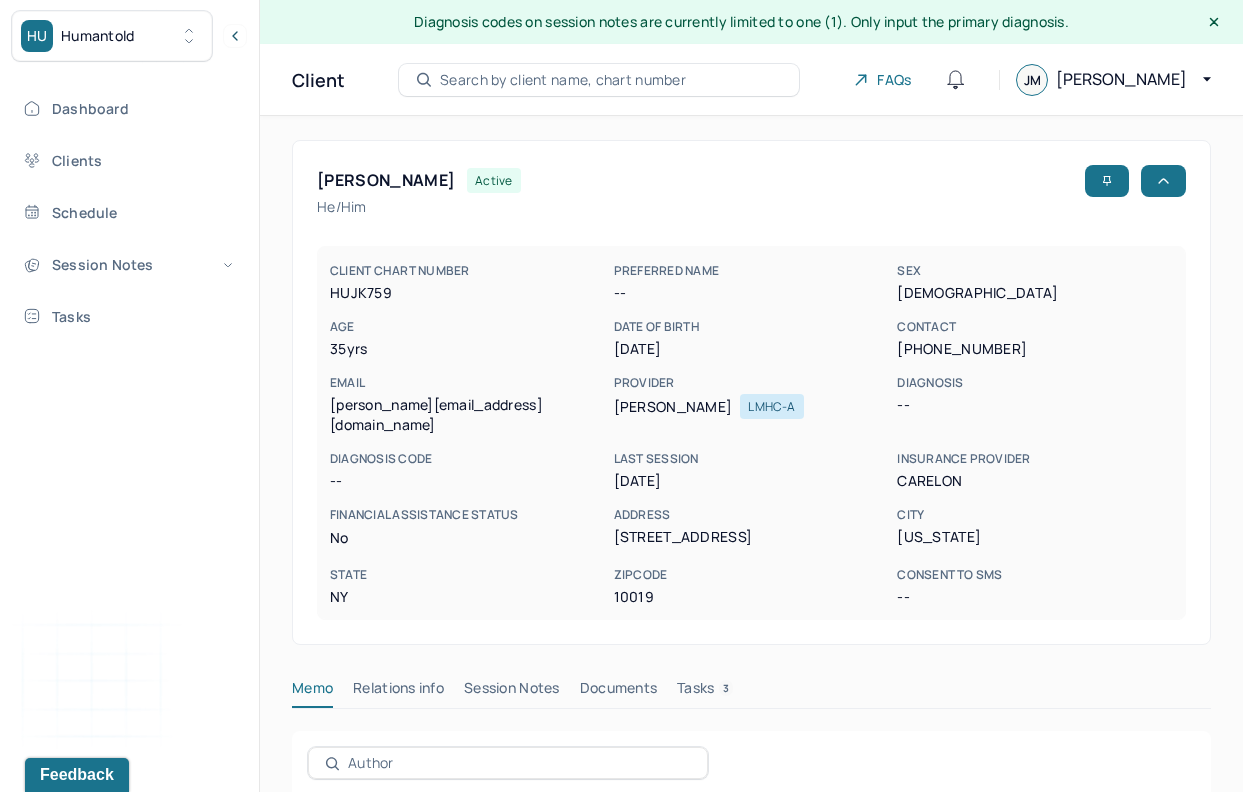 click on "CLIENT CHART NUMBER HUJK759 PREFERRED NAME -- SEX [DEMOGRAPHIC_DATA] AGE [DEMOGRAPHIC_DATA]  yrs DATE OF BIRTH [DEMOGRAPHIC_DATA]  CONTACT [PHONE_NUMBER] EMAIL [PERSON_NAME][EMAIL_ADDRESS][DOMAIN_NAME] PROVIDER [PERSON_NAME]-A DIAGNOSIS -- DIAGNOSIS CODE -- LAST SESSION [DATE] insurance provider CARELON FINANCIAL ASSISTANCE STATUS no Address [STREET_ADDRESS][US_STATE][US_STATE] Consent to Sms --" at bounding box center [751, 433] 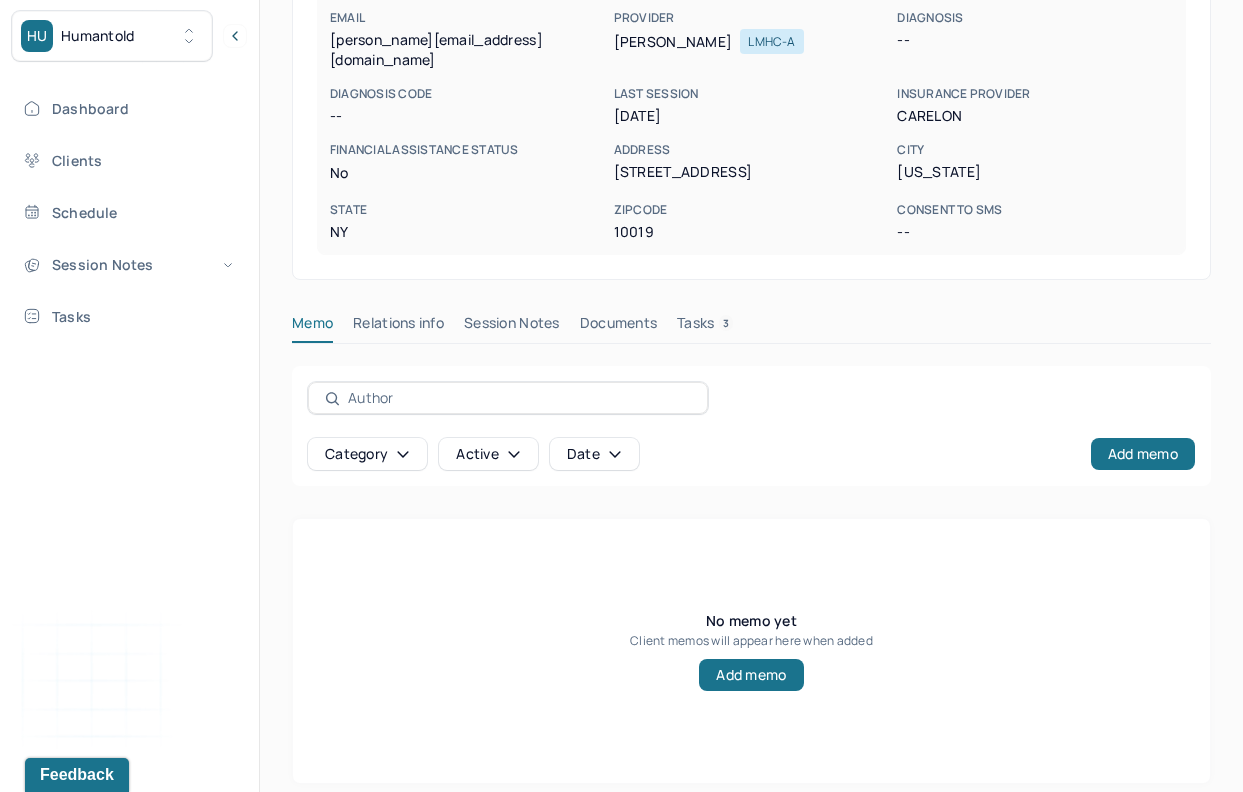click on "Session Notes" at bounding box center [512, 327] 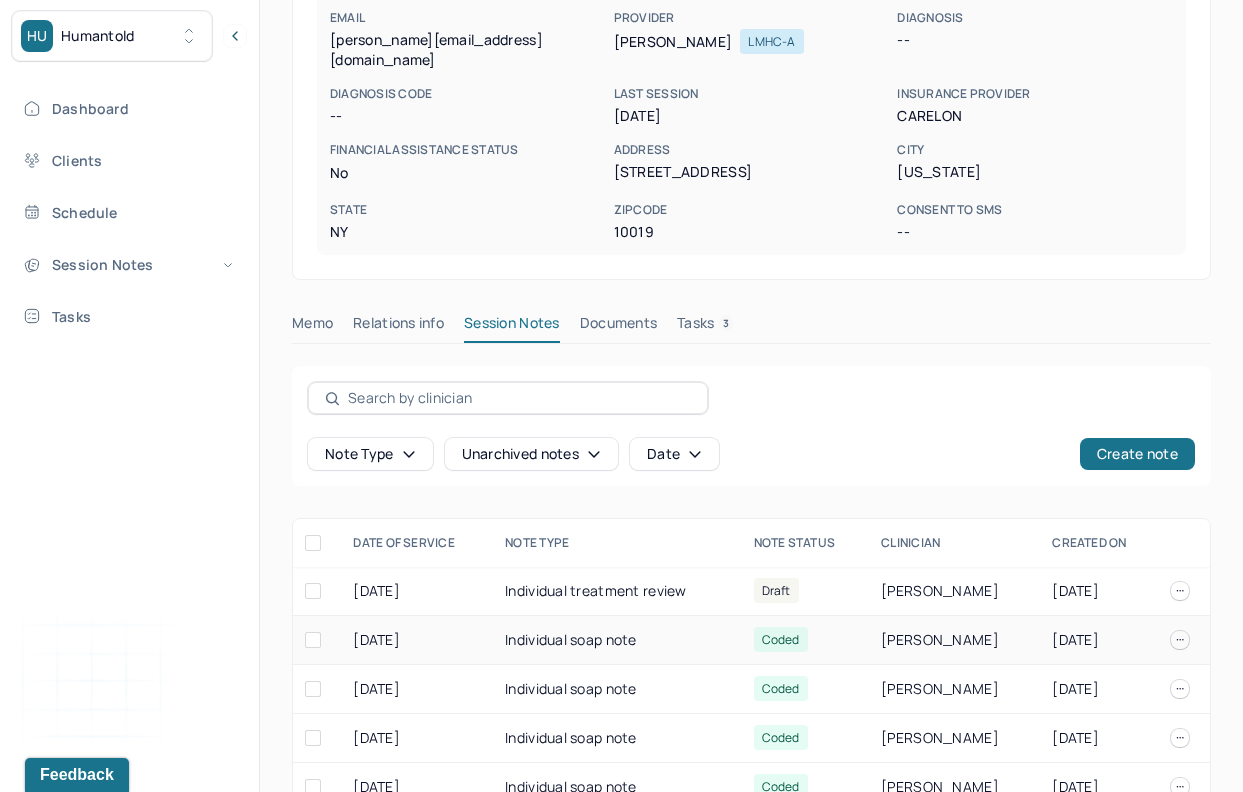 scroll, scrollTop: 200, scrollLeft: 0, axis: vertical 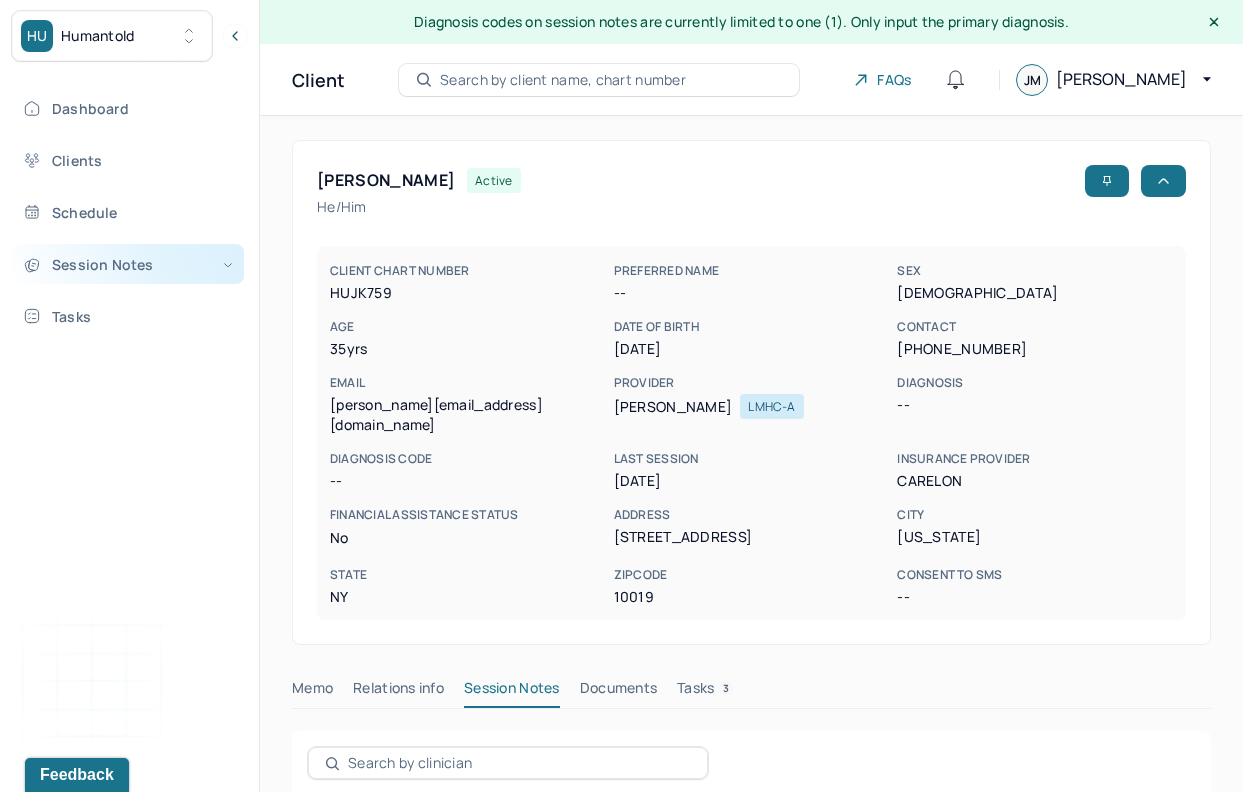 click on "Session Notes" at bounding box center (128, 264) 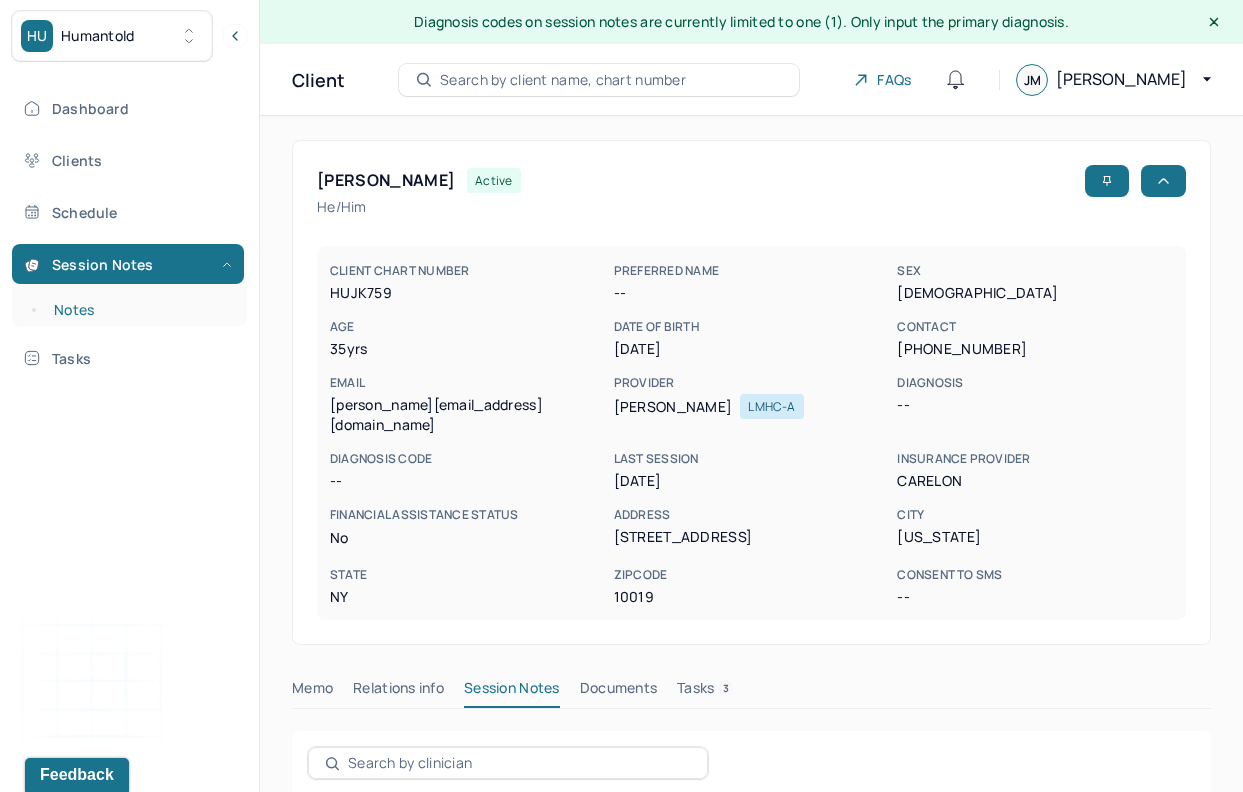click on "Notes" at bounding box center [139, 310] 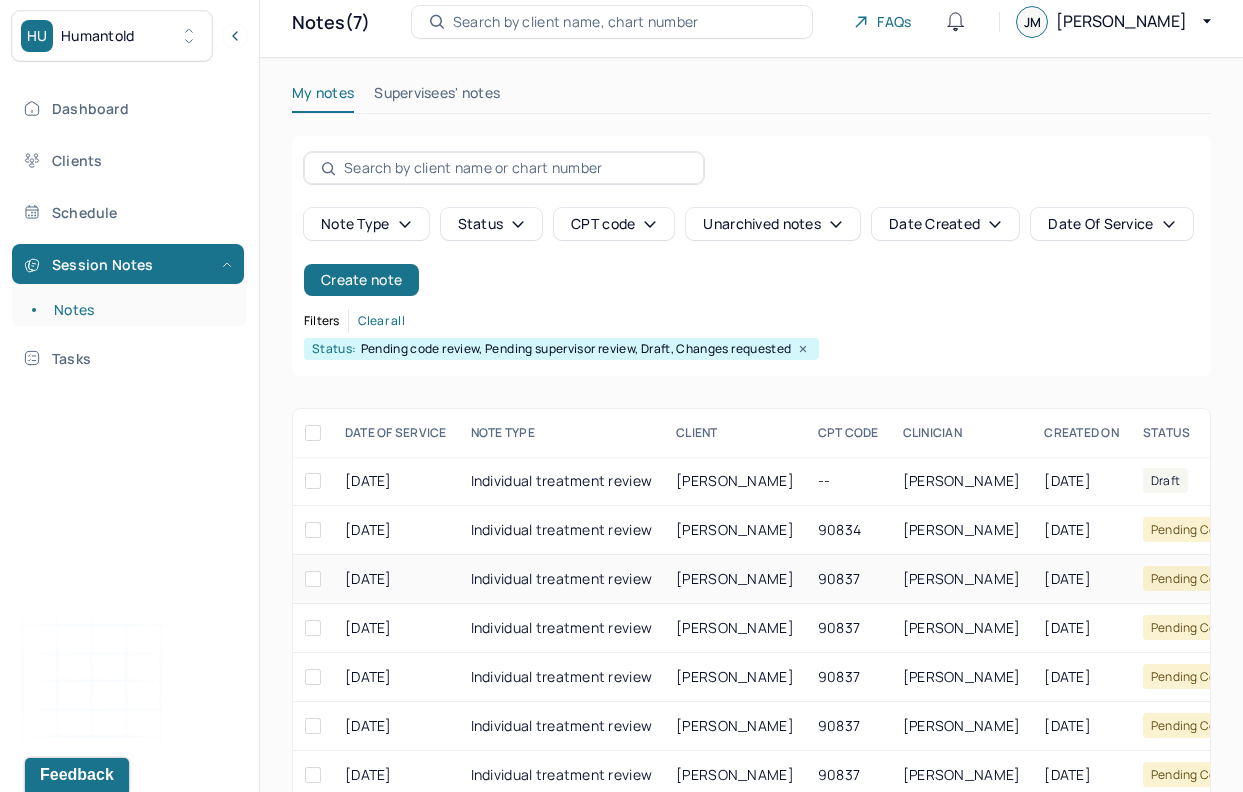 scroll, scrollTop: 136, scrollLeft: 0, axis: vertical 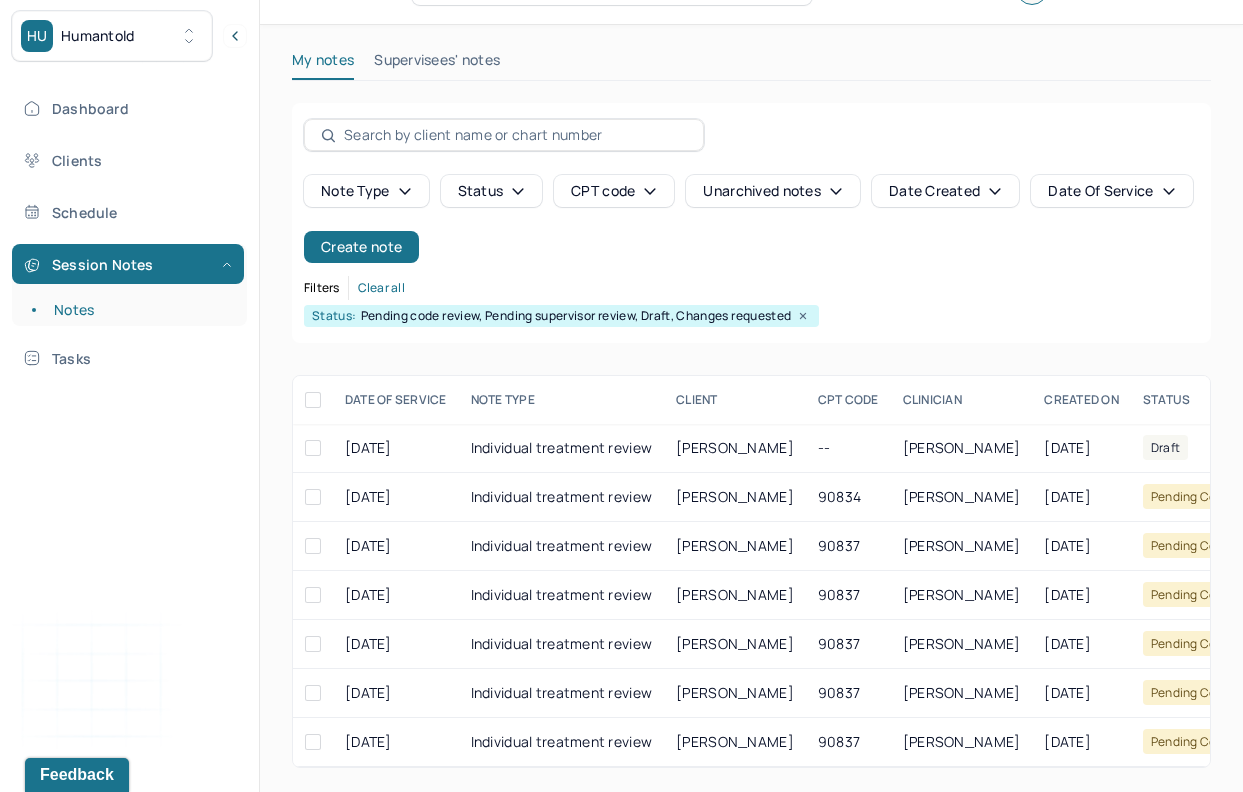 click on "Note type     Status     CPT code     Unarchived notes     Date Created     Date Of Service     Create note   Filters   Clear all   Status: Pending code review, Pending supervisor review, Draft, Changes requested     DATE OF SERVICE NOTE TYPE CLIENT CPT CODE CLINICIAN CREATED ON STATUS INSURANCE PROVIDER [DATE] Individual treatment review [PERSON_NAME] -- [PERSON_NAME] [DATE] Draft CARE     [DATE] Individual treatment review [PERSON_NAME] 90834 [PERSON_NAME] [DATE] Pending code review CARE     [DATE] Individual treatment review [PERSON_NAME] 90837 [PERSON_NAME] [DATE] Pending code review CARE     [DATE] Individual treatment review [PERSON_NAME] 90837 [PERSON_NAME] [DATE] Pending code review Self pay     [DATE] Individual treatment review [PERSON_NAME] 90837 [PERSON_NAME] [DATE] Pending code review CARE     [DATE] Individual treatment review [PERSON_NAME] 90837 [PERSON_NAME] [DATE] Pending code review CARE     [DATE] 90837" at bounding box center (751, 435) 